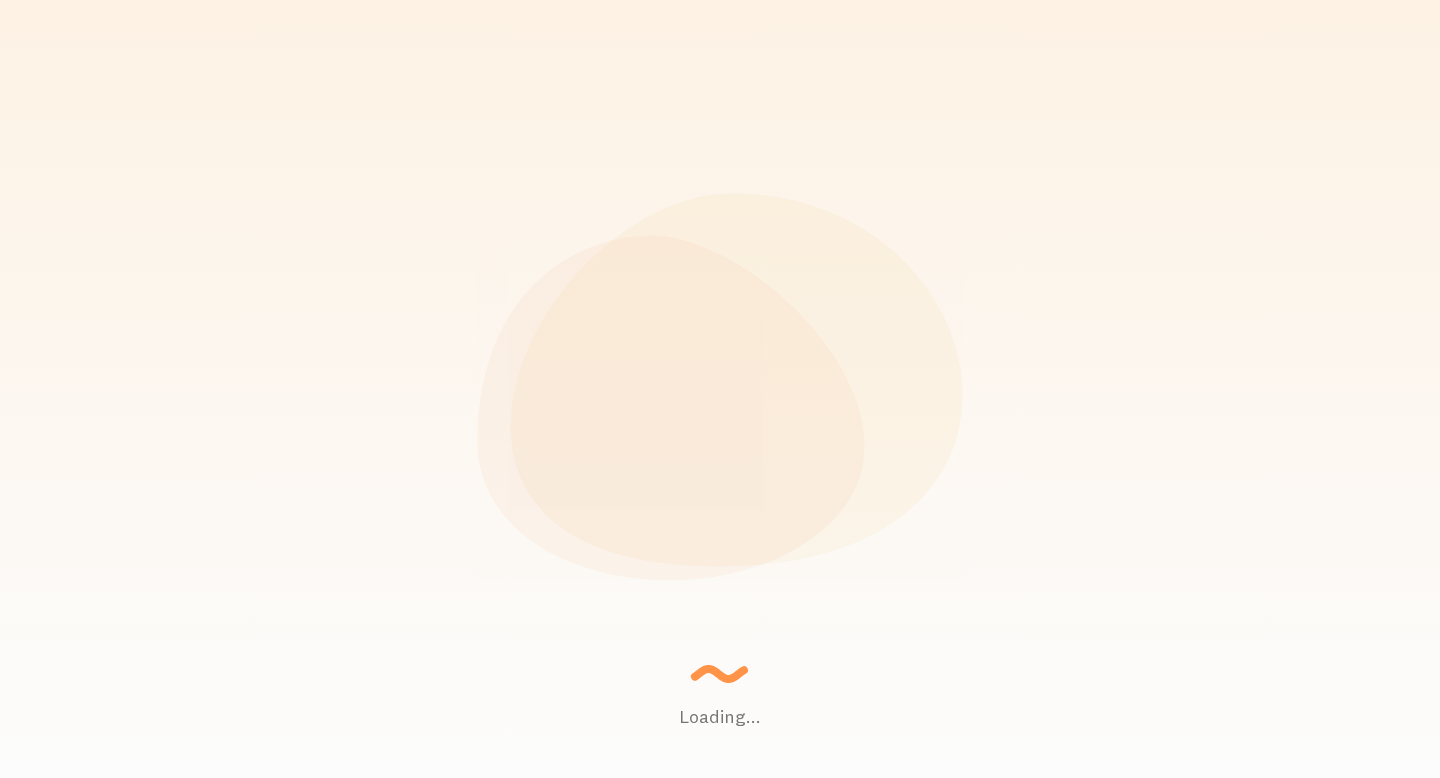 scroll, scrollTop: 0, scrollLeft: 0, axis: both 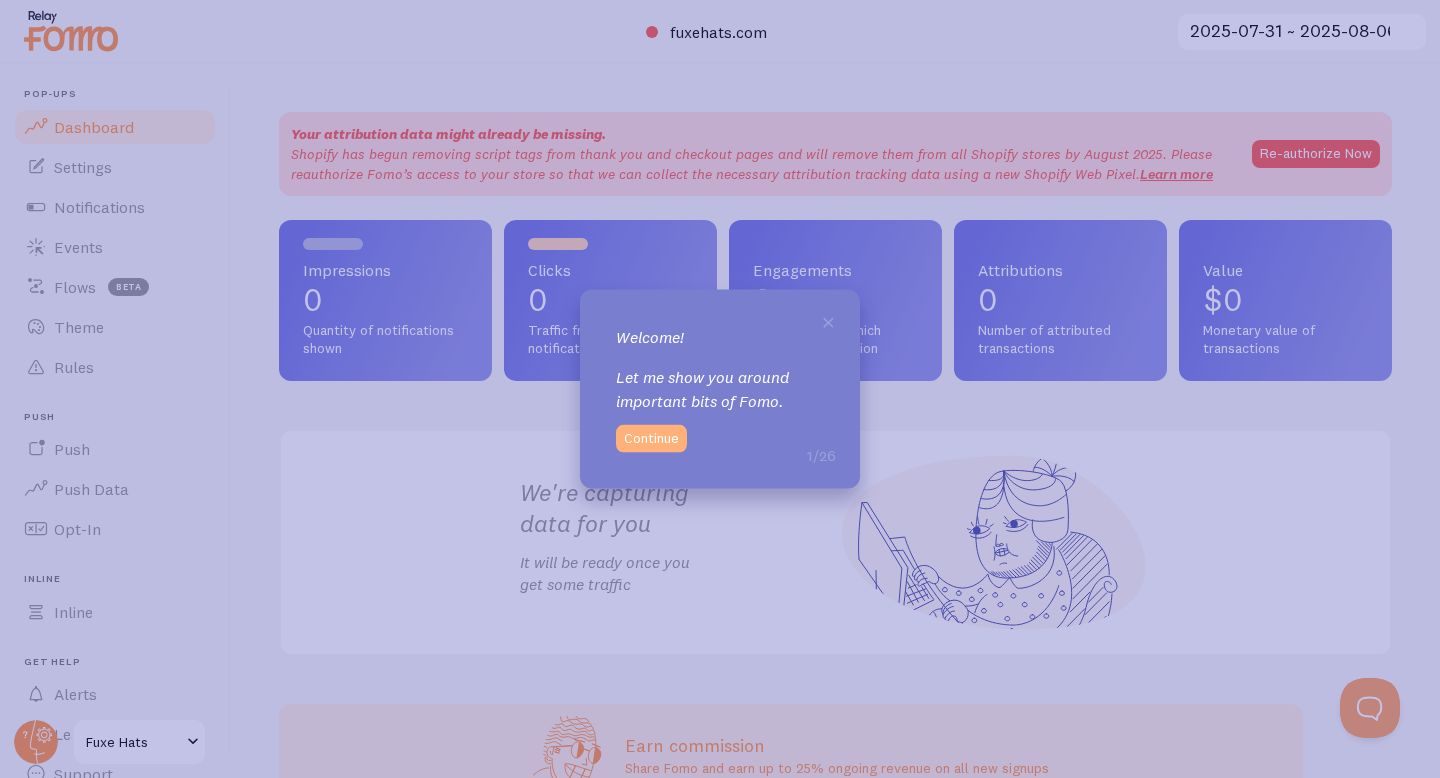 click on "Continue" at bounding box center (651, 438) 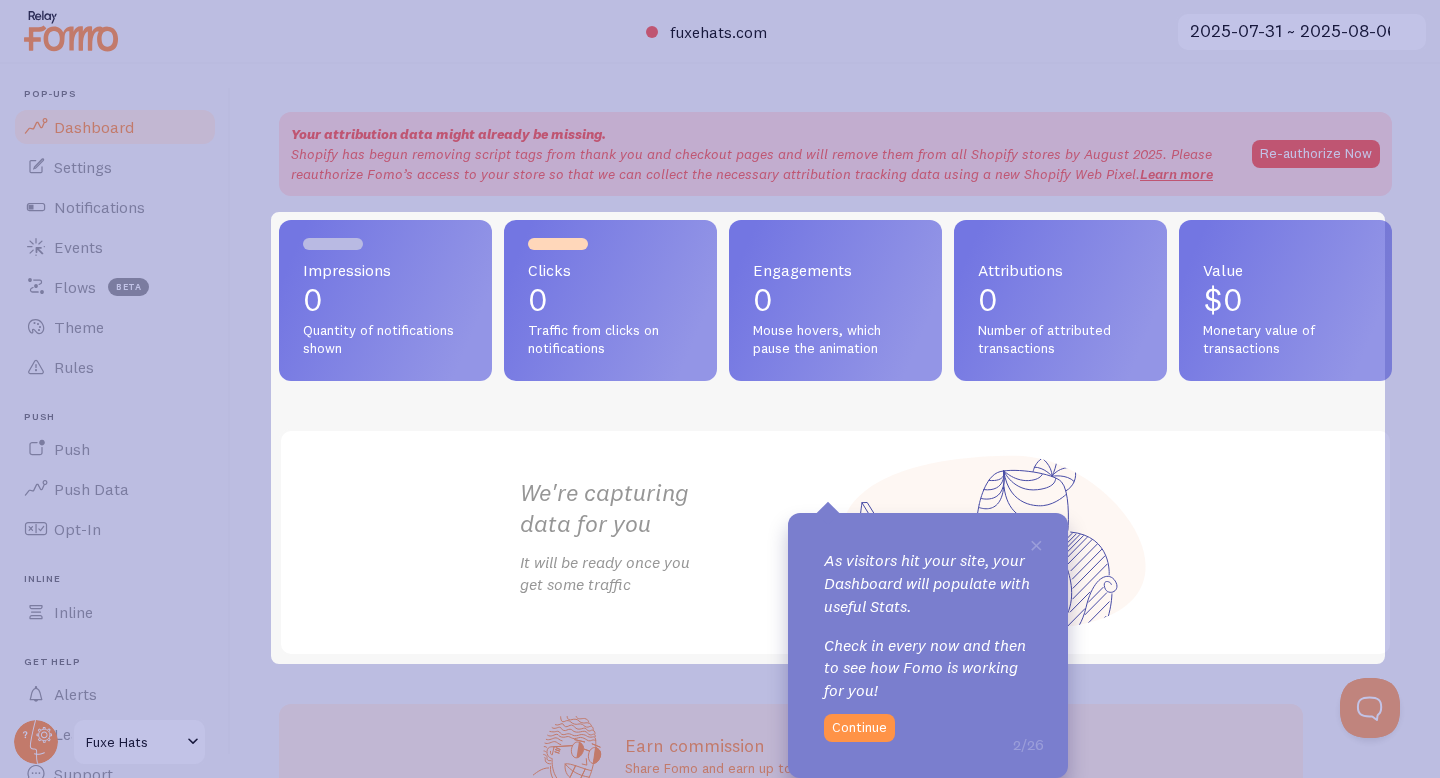 click on "Continue" at bounding box center (859, 728) 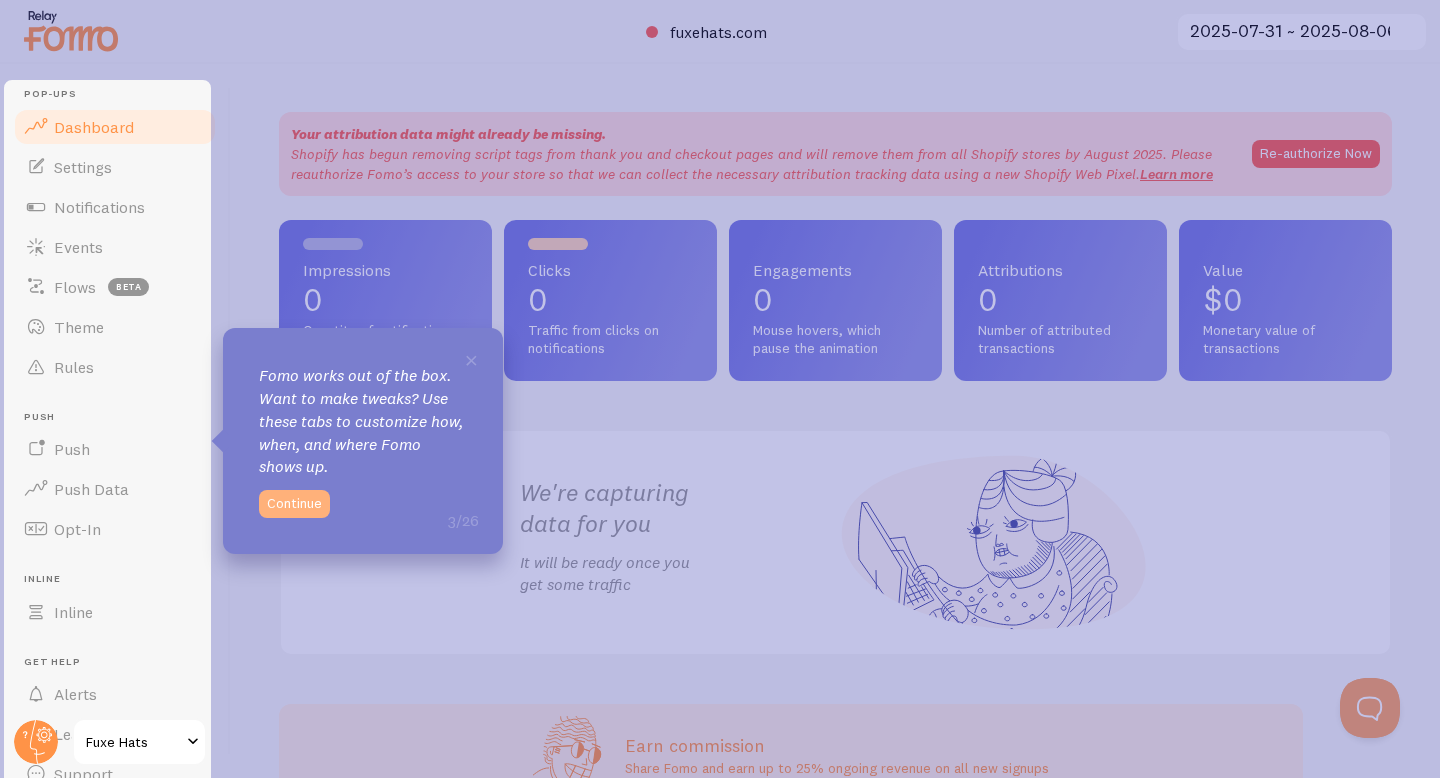 click on "Continue" at bounding box center [294, 504] 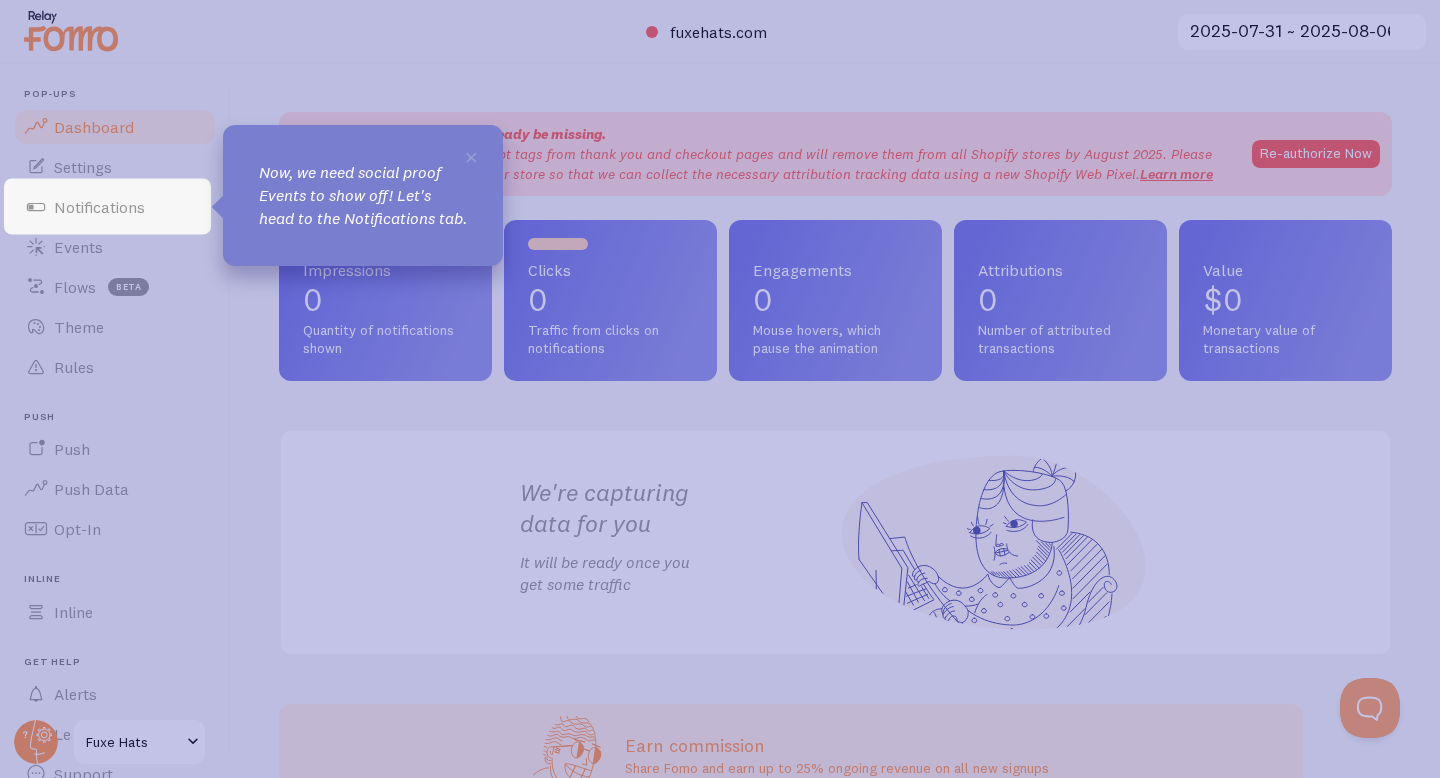 click on "×   Now, we need social proof Events to show off! Let's head to the Notifications tab." at bounding box center (363, 195) 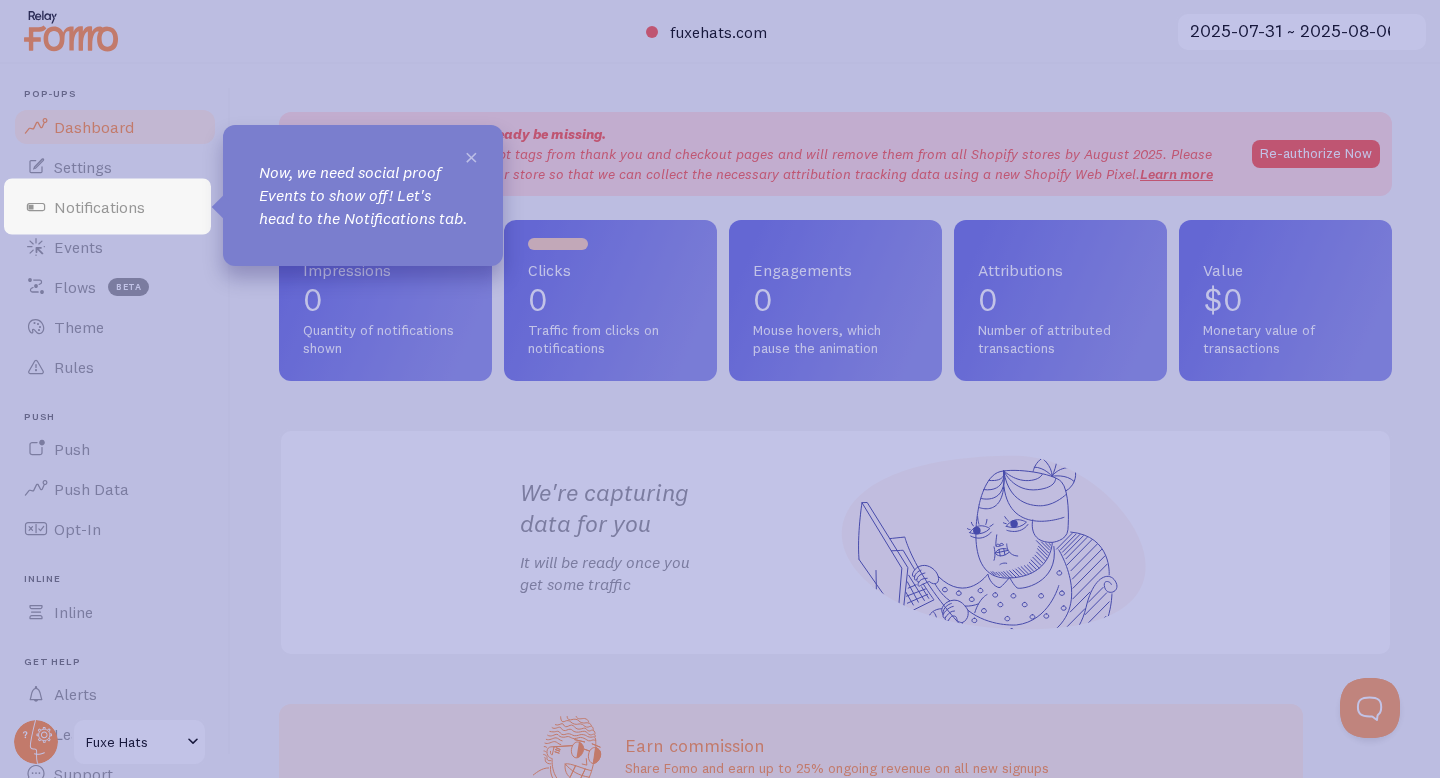click on "×" at bounding box center [471, 156] 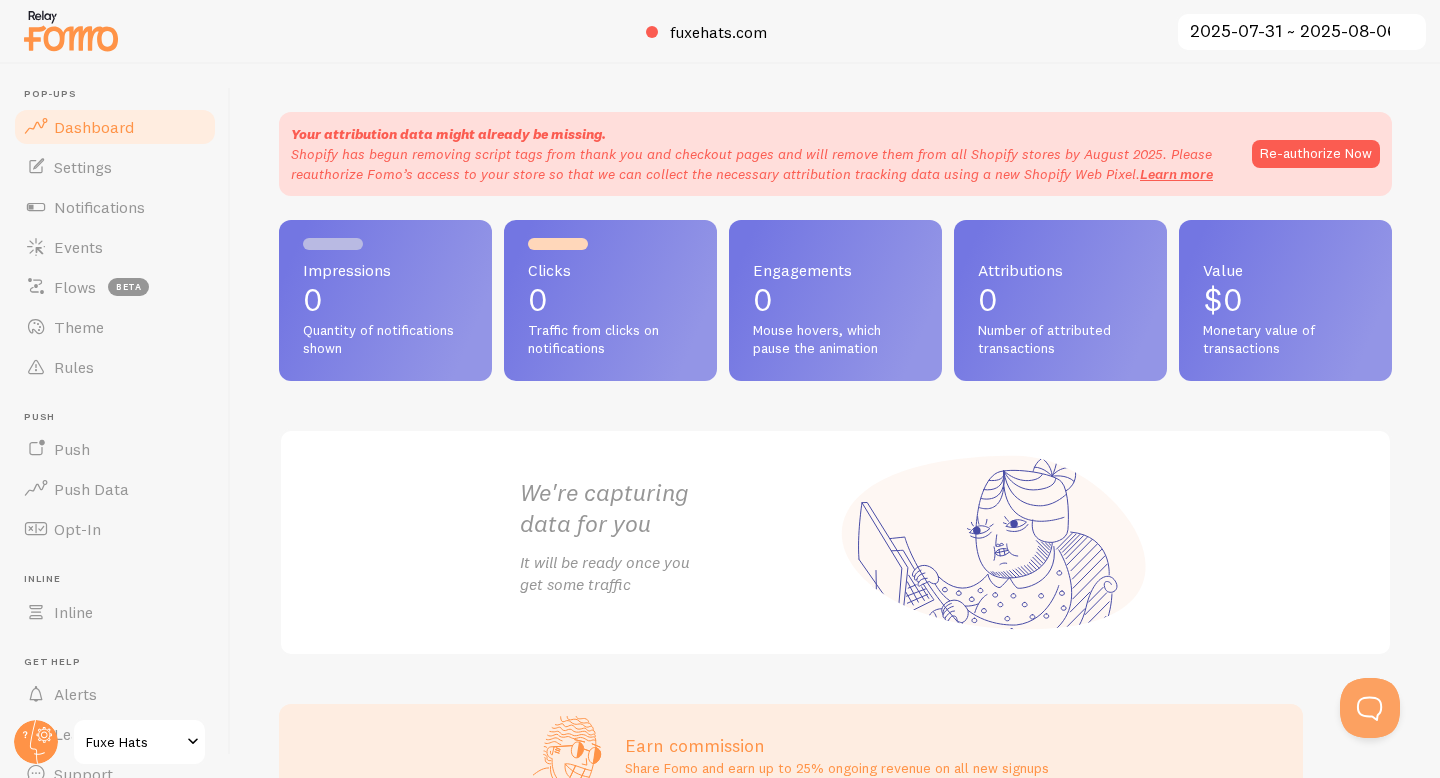 click on "0" at bounding box center [385, 300] 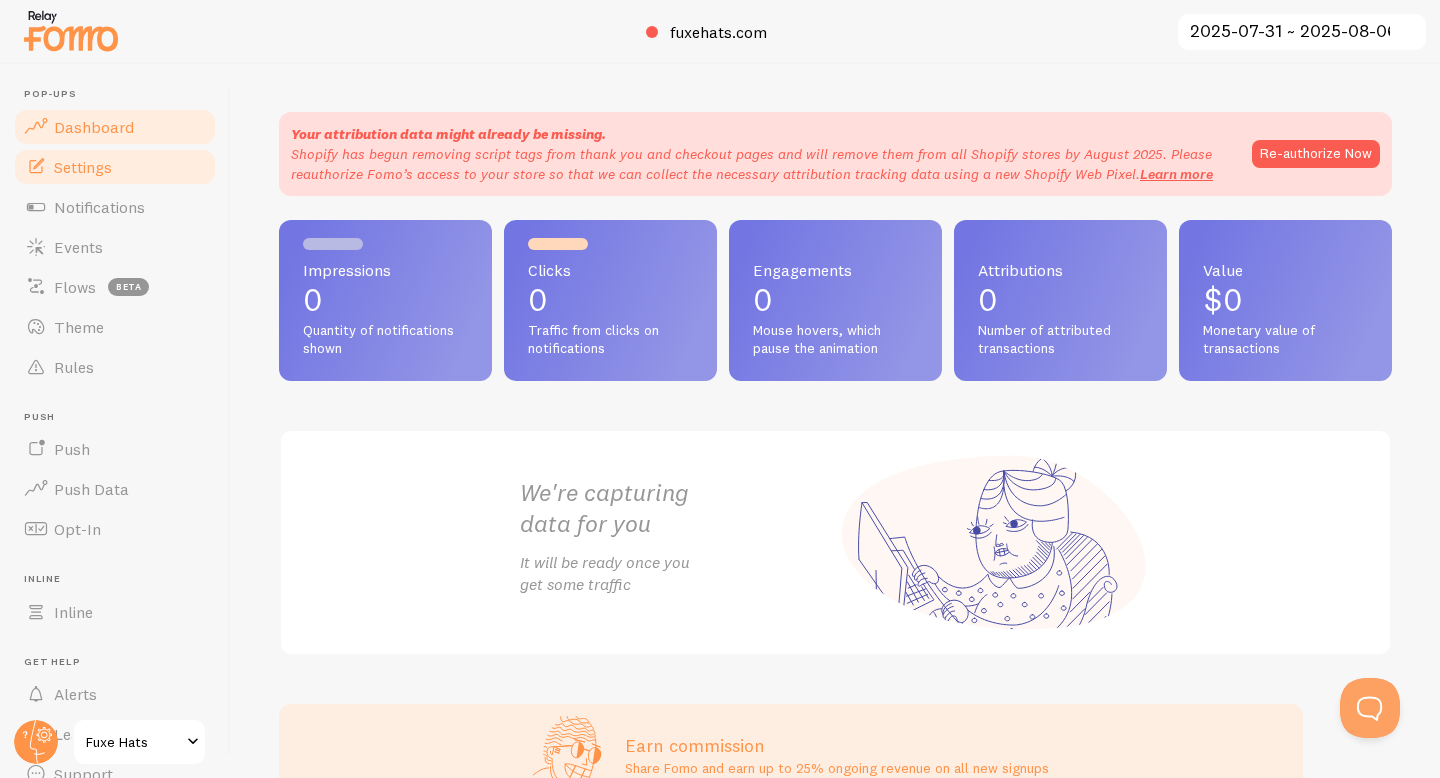 click on "Settings" at bounding box center (83, 167) 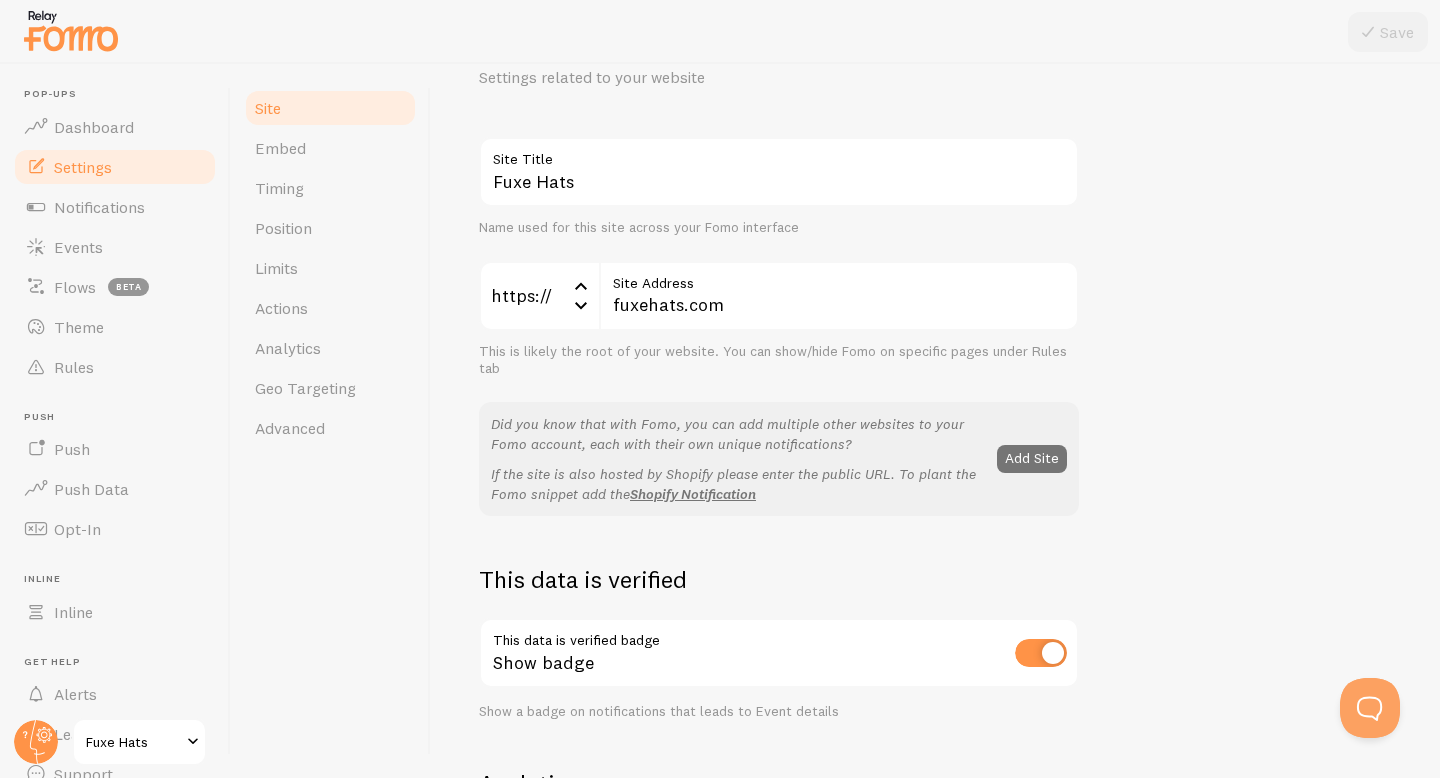 scroll, scrollTop: 204, scrollLeft: 0, axis: vertical 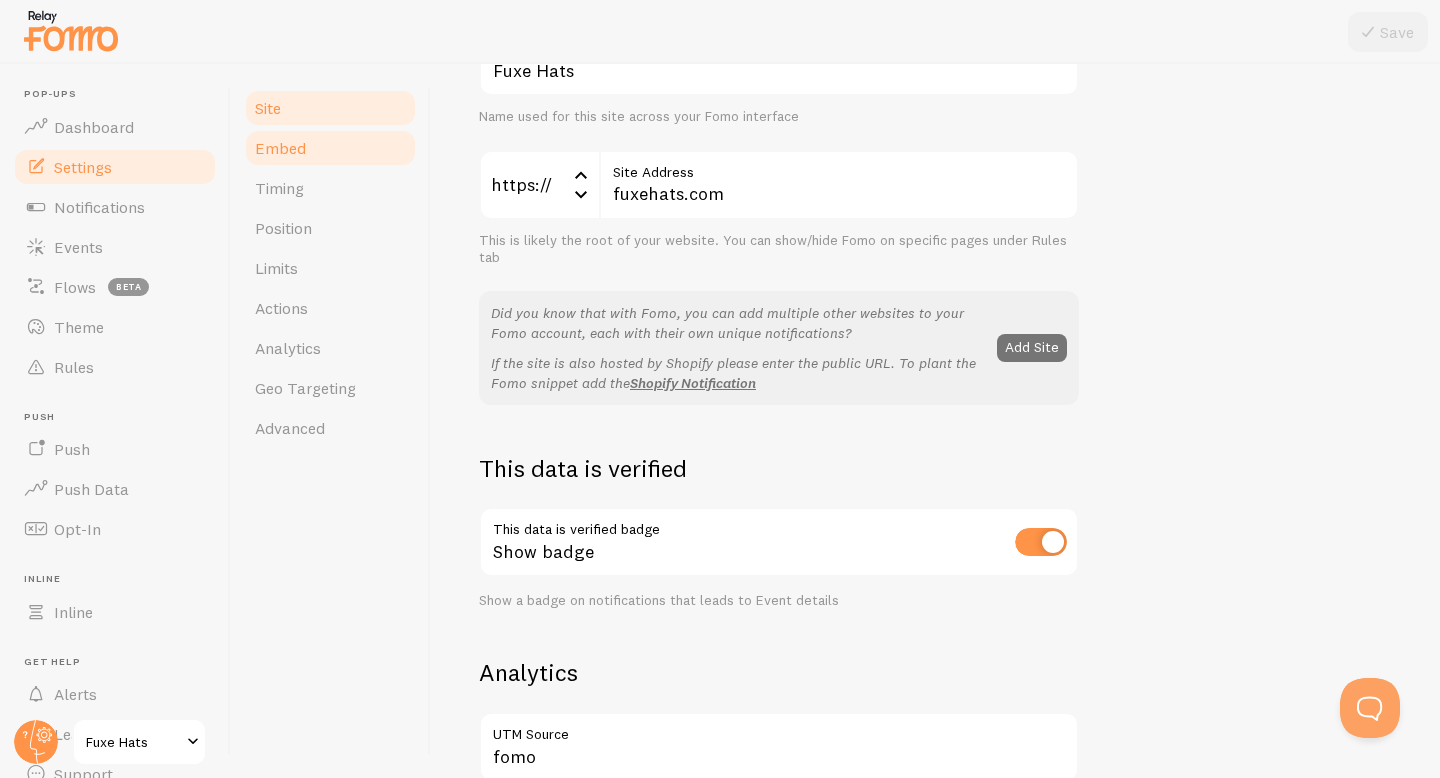 click on "Embed" at bounding box center [330, 148] 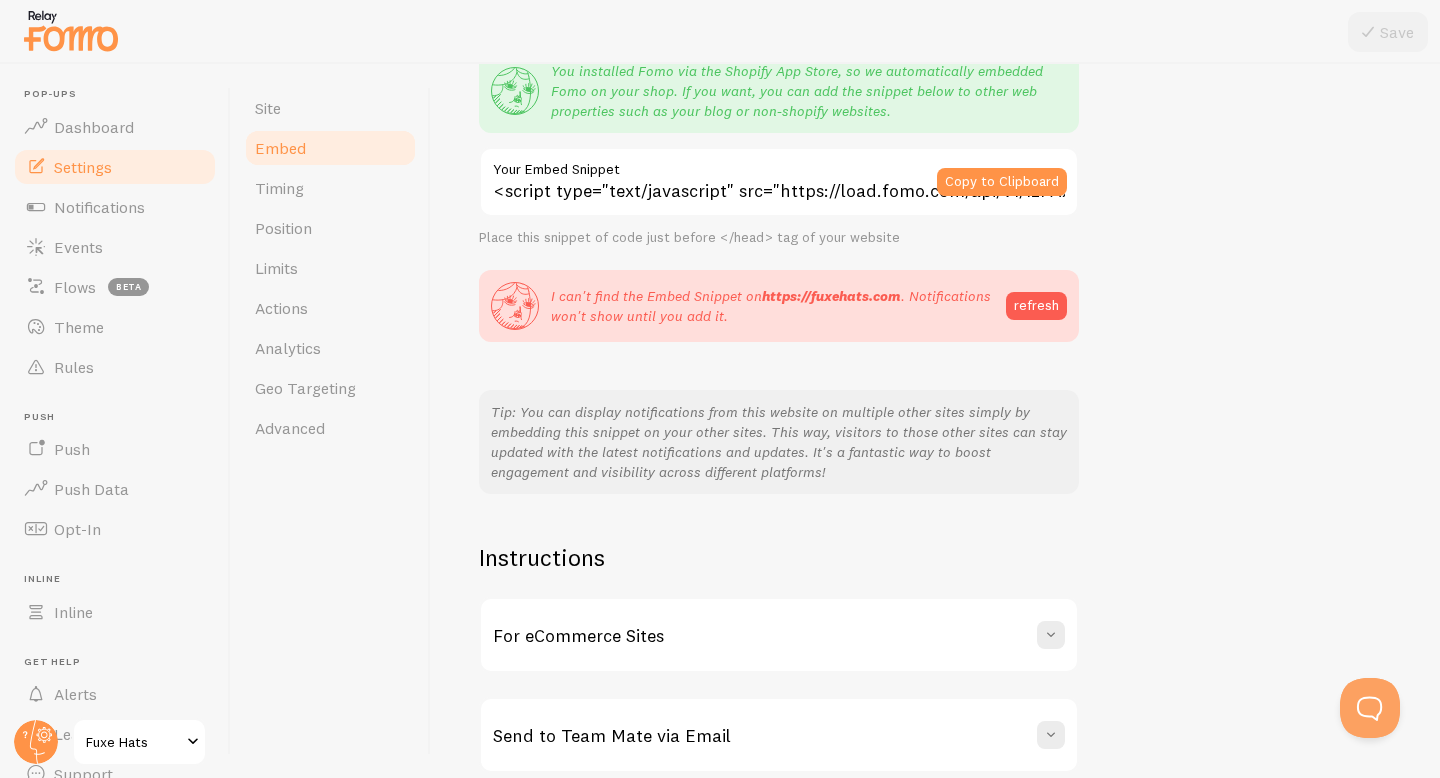 scroll, scrollTop: 0, scrollLeft: 0, axis: both 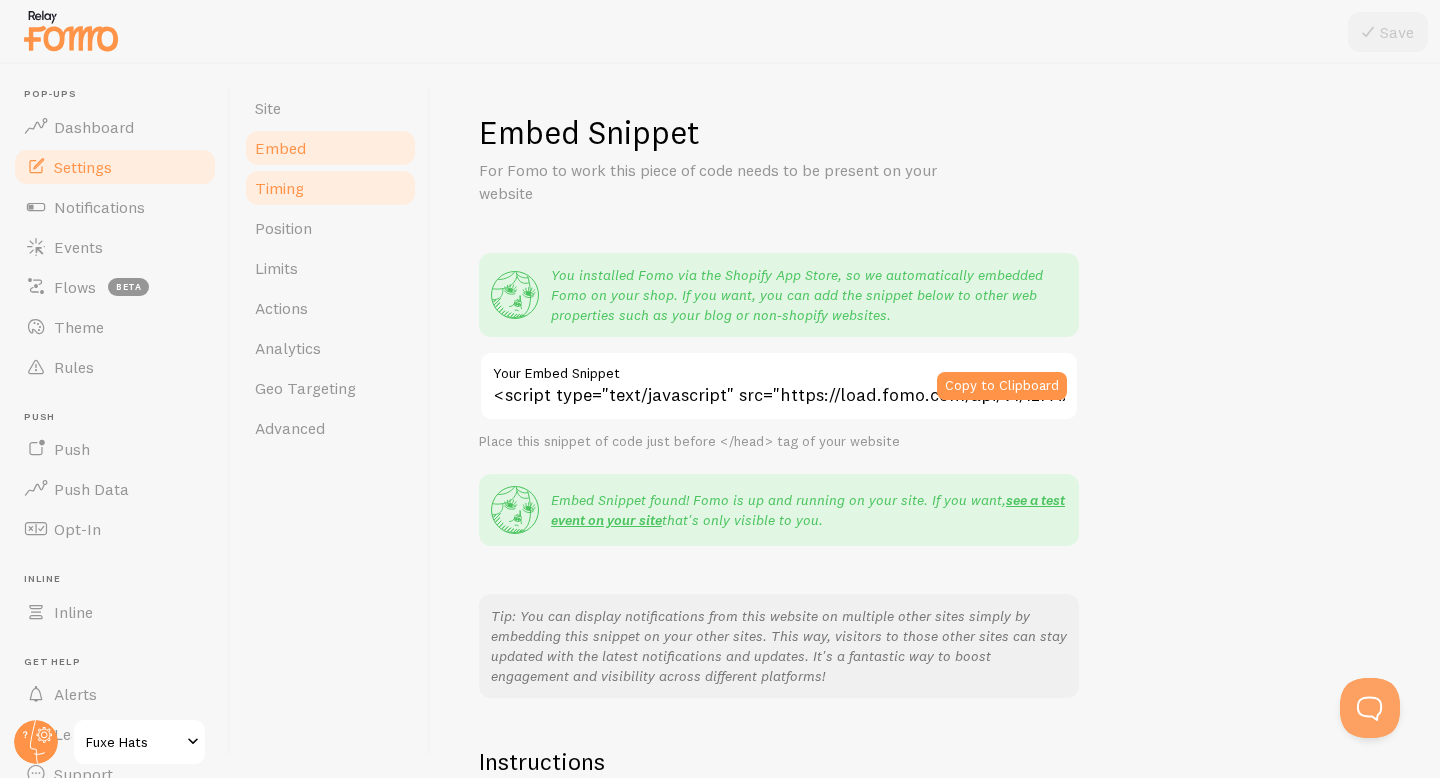 click on "Timing" at bounding box center (279, 188) 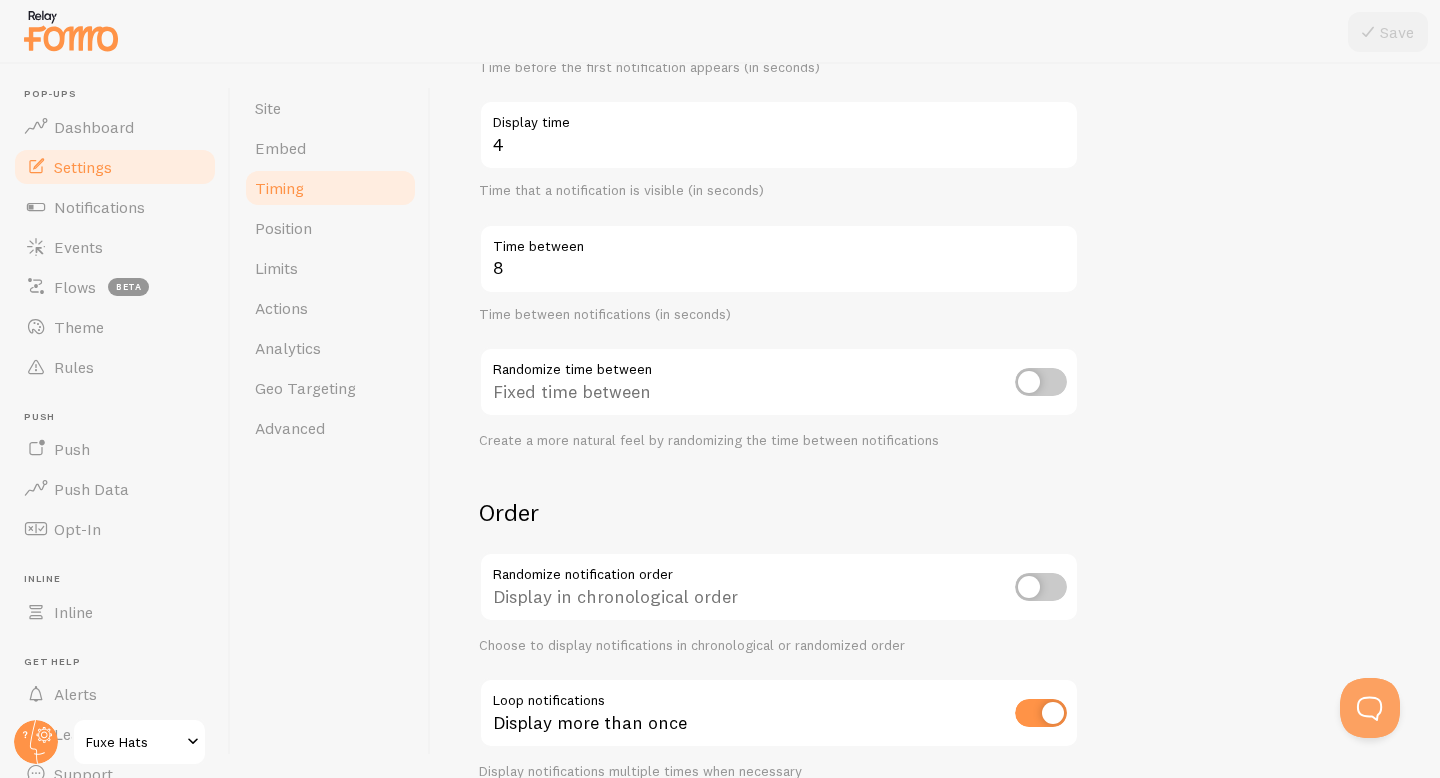 scroll, scrollTop: 312, scrollLeft: 0, axis: vertical 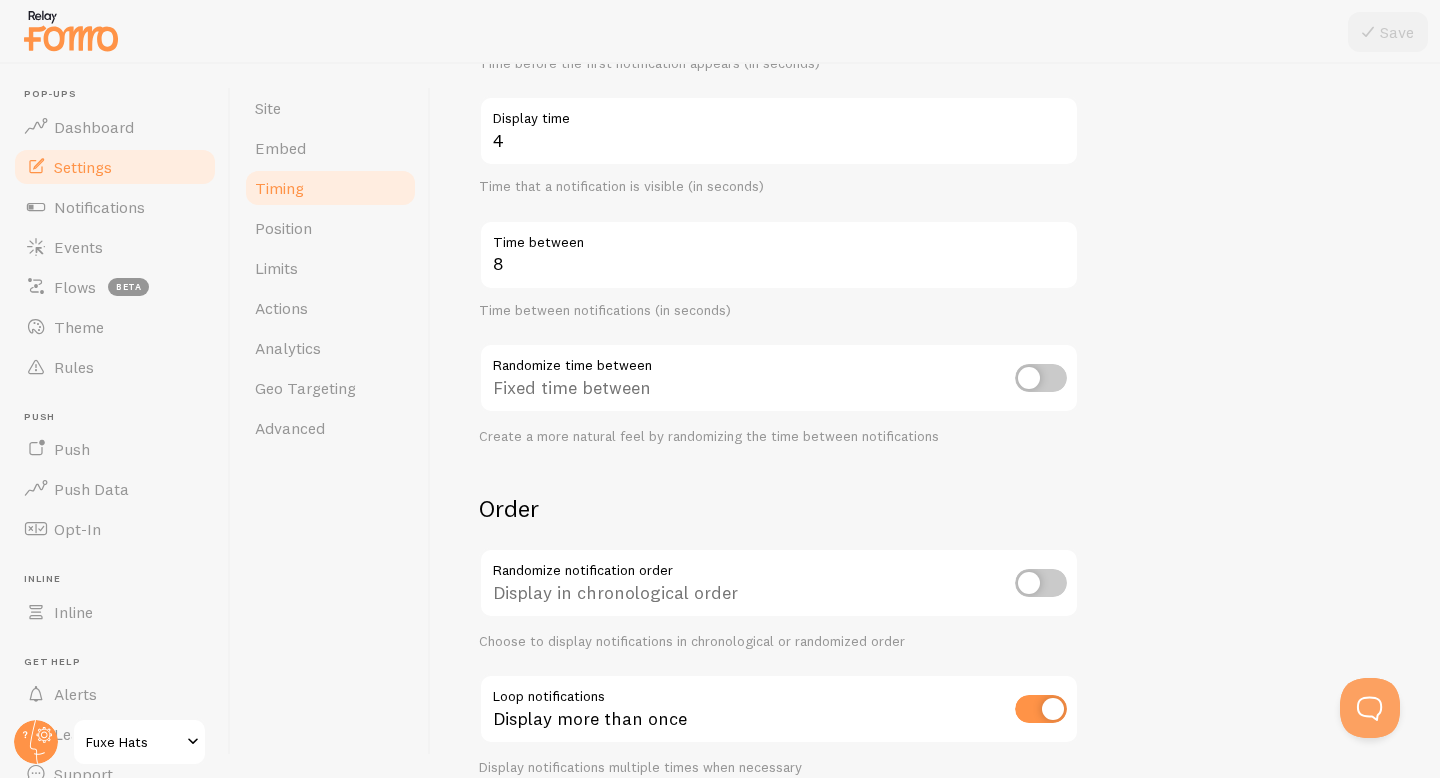 click at bounding box center [1041, 378] 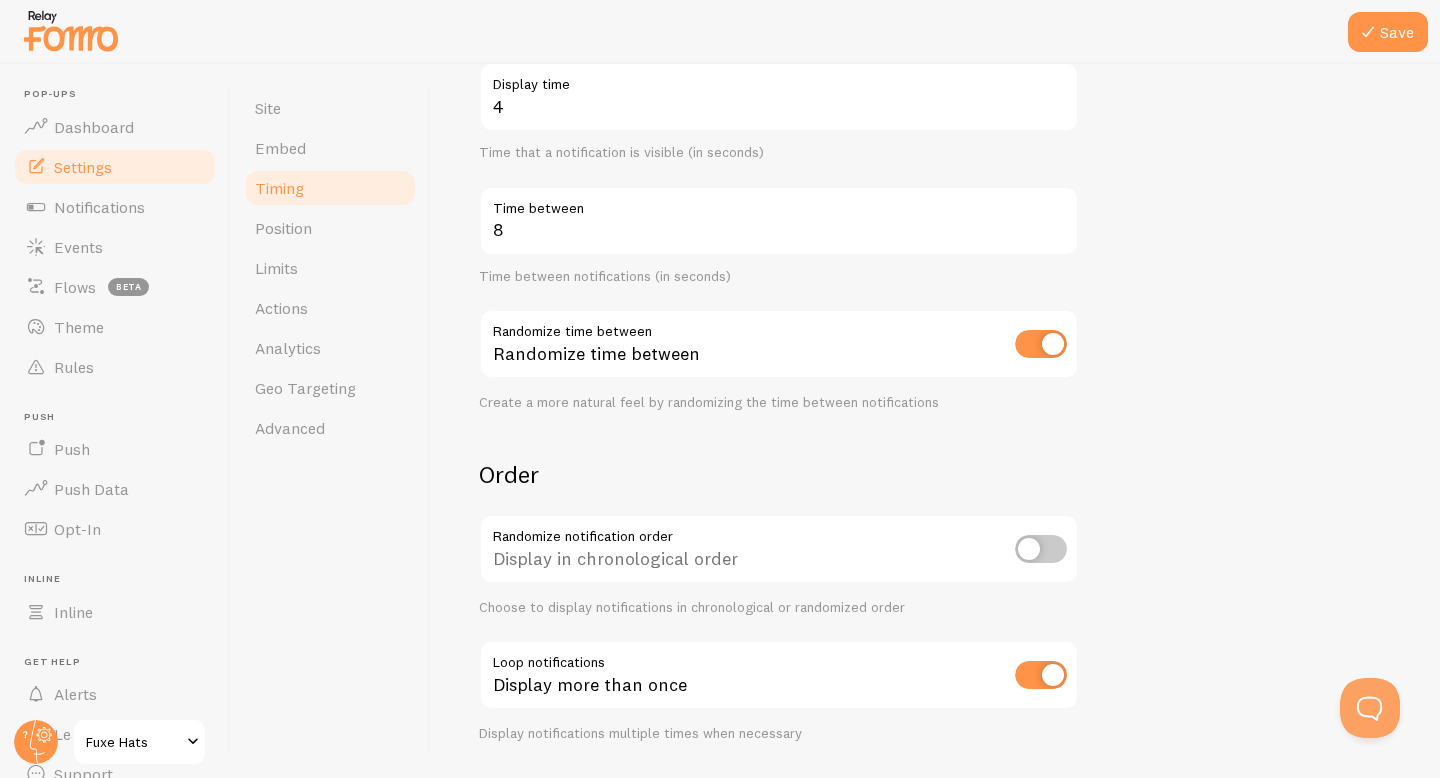 scroll, scrollTop: 406, scrollLeft: 0, axis: vertical 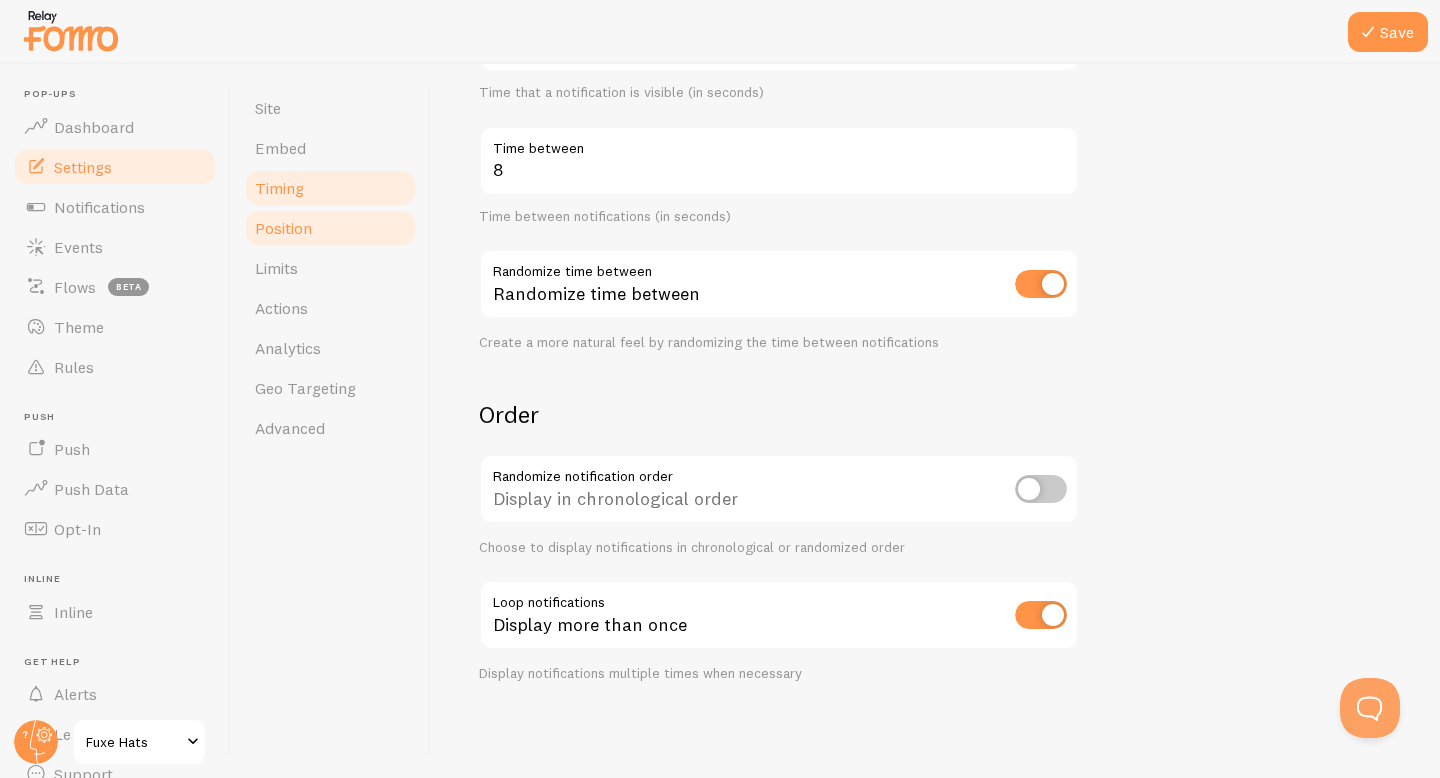 click on "Position" at bounding box center (330, 228) 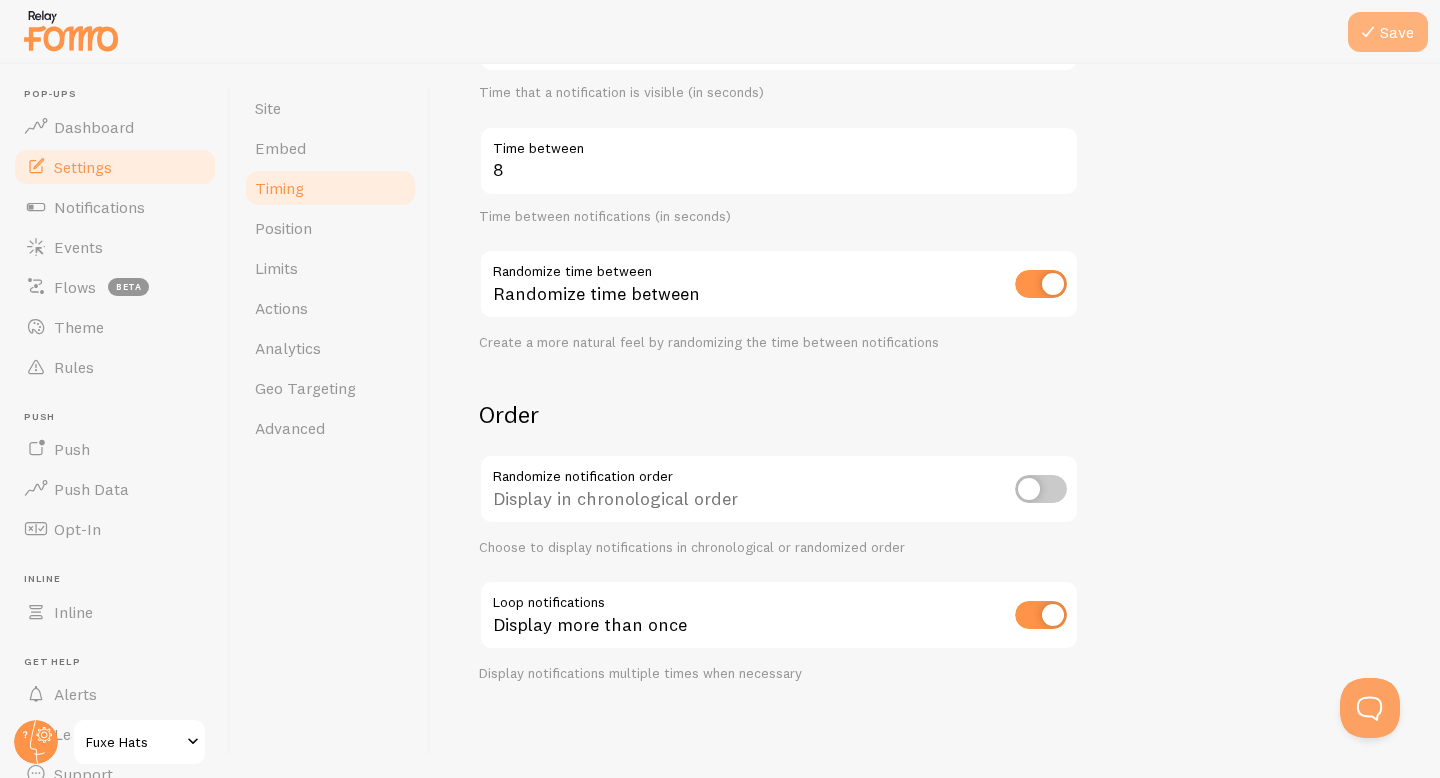 click on "Save" at bounding box center [1388, 32] 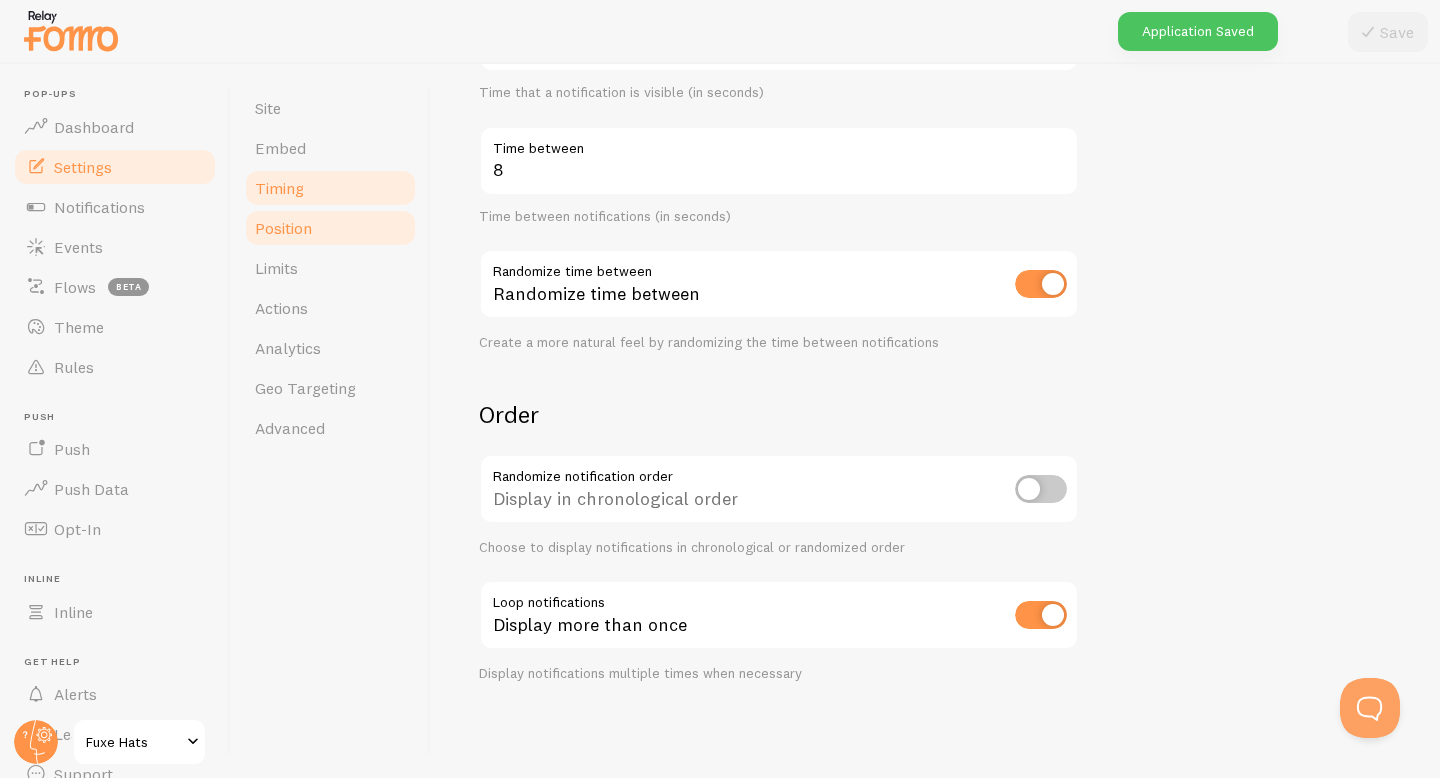 click on "Position" at bounding box center (330, 228) 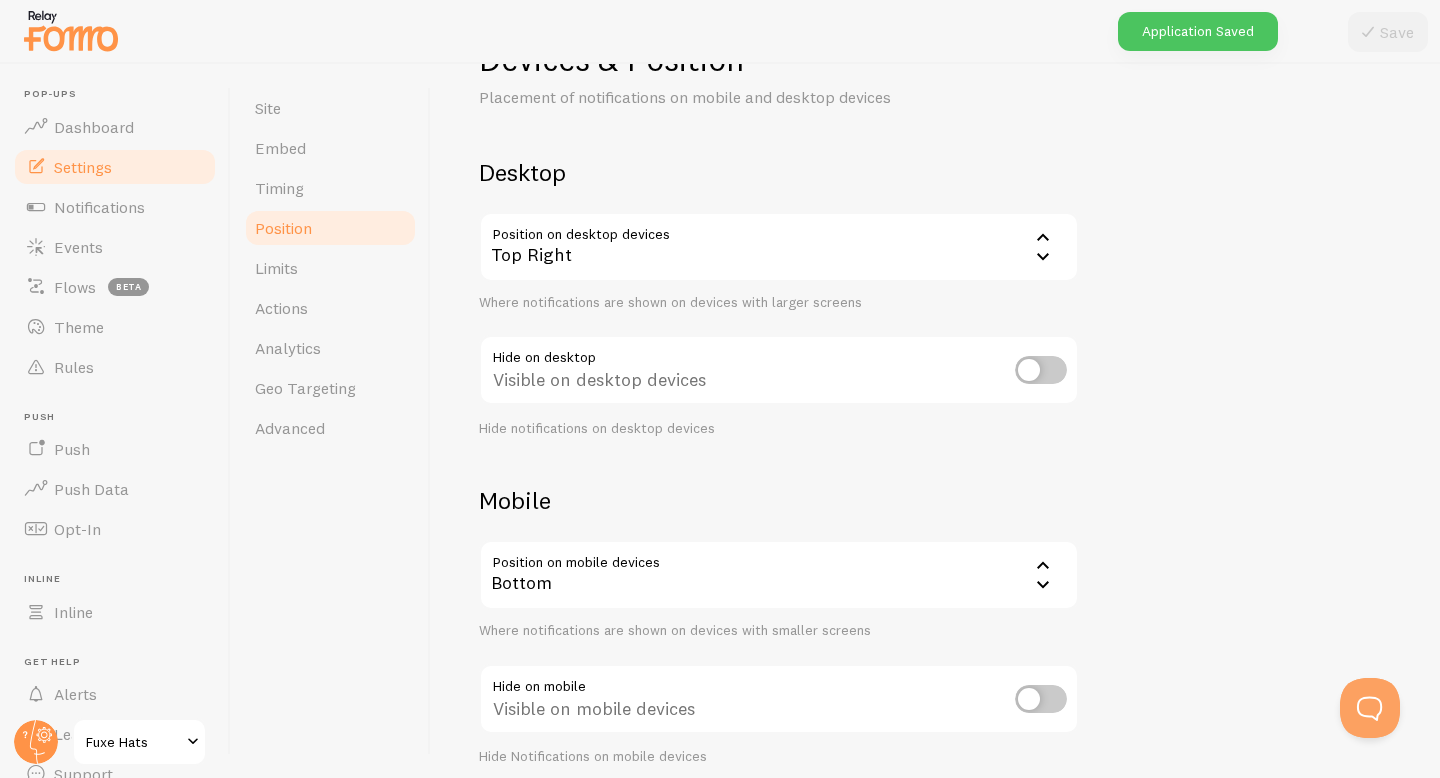 scroll, scrollTop: 156, scrollLeft: 0, axis: vertical 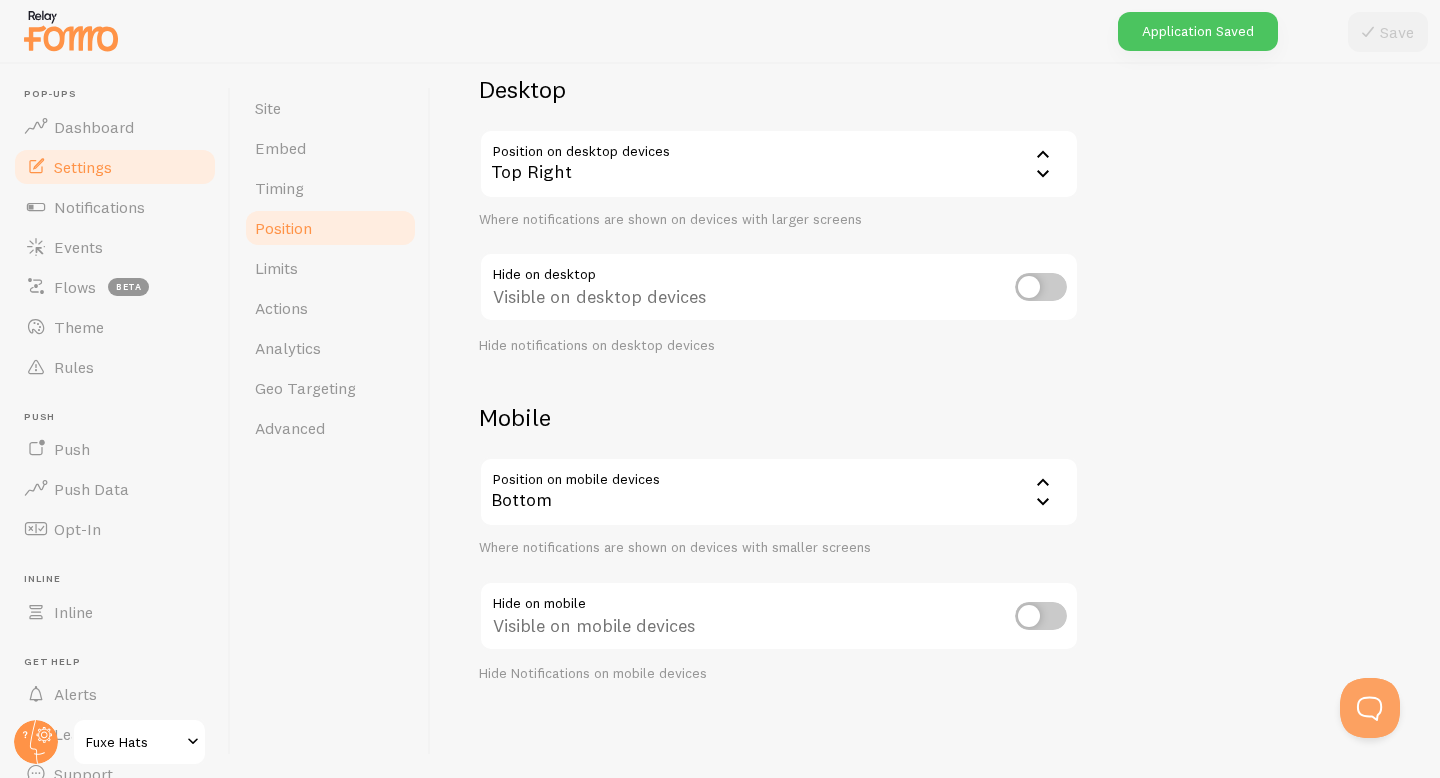 click at bounding box center (1041, 616) 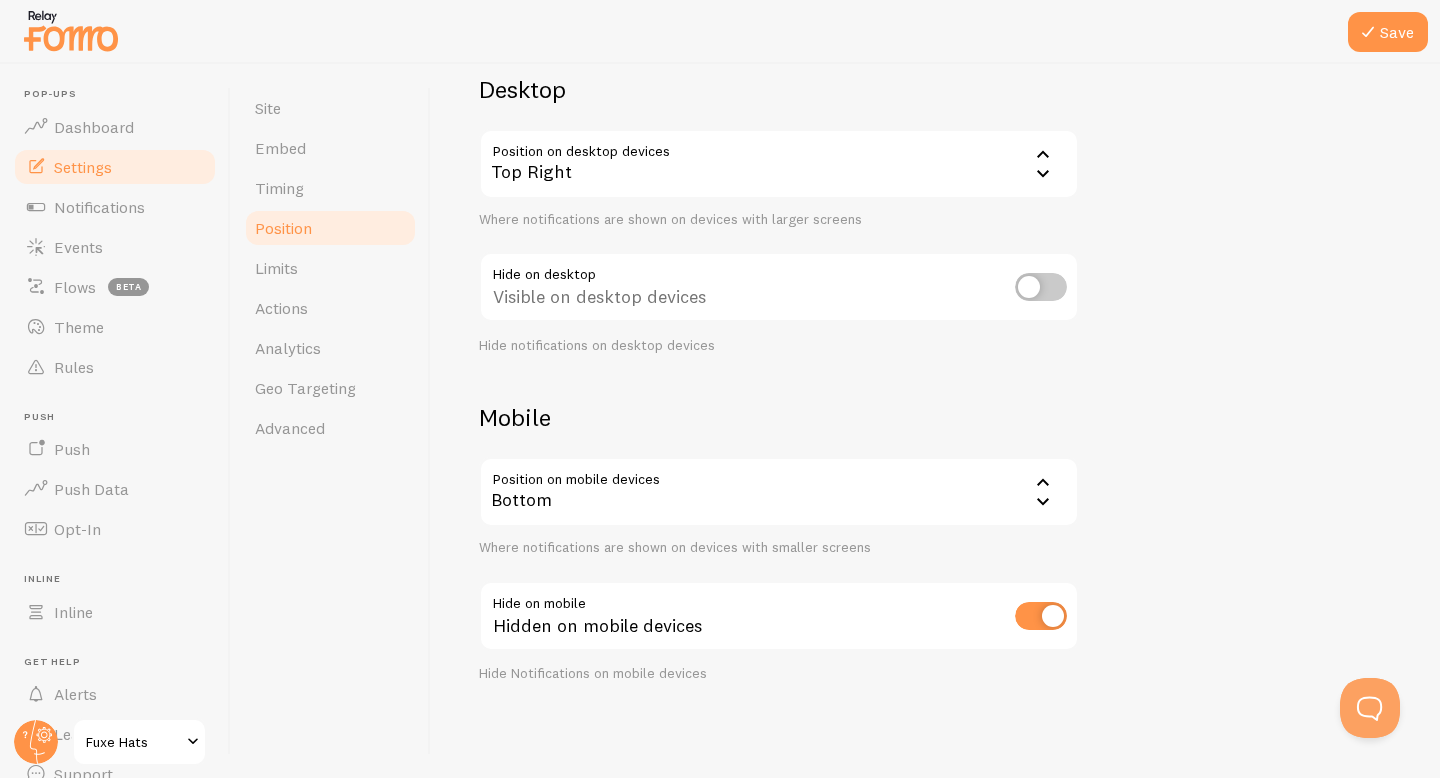 click on "Visible on desktop devices" at bounding box center [779, 288] 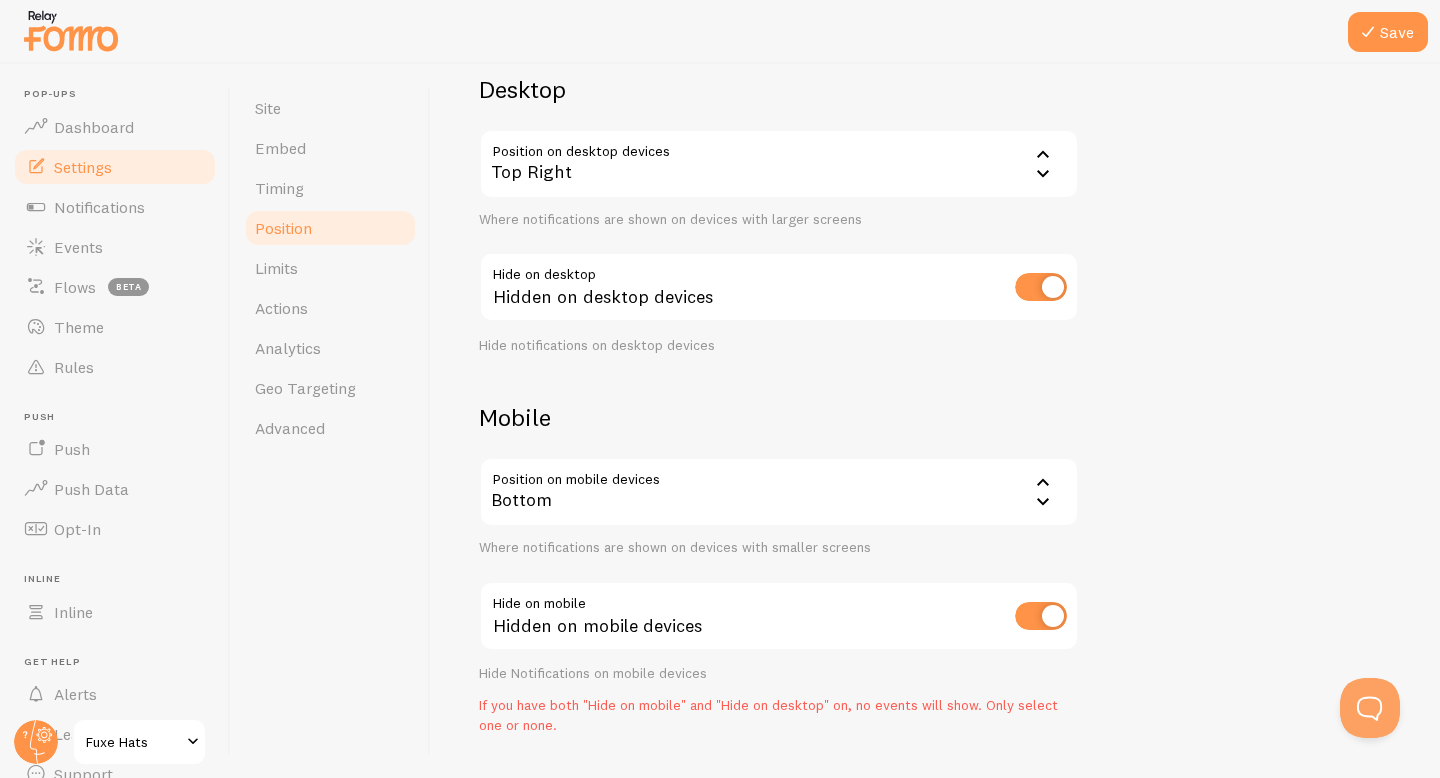 click at bounding box center (1041, 616) 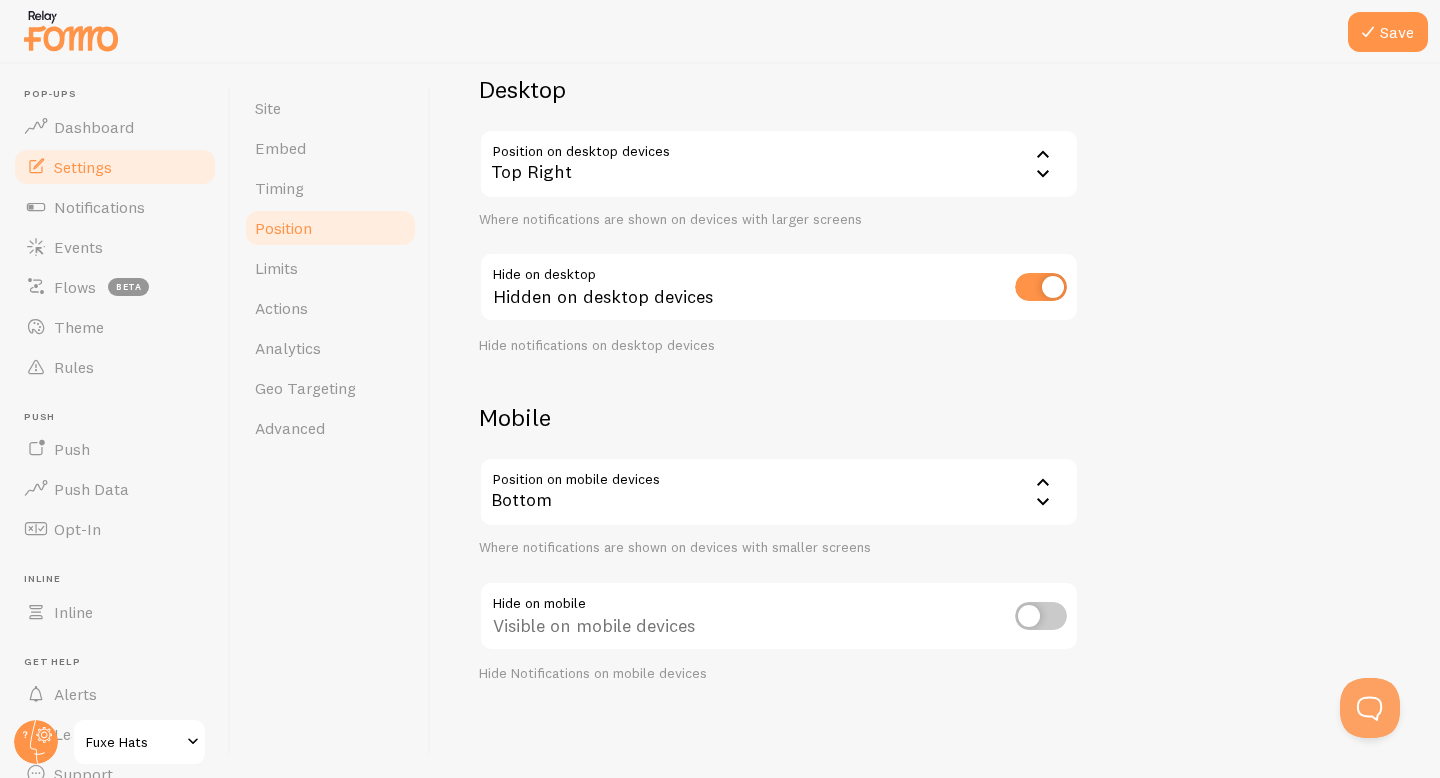 click at bounding box center (1041, 287) 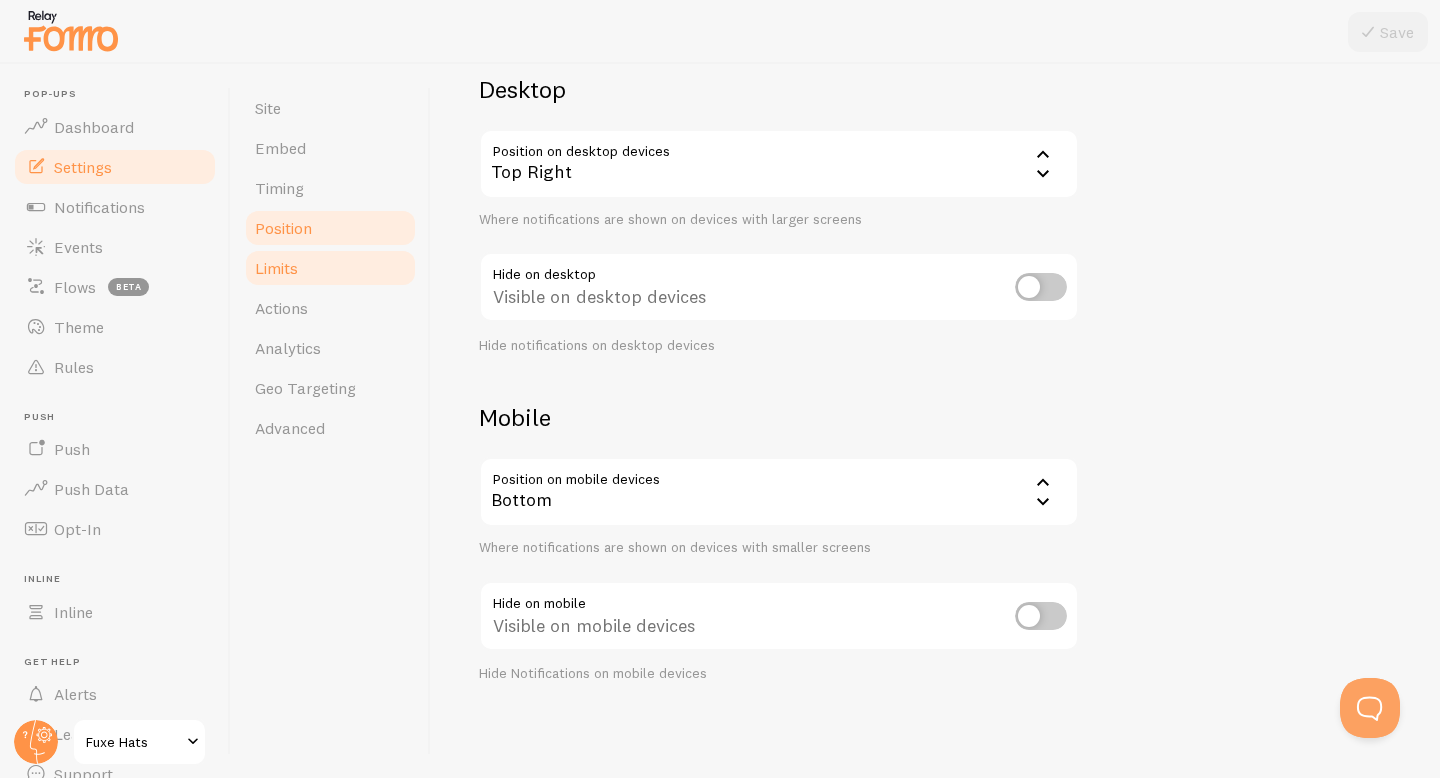 click on "Limits" at bounding box center (330, 268) 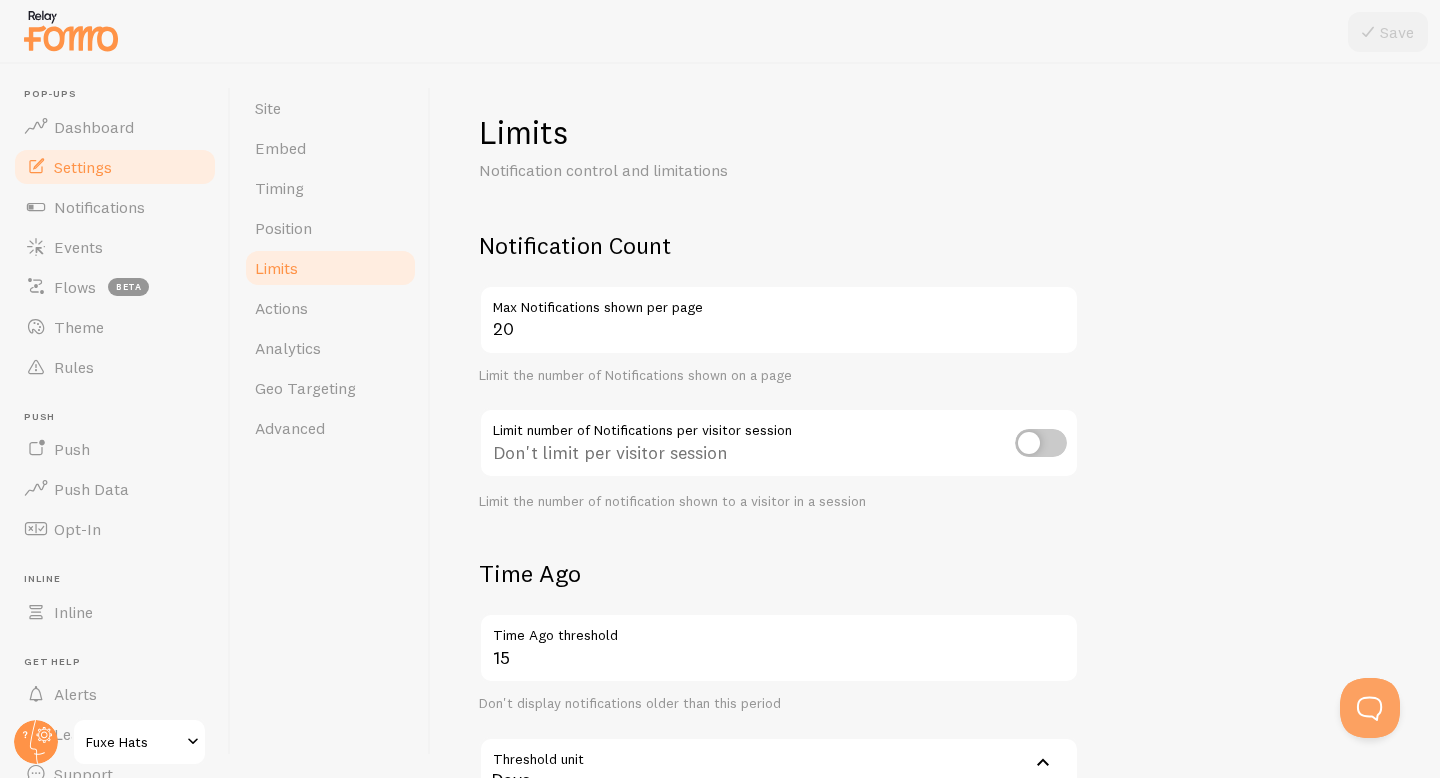 drag, startPoint x: 498, startPoint y: 446, endPoint x: 713, endPoint y: 418, distance: 216.81558 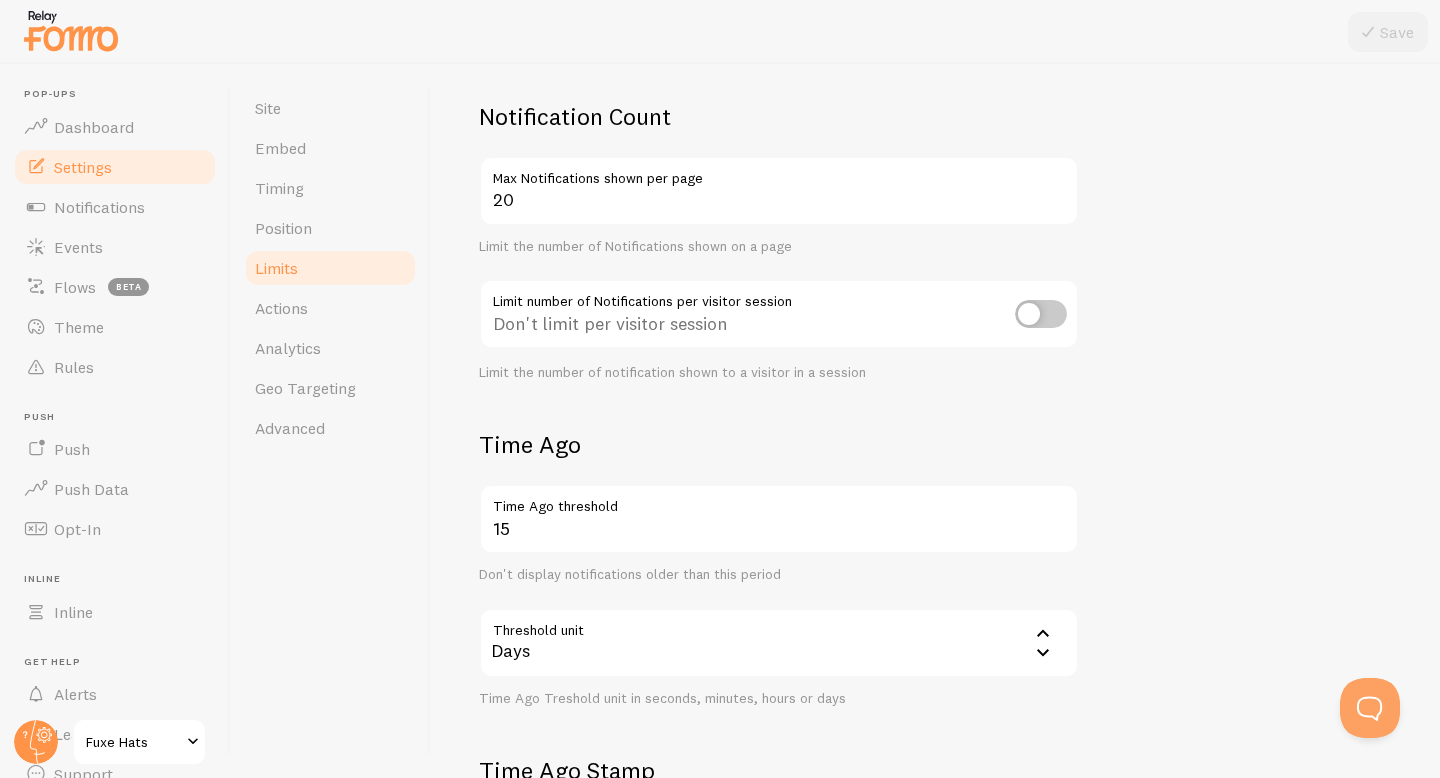 scroll, scrollTop: 431, scrollLeft: 0, axis: vertical 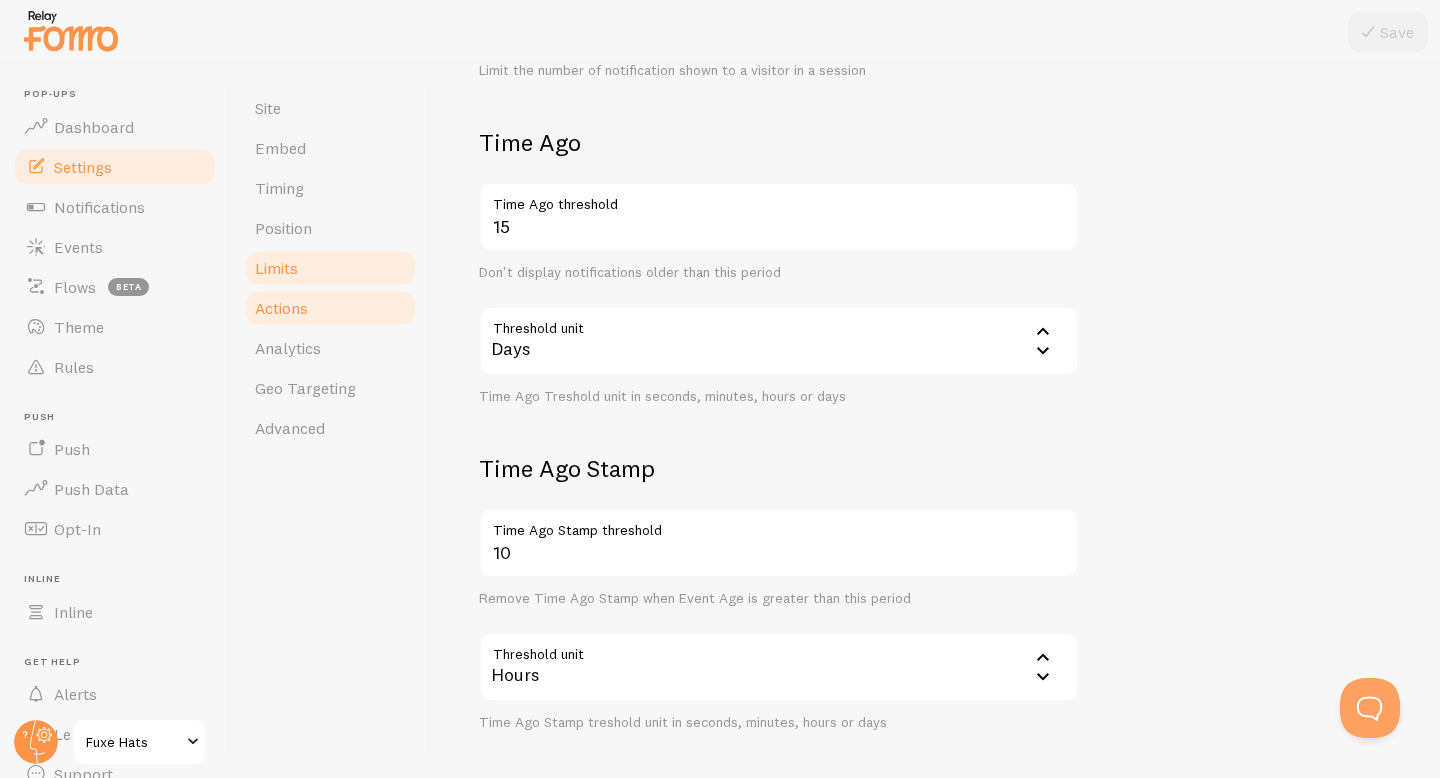 click on "Actions" at bounding box center [281, 308] 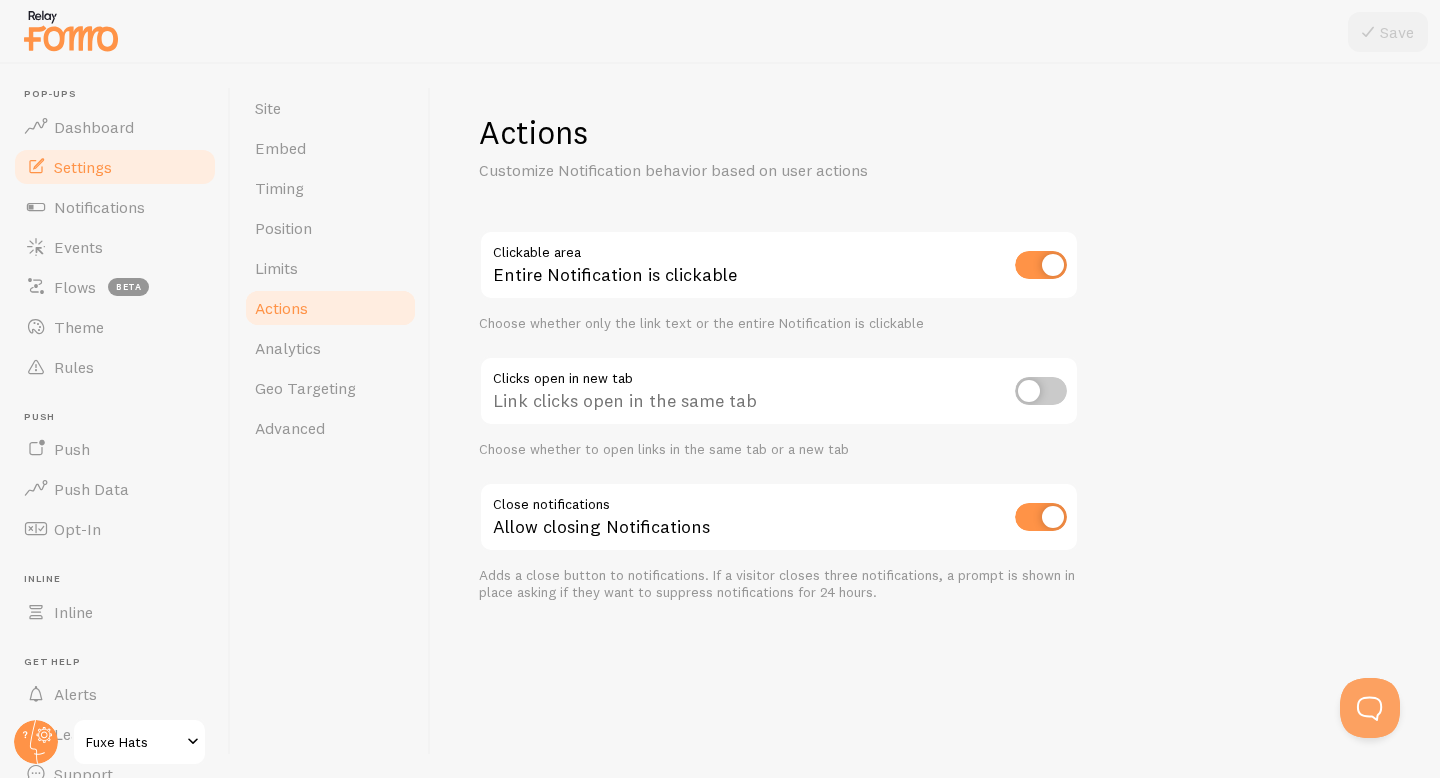 scroll, scrollTop: 0, scrollLeft: 0, axis: both 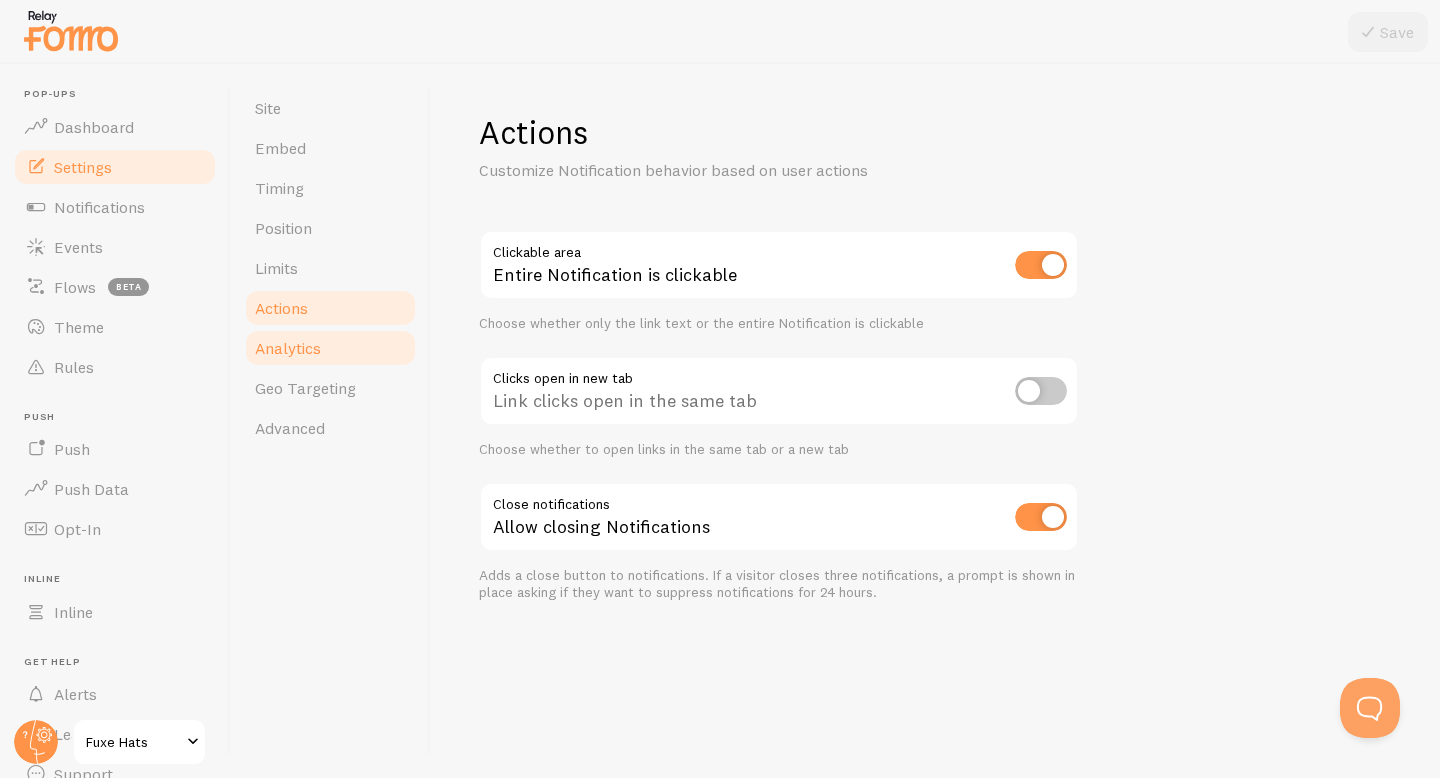 click on "Analytics" at bounding box center (330, 348) 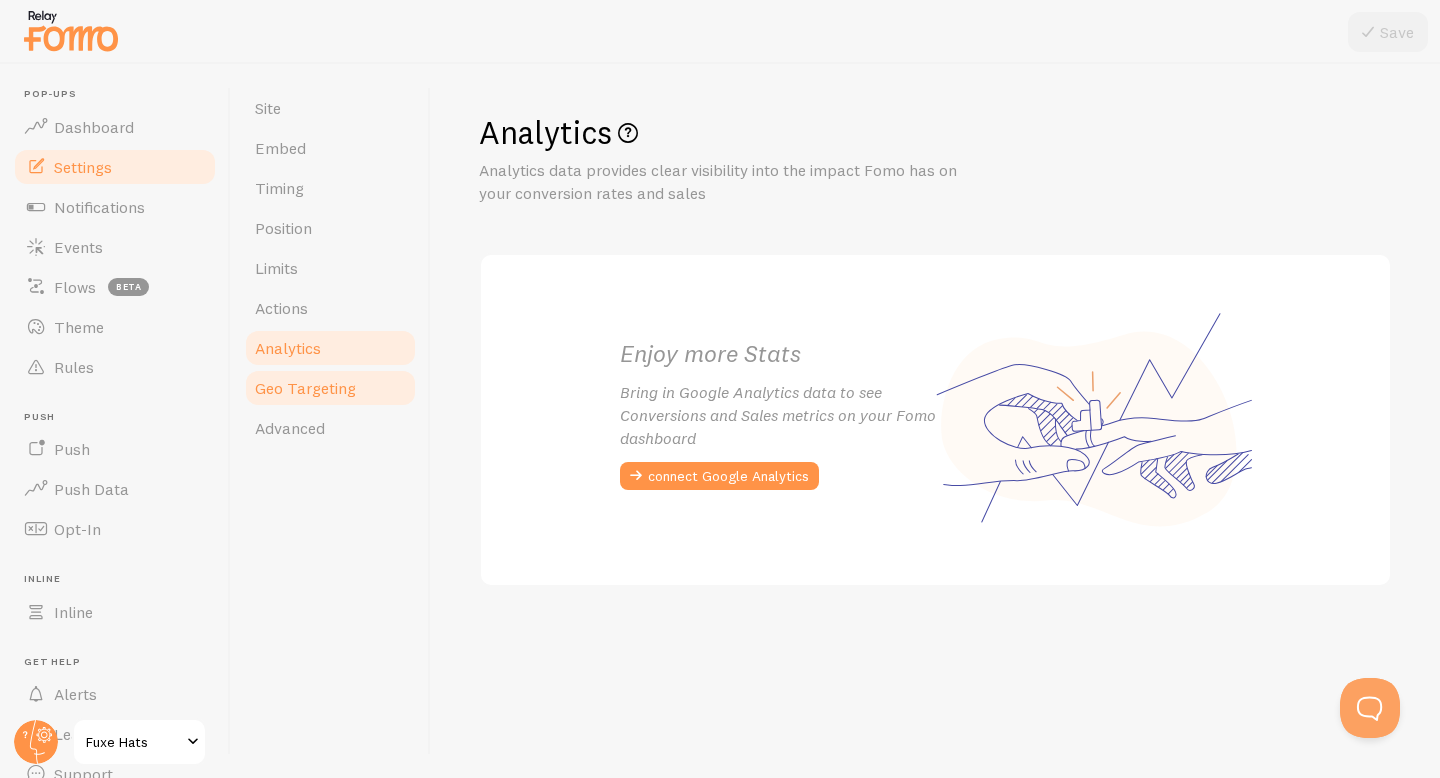 click on "Geo Targeting" at bounding box center [305, 388] 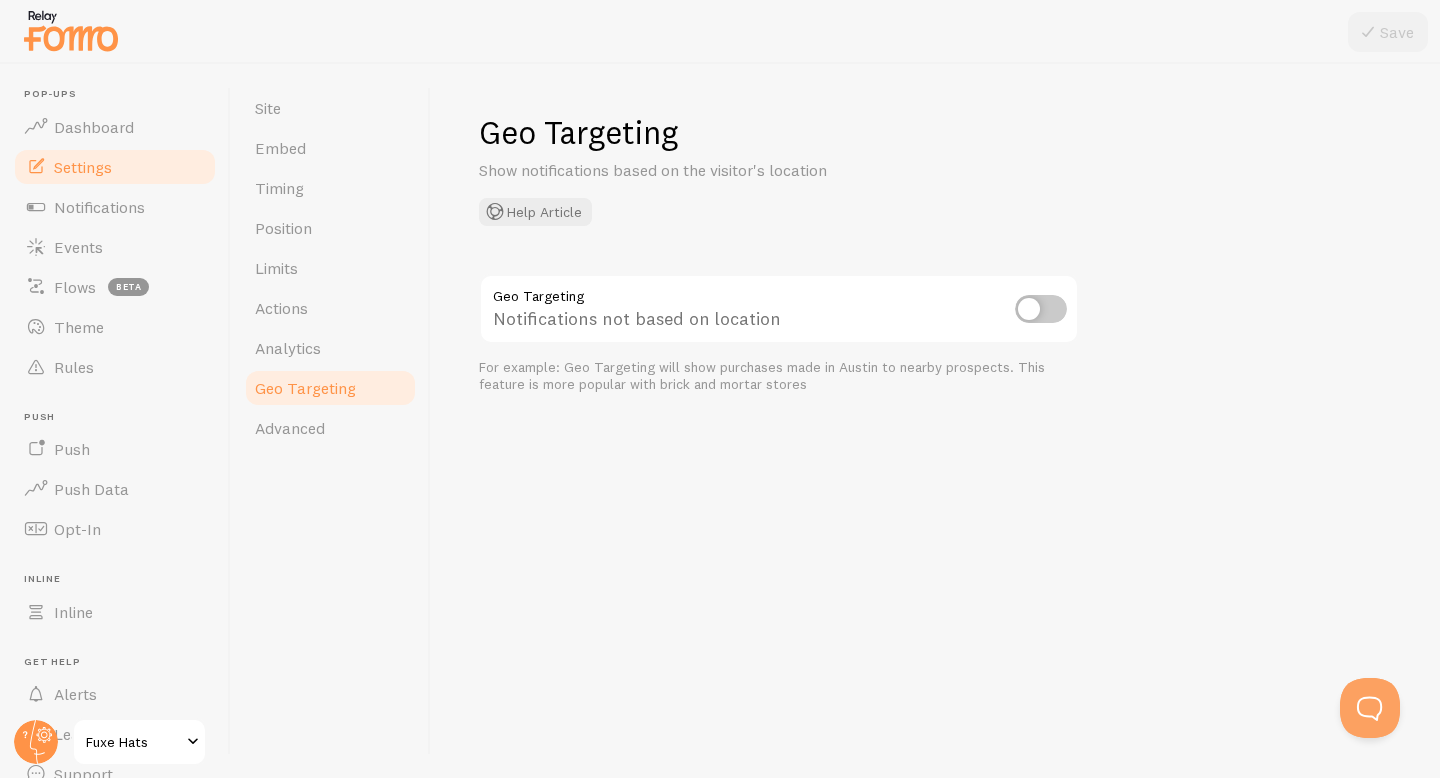 click at bounding box center (1041, 309) 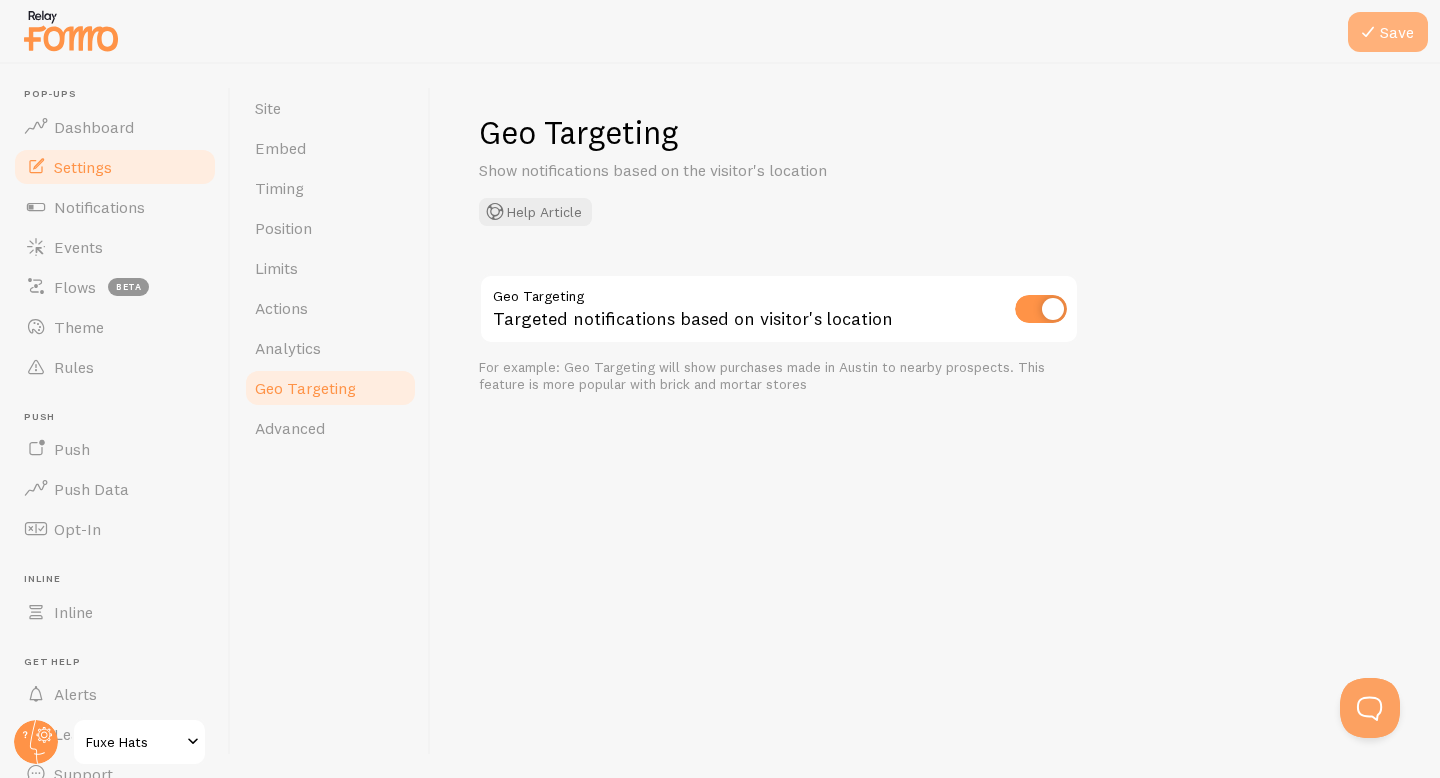 click on "Save" at bounding box center (1388, 32) 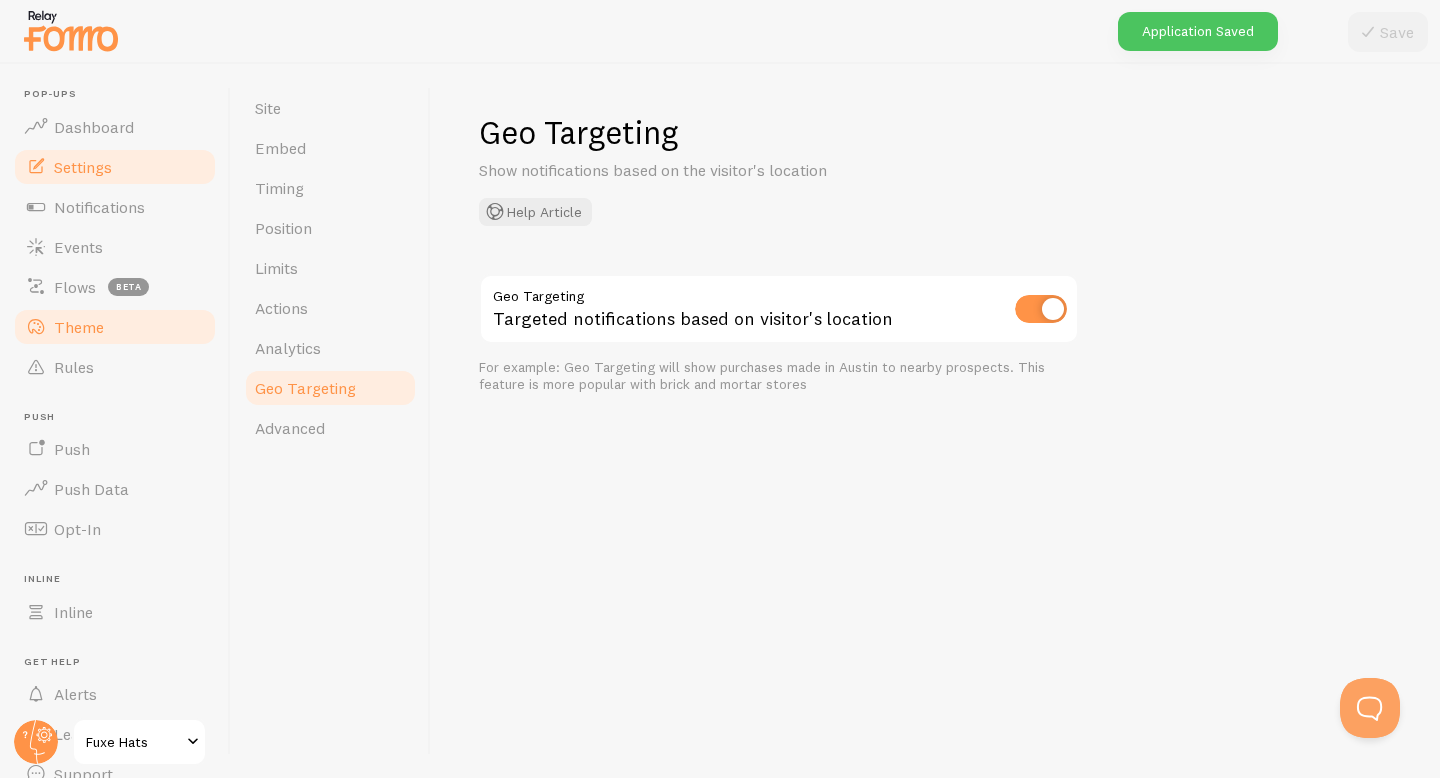 click on "Theme" at bounding box center (115, 327) 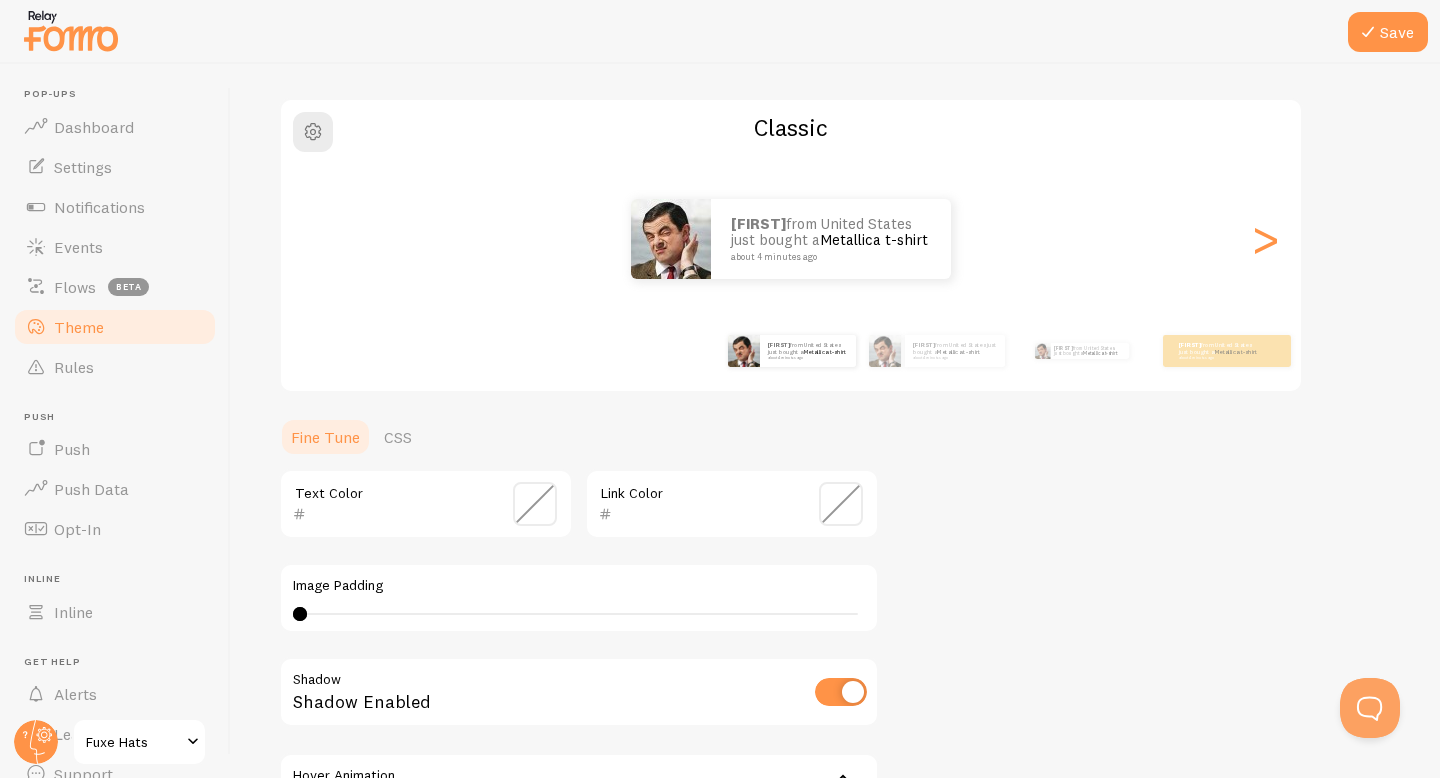 scroll, scrollTop: 129, scrollLeft: 0, axis: vertical 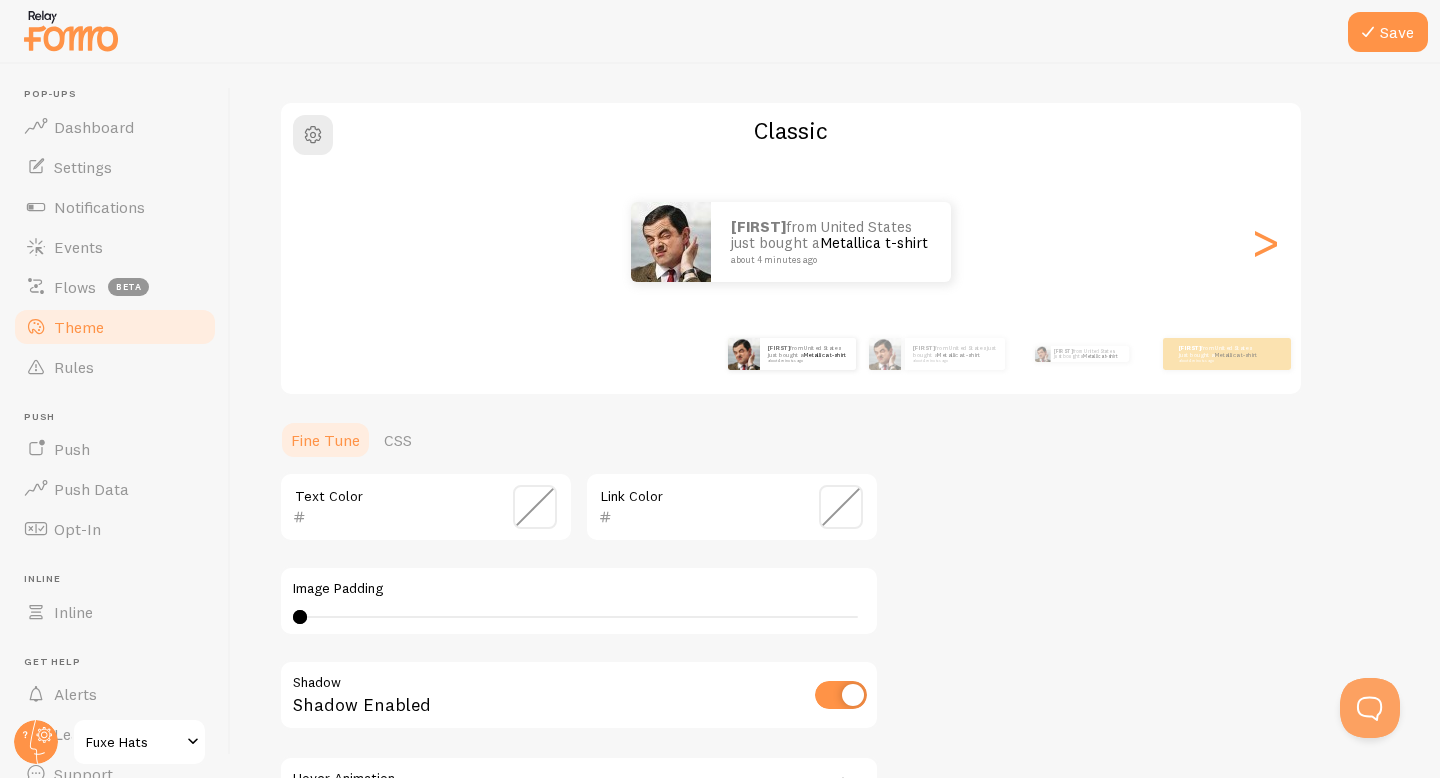 click at bounding box center (535, 507) 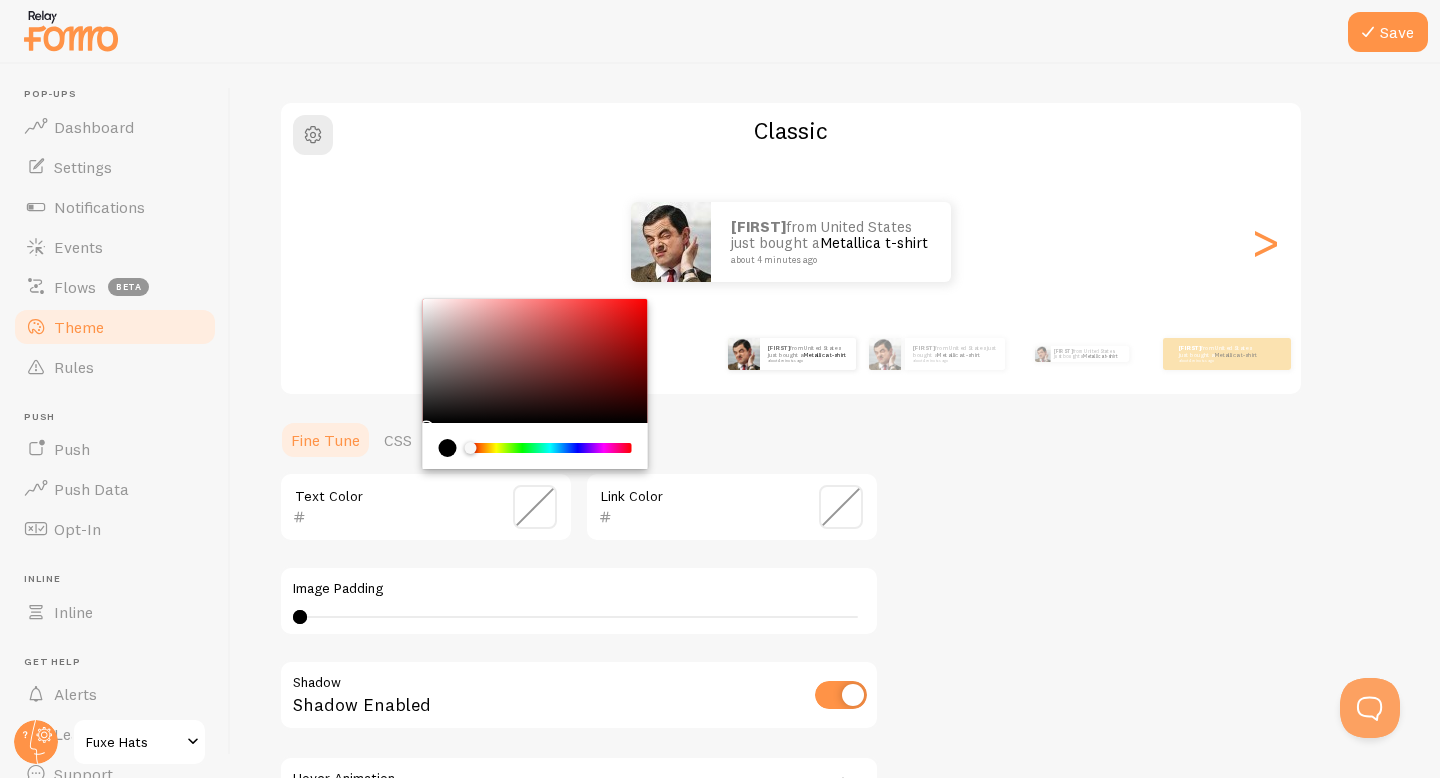 type on "000000" 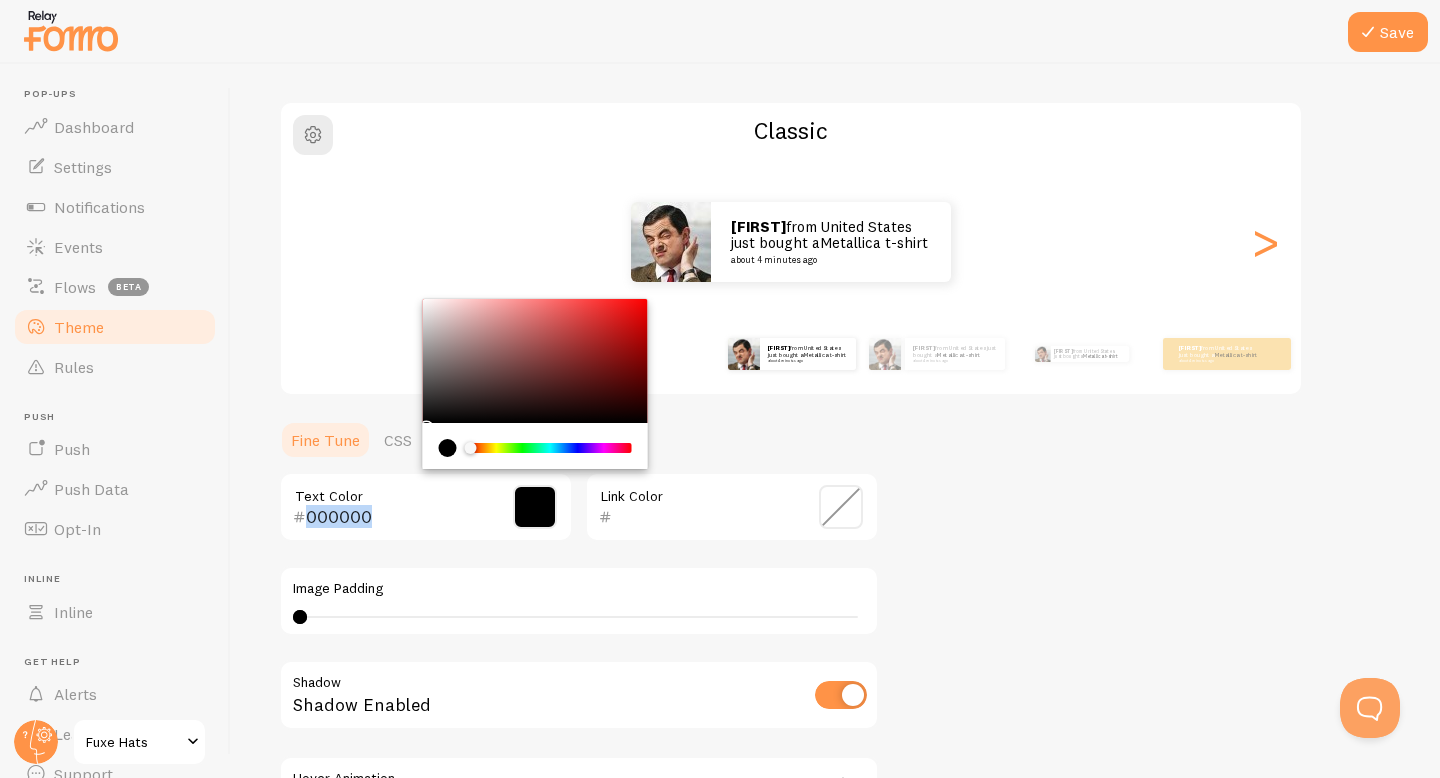 drag, startPoint x: 327, startPoint y: 476, endPoint x: 314, endPoint y: 483, distance: 14.764823 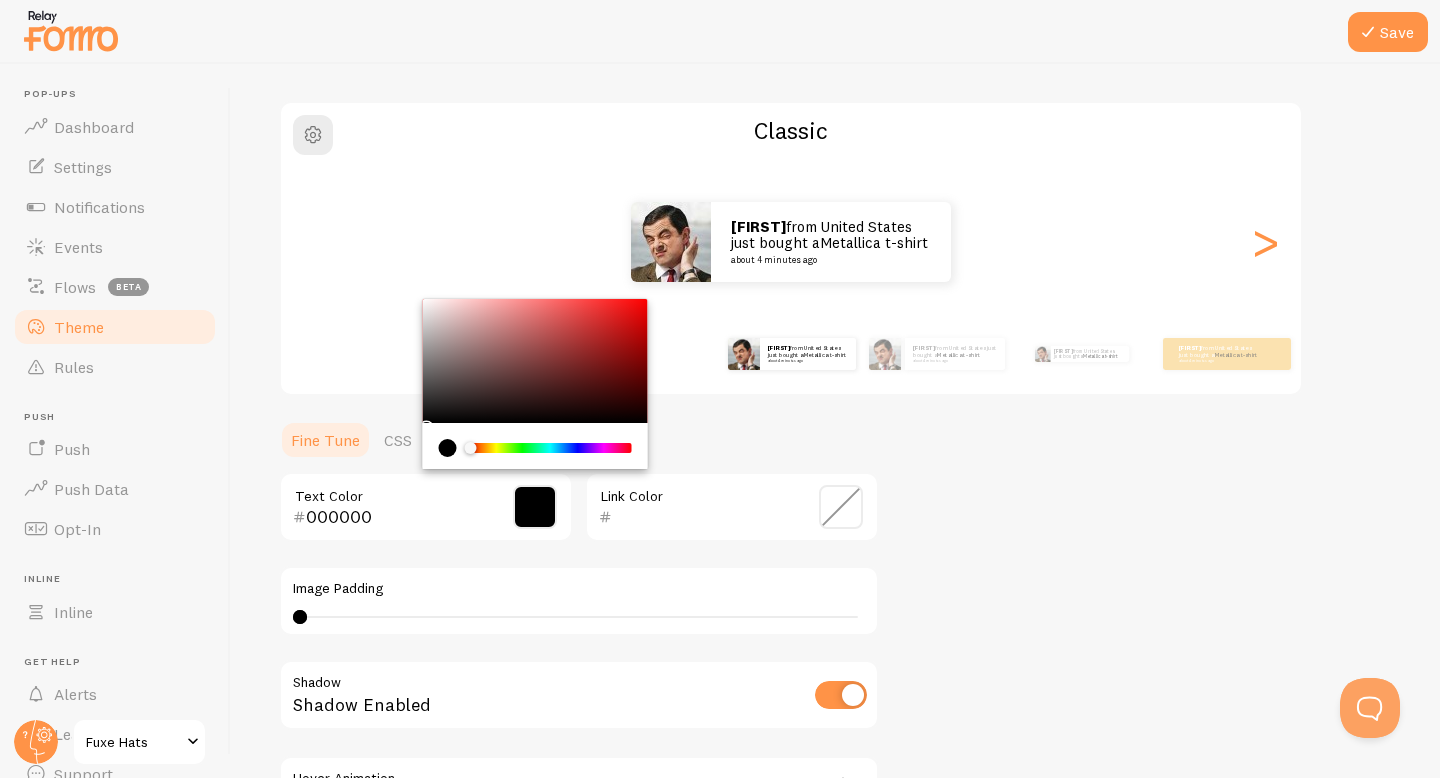click on "000000                     Text Color" at bounding box center [426, 507] 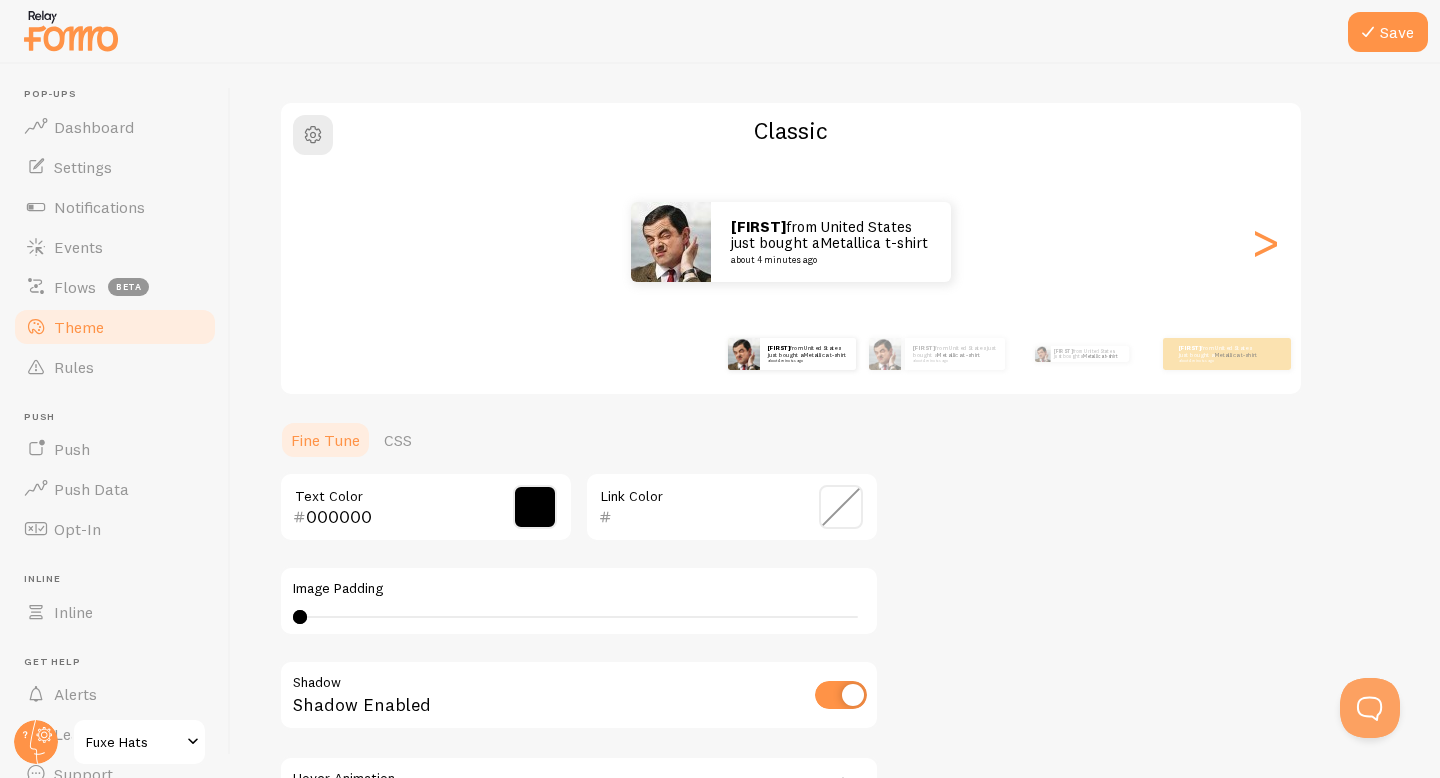 click at bounding box center (841, 507) 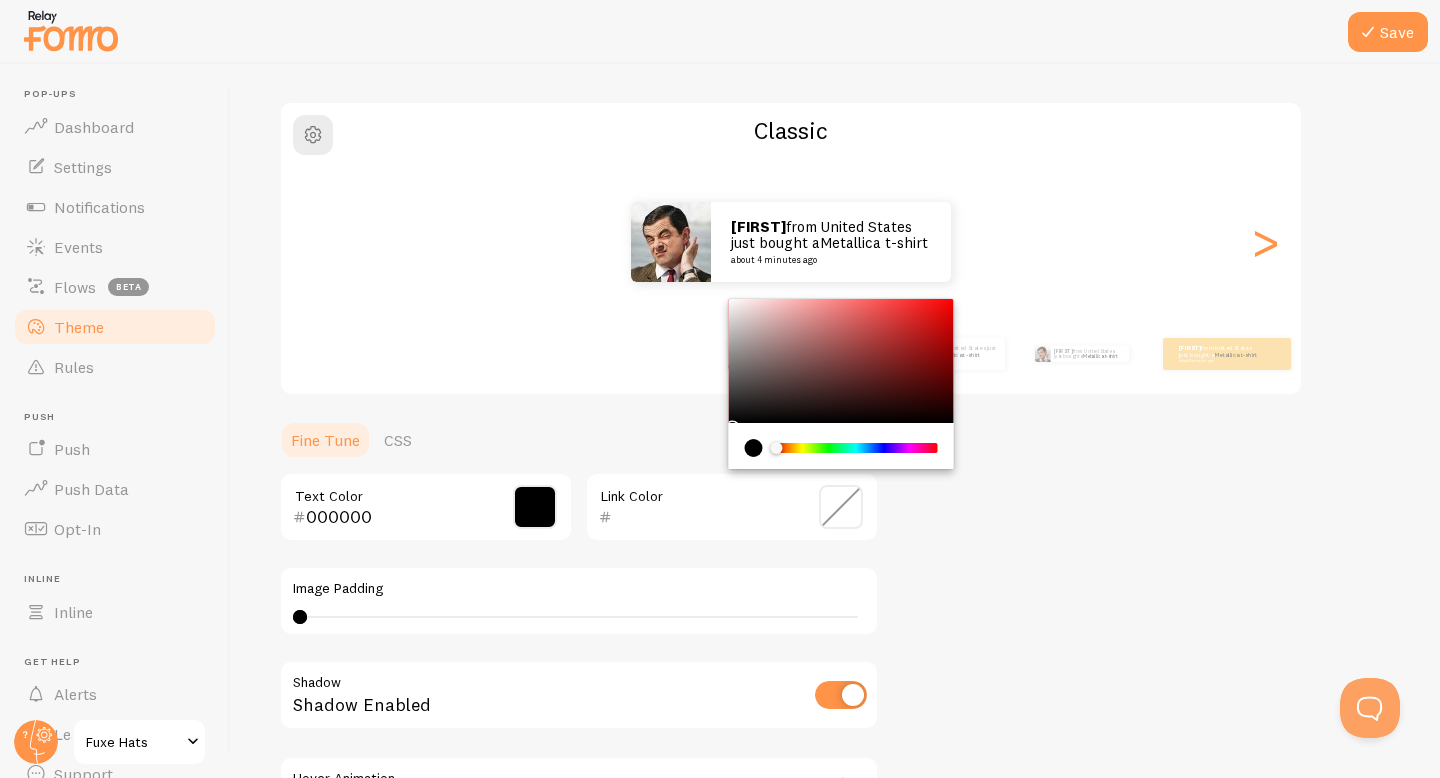 type on "000000" 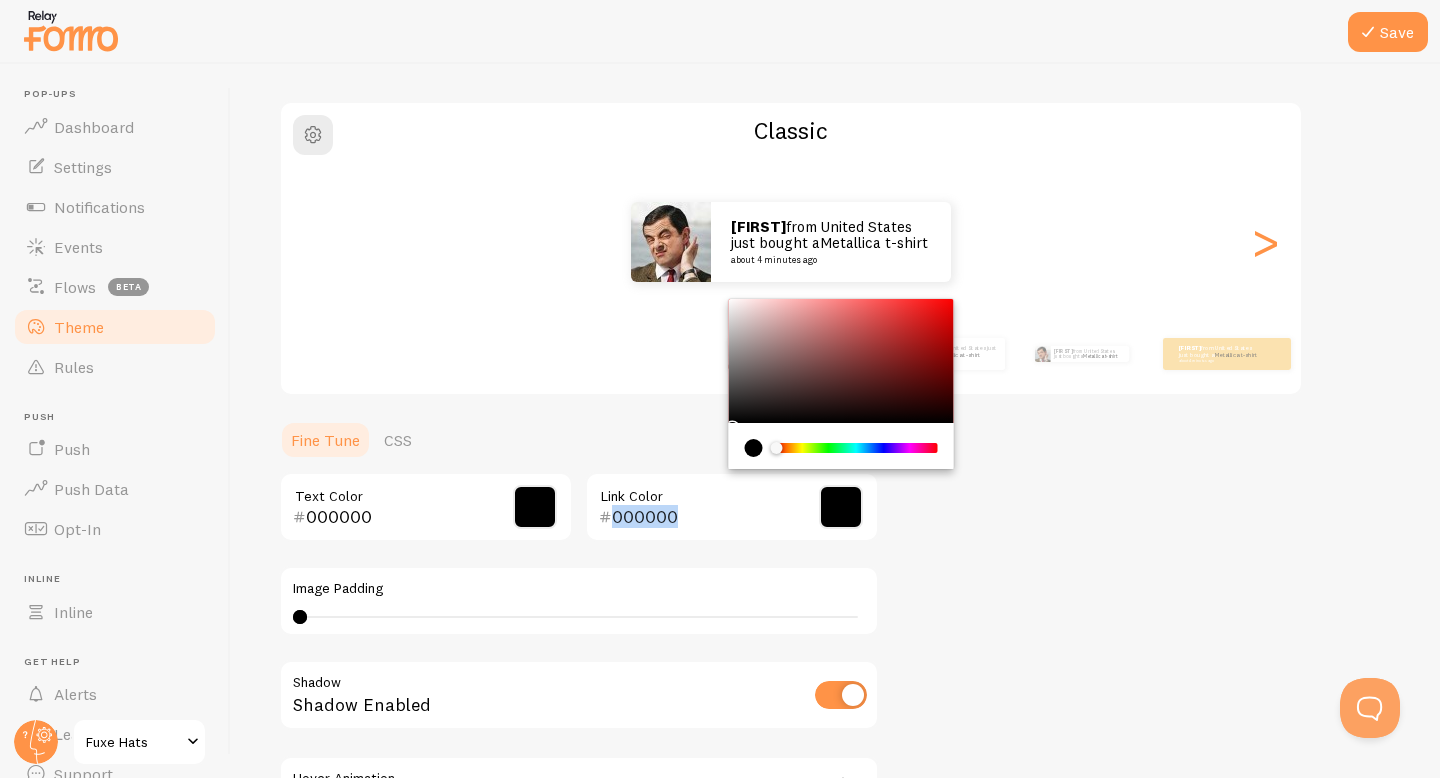 drag, startPoint x: 614, startPoint y: 463, endPoint x: 603, endPoint y: 469, distance: 12.529964 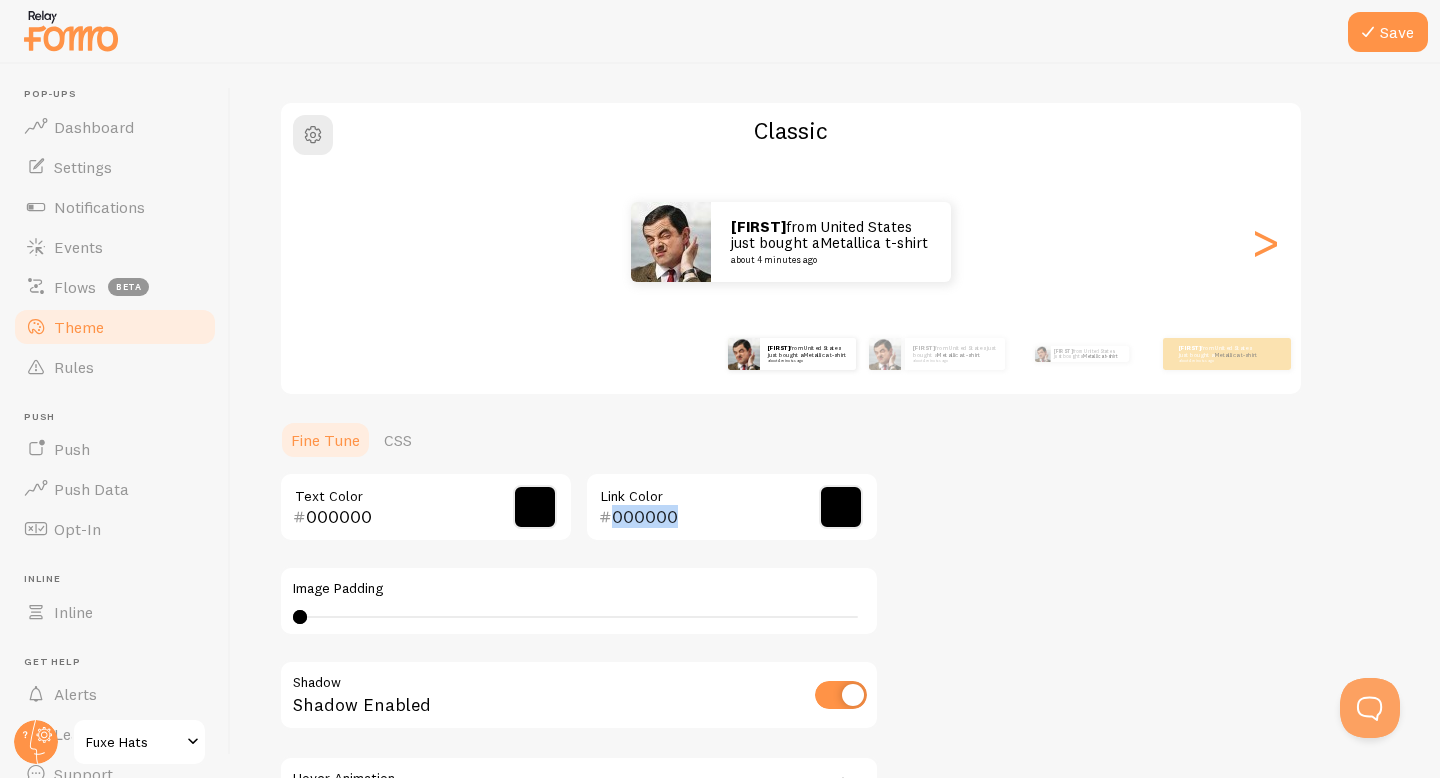 click on "Fine Tune
CSS
000000       Text Color   000000                     Link Color   Image Padding       0
0 - undefined
Shadow   Shadow Enabled     Hover Animation   none   No Hover Animation       No Hover Animation  Forward  Float    Hover over the notification for preview
Use the color scheme from your website
Grab Colors          Current theme settings     Classes:  fomo-notification-v2-classic   Style:     .fomo-notification-v2-classic   .fomo-notification-content-wrapper   small  {}" at bounding box center (579, 676) 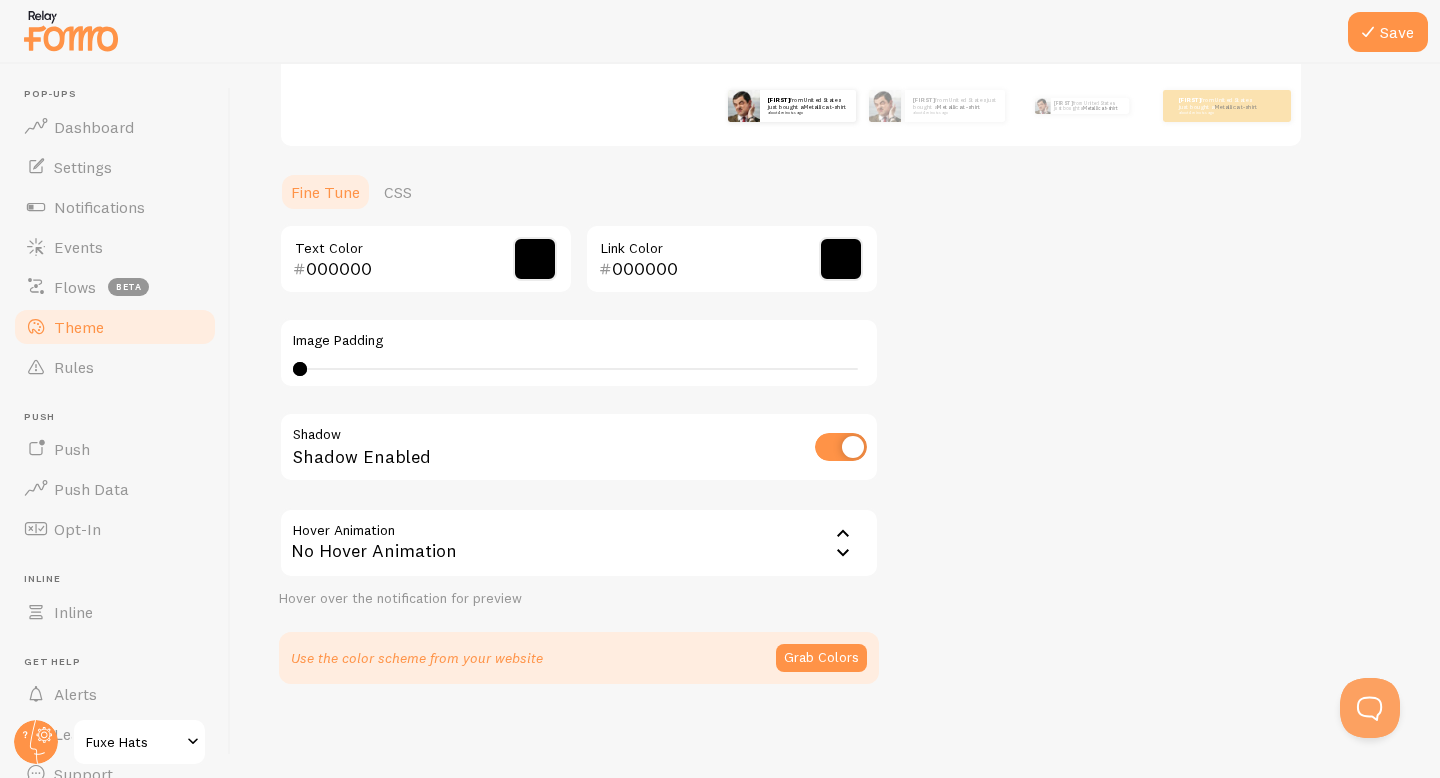 scroll, scrollTop: 379, scrollLeft: 0, axis: vertical 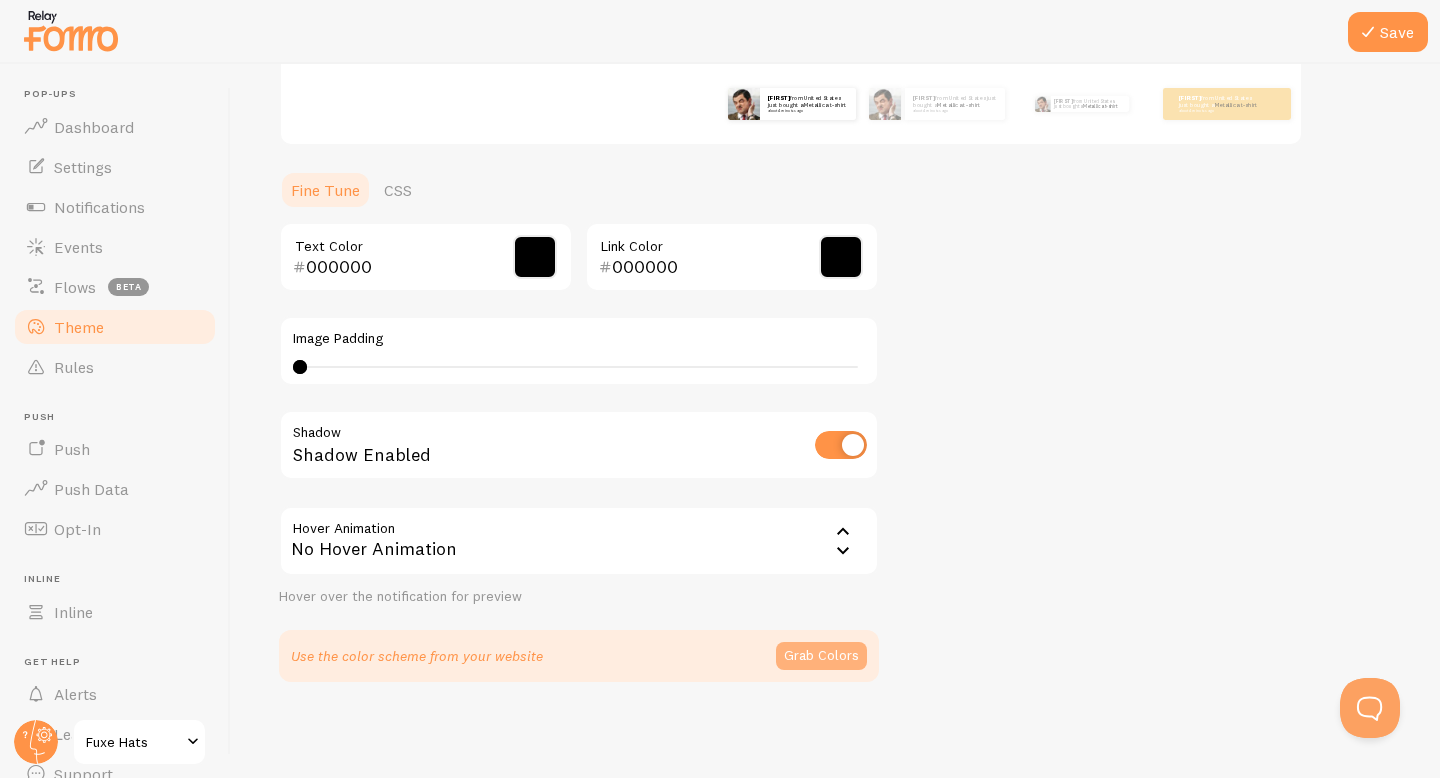click on "Grab Colors" at bounding box center [821, 656] 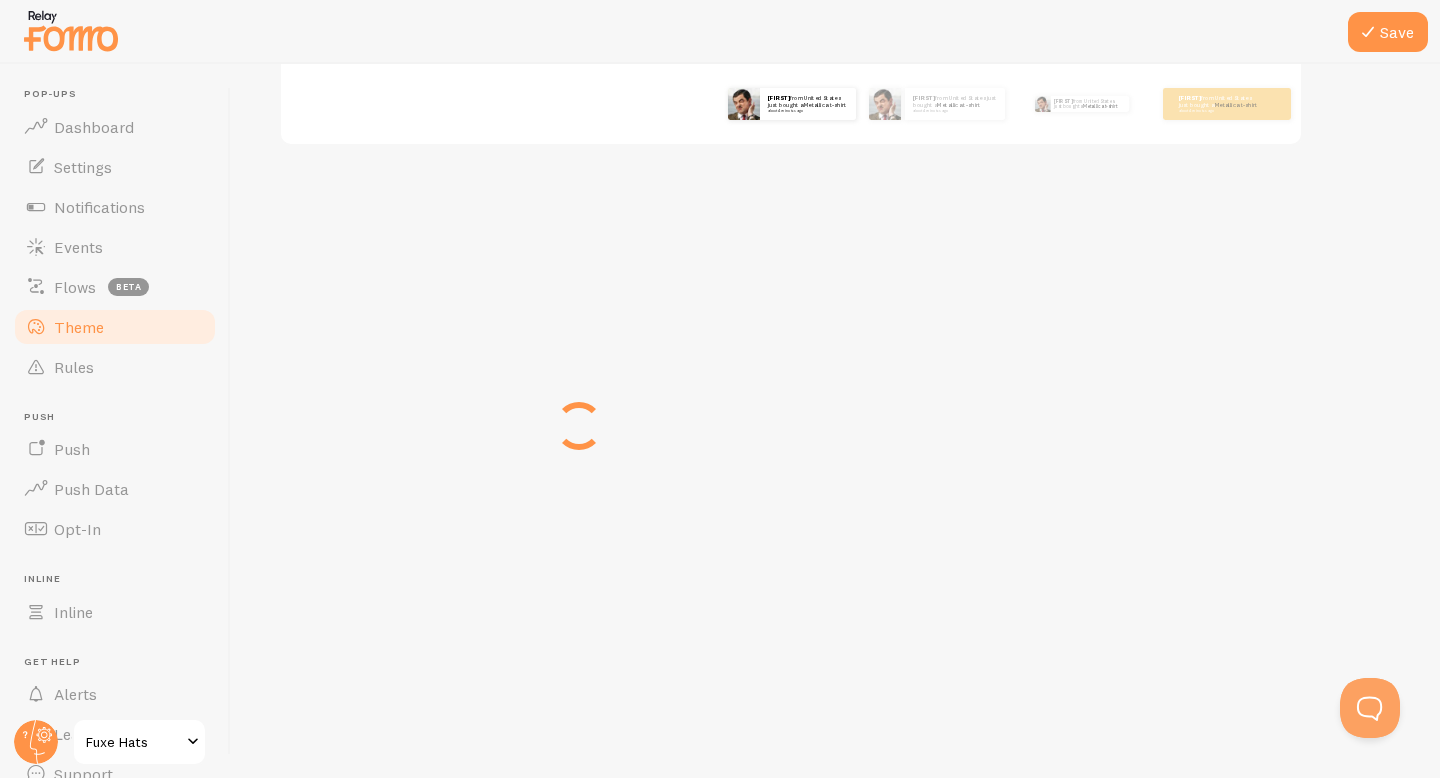 scroll, scrollTop: 371, scrollLeft: 0, axis: vertical 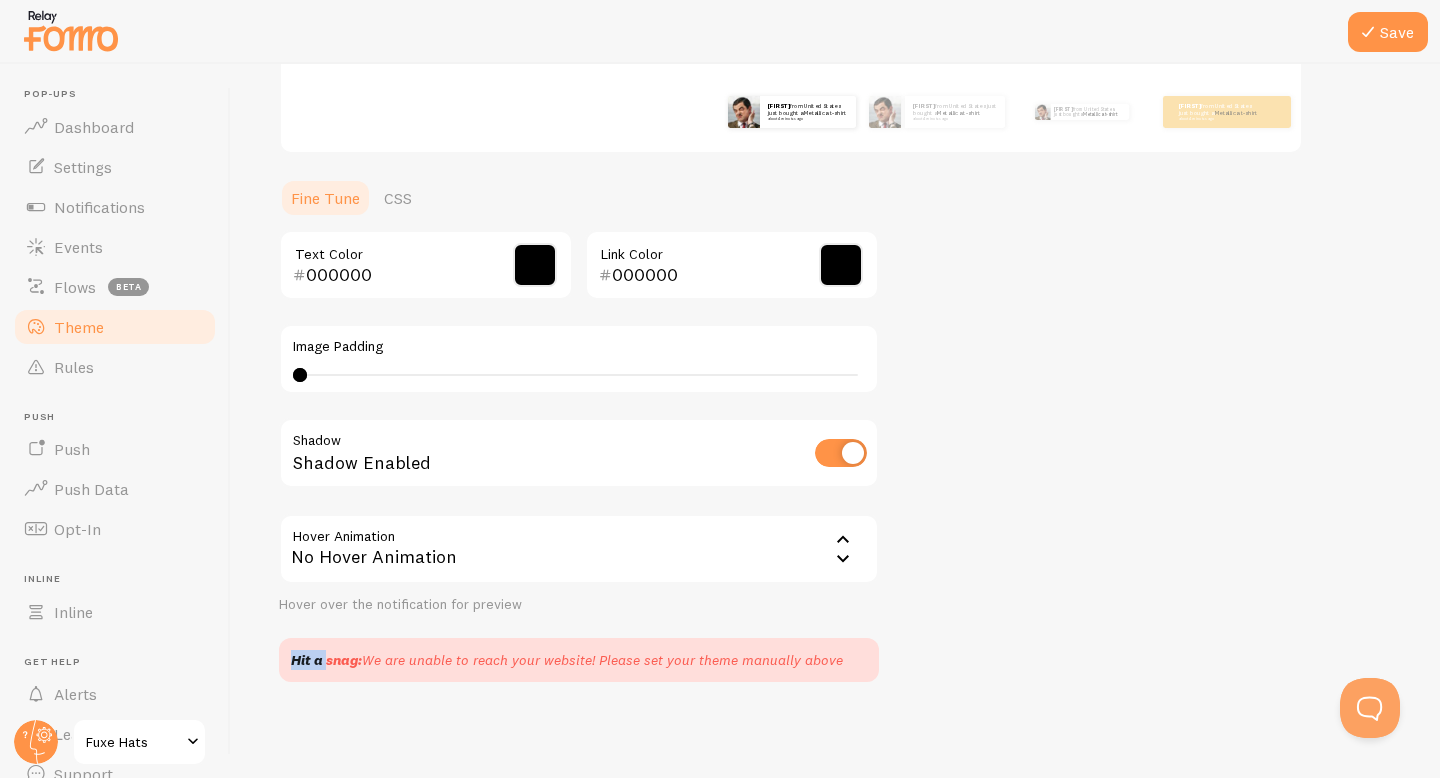 drag, startPoint x: 332, startPoint y: 666, endPoint x: 647, endPoint y: 649, distance: 315.4584 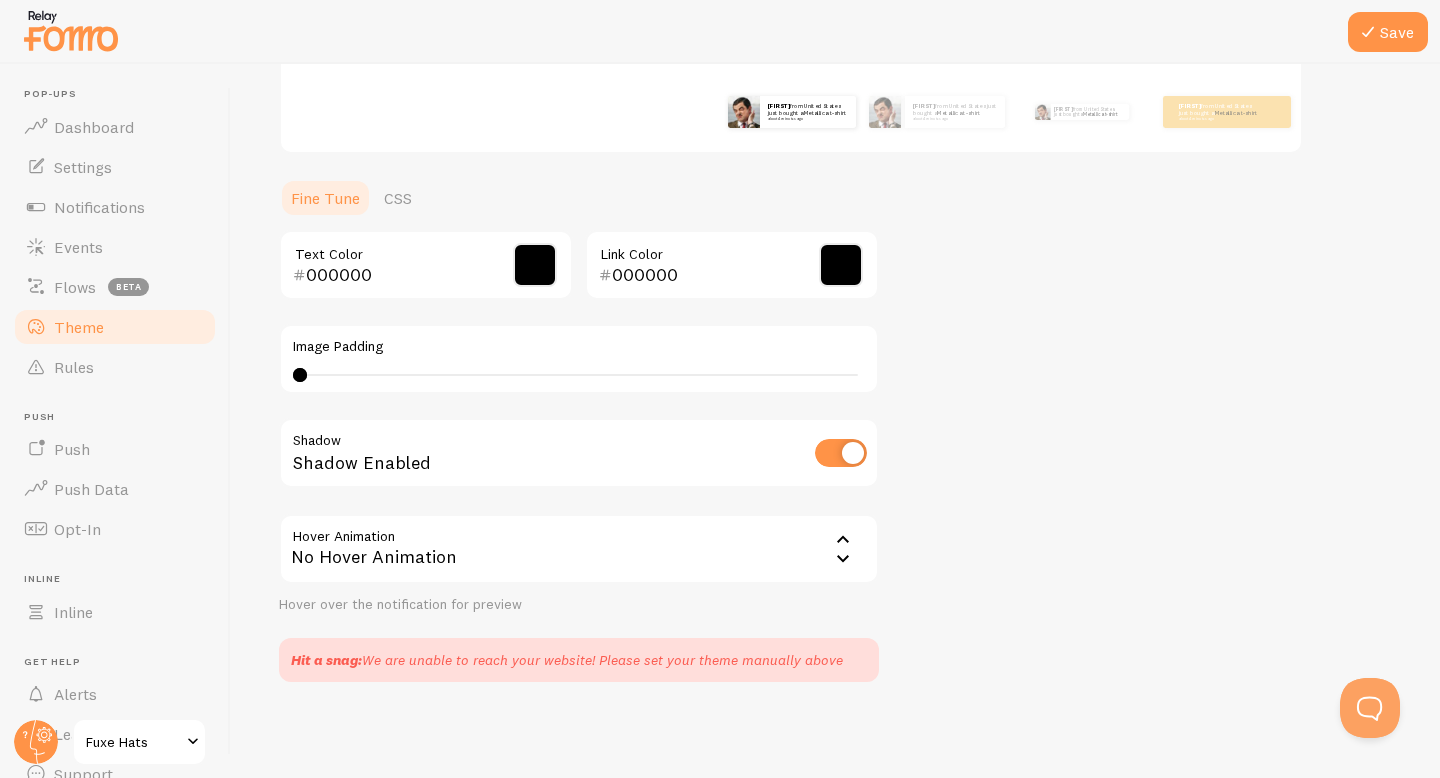 click on "No Hover Animation" at bounding box center [579, 549] 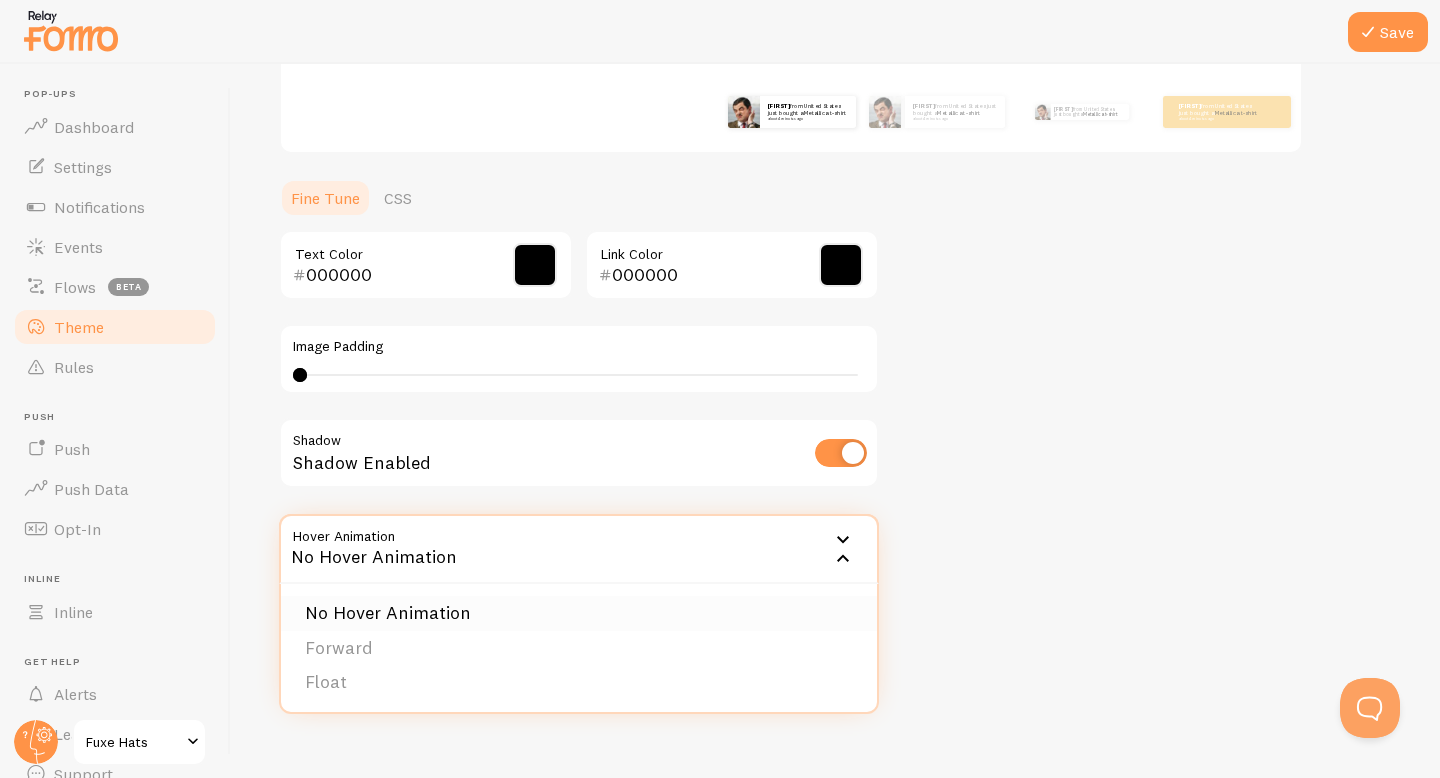 click on "No Hover Animation" at bounding box center [579, 613] 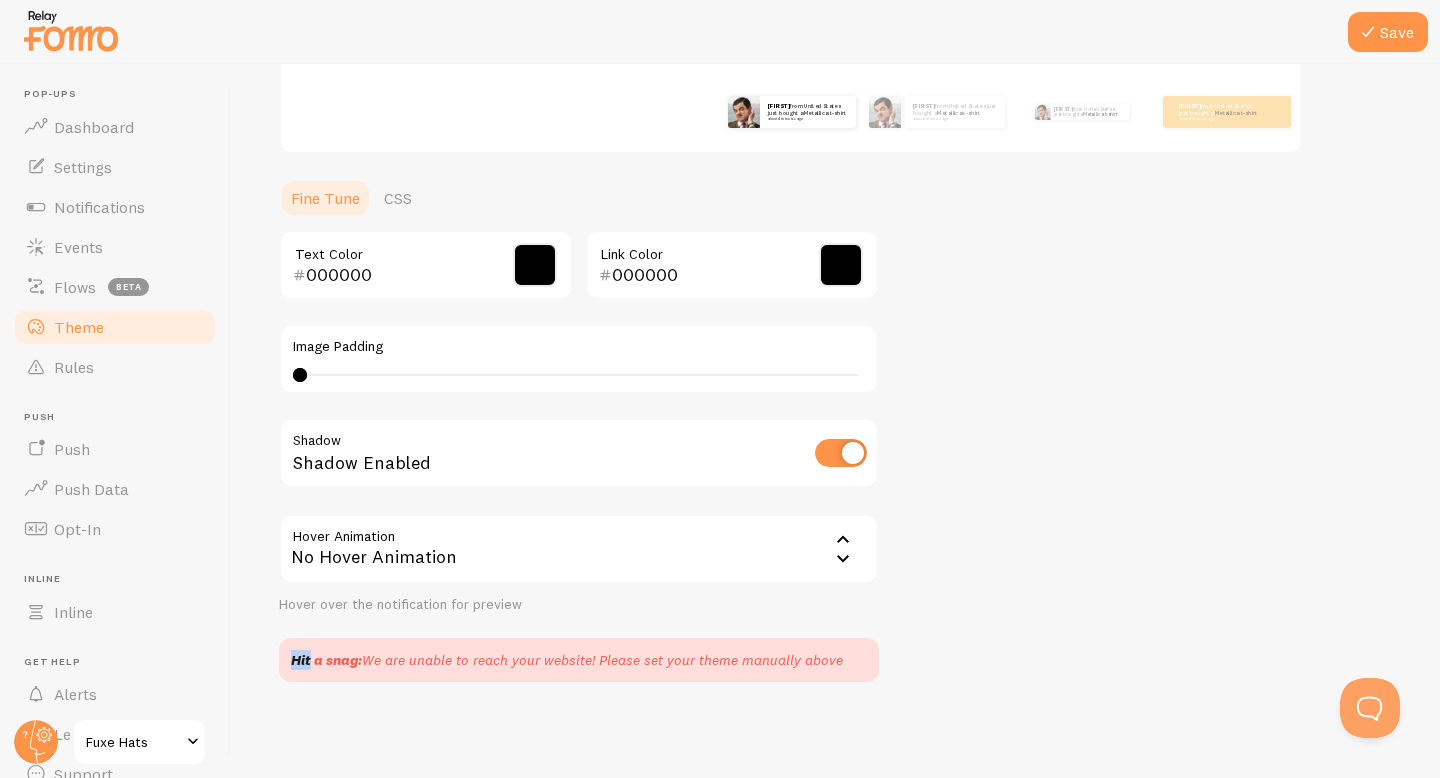 click on "000000       Text Color   000000       Link Color   Image Padding       0
0 - undefined
Shadow   Shadow Enabled     Hover Animation   none   No Hover Animation       No Hover Animation  Forward  Float    Hover over the notification for preview       Hit a snag:  We are unable to reach your website! Please set your theme manually above
Current theme settings     Classes:  fomo-notification-v2-classic   Style:" at bounding box center [579, 456] 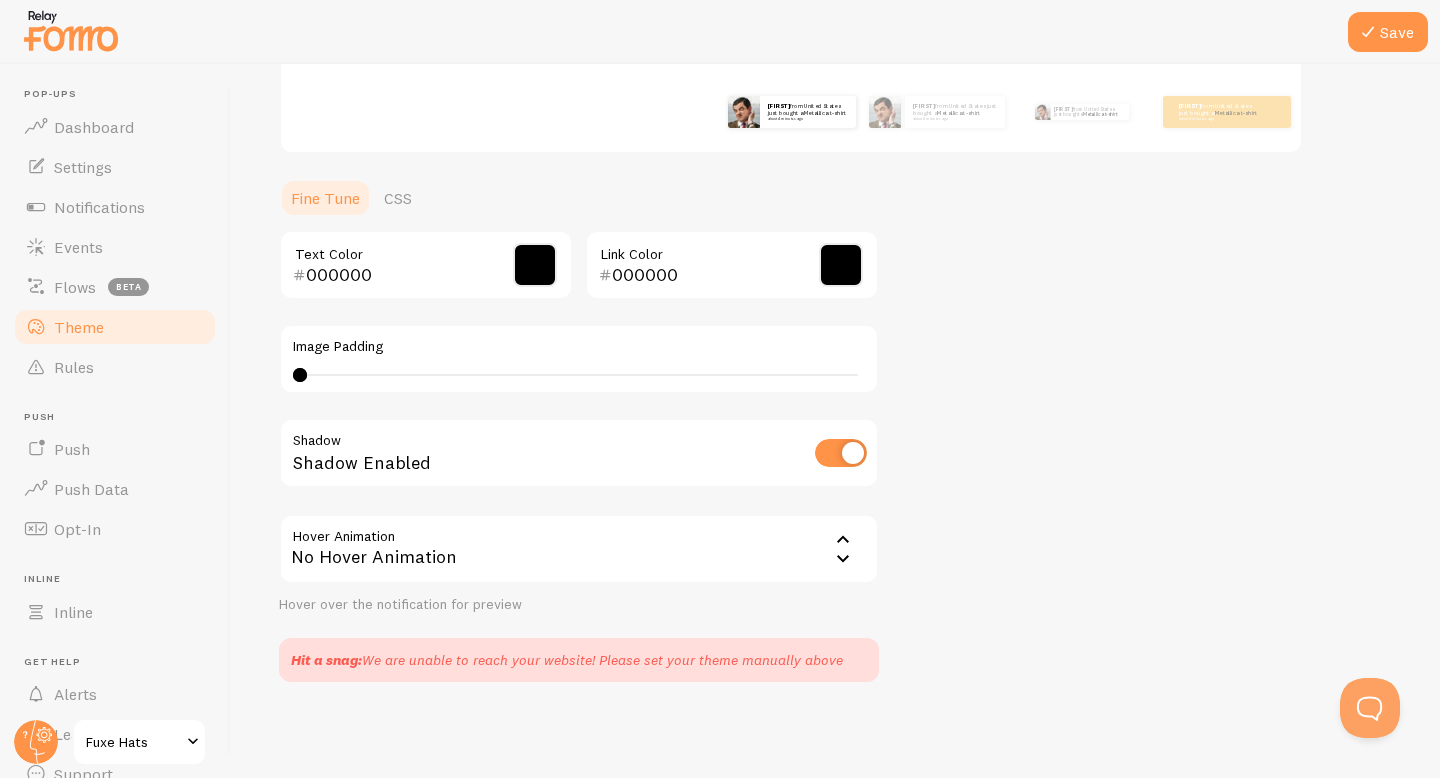 click on "Shadow Enabled" at bounding box center [579, 454] 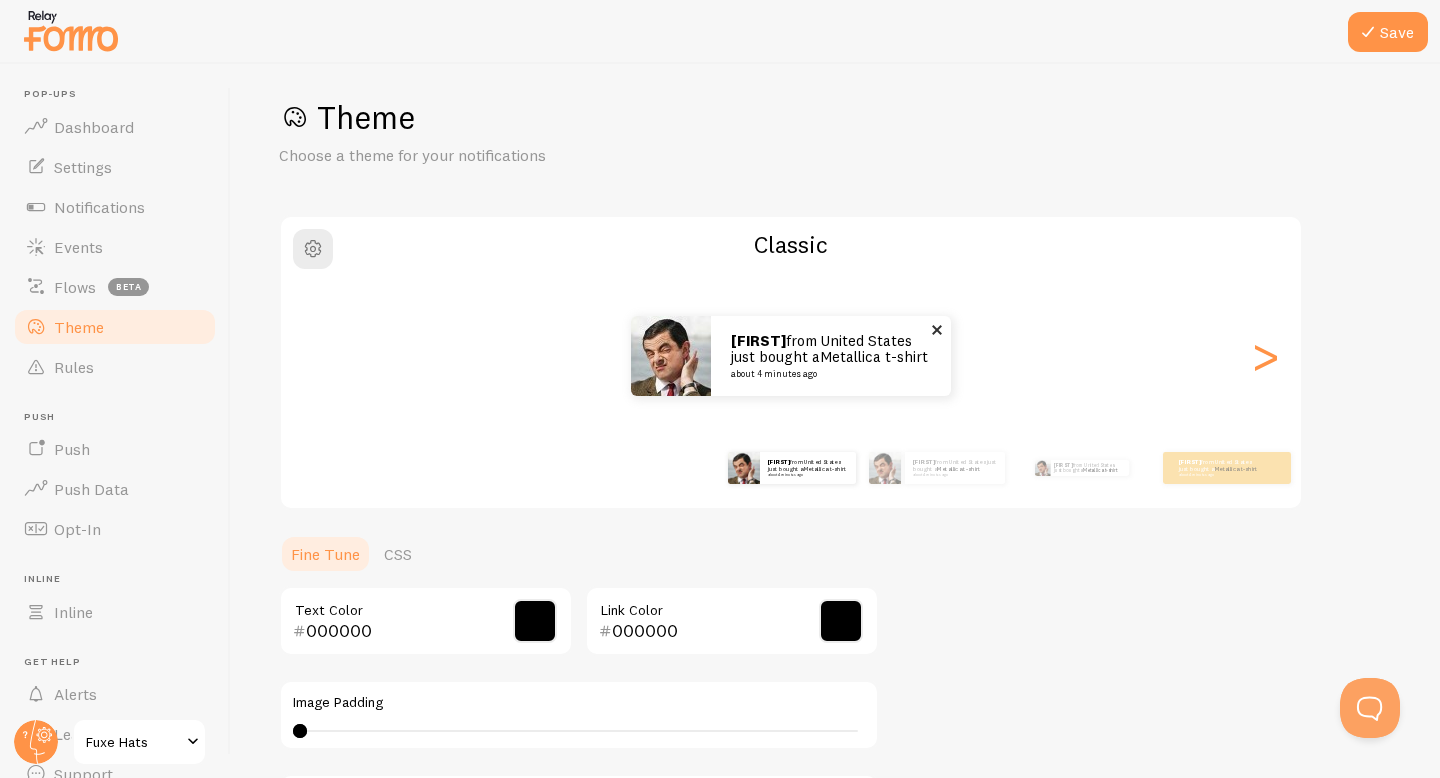 scroll, scrollTop: 0, scrollLeft: 0, axis: both 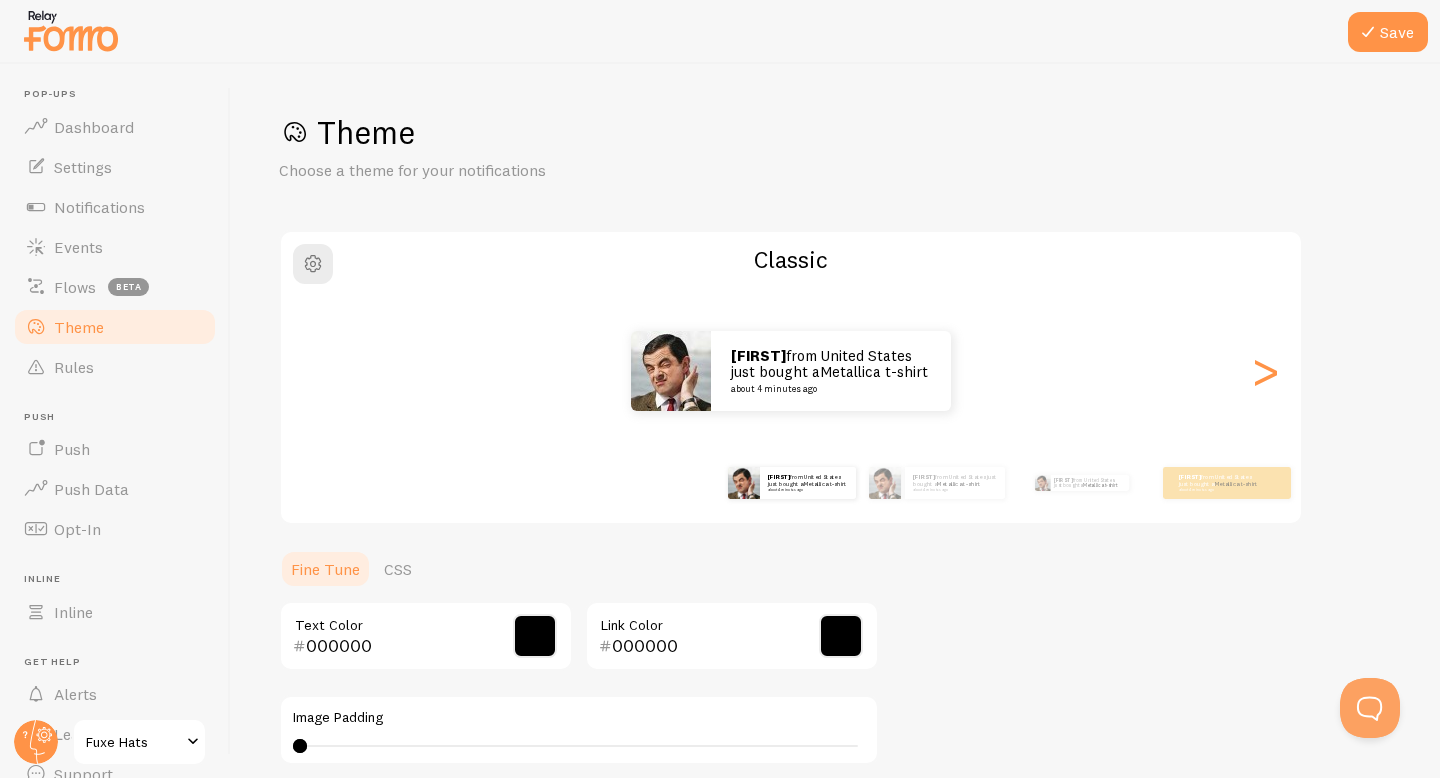 click on "[FIRST] from [COUNTRY] just bought a Metallica t-shirt about 4 minutes ago" at bounding box center (791, 371) 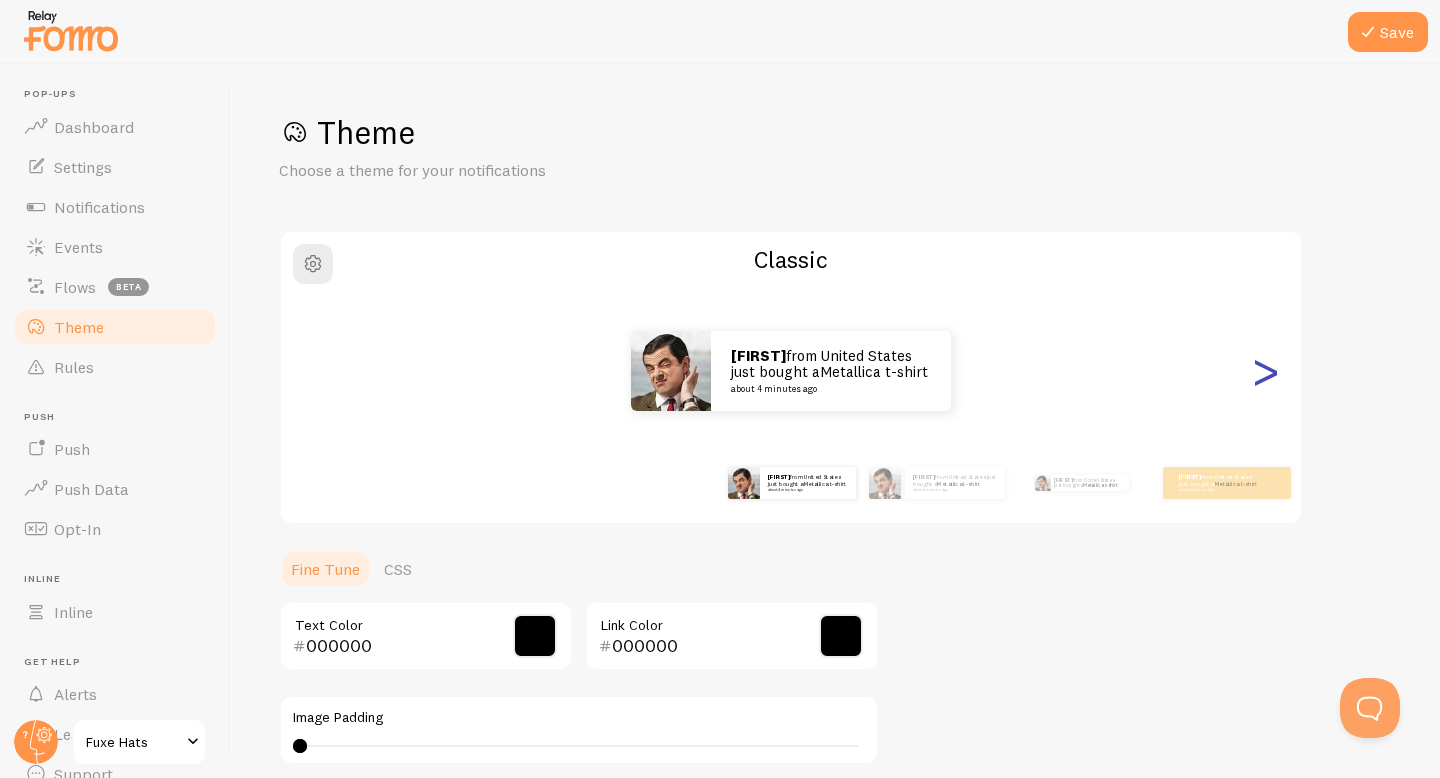 click on ">" at bounding box center (1265, 371) 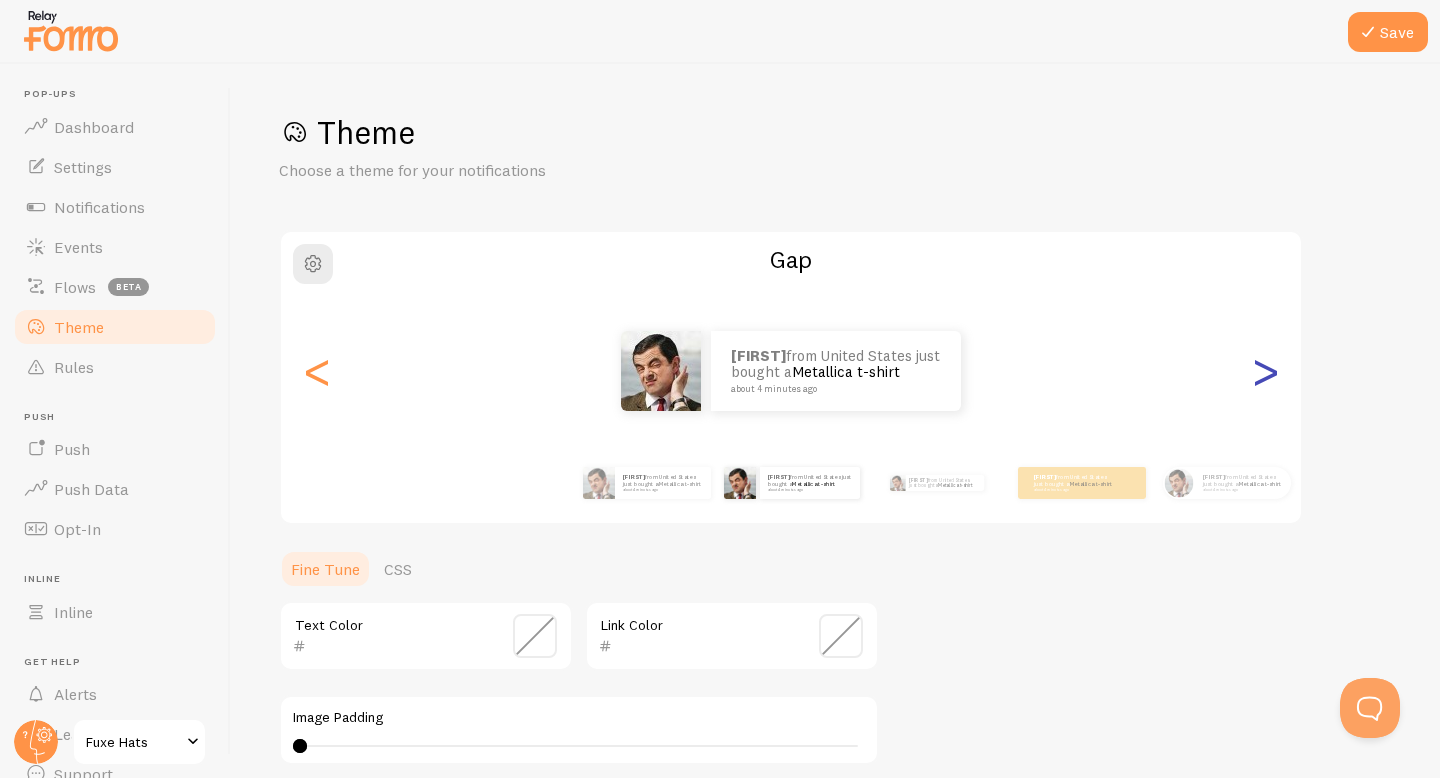 click on ">" at bounding box center [1265, 371] 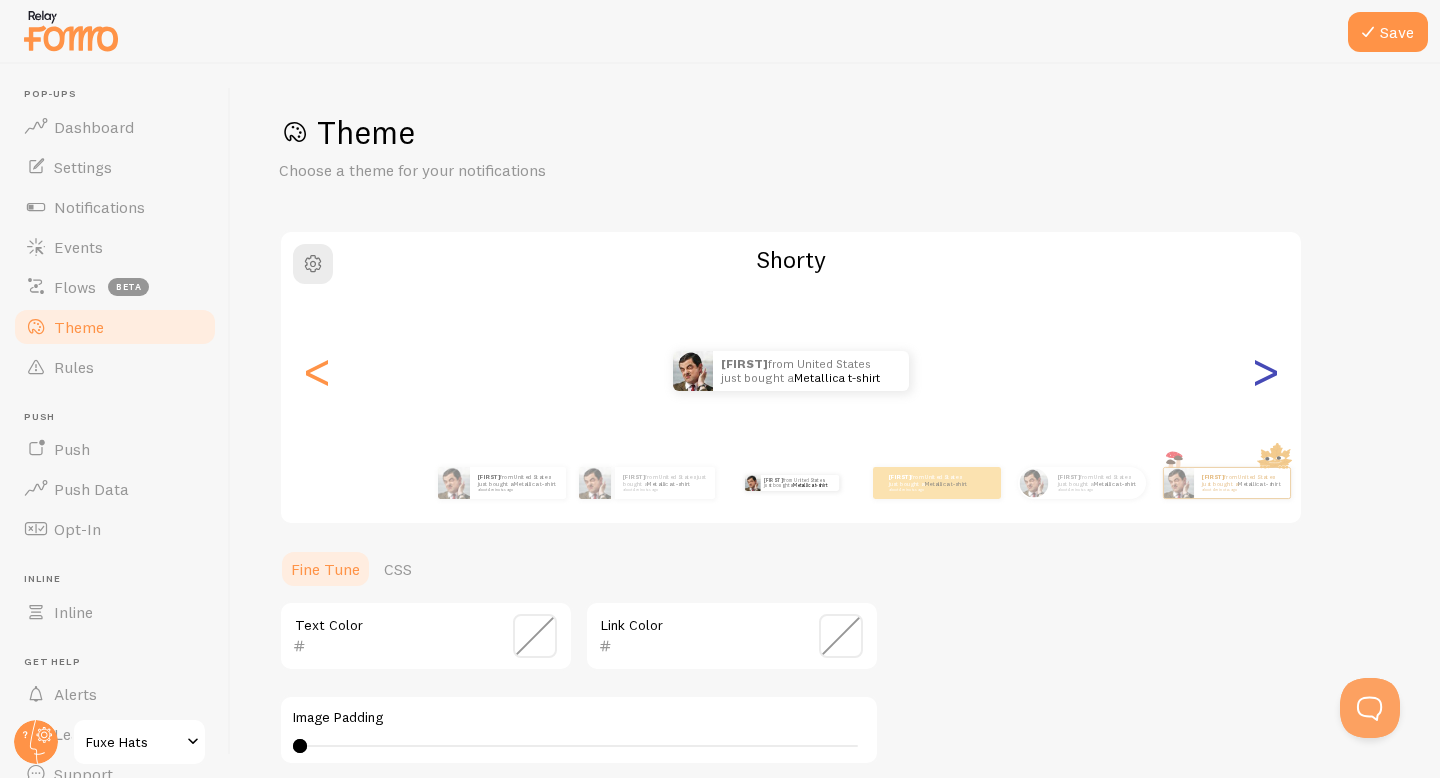 click on ">" at bounding box center (1265, 371) 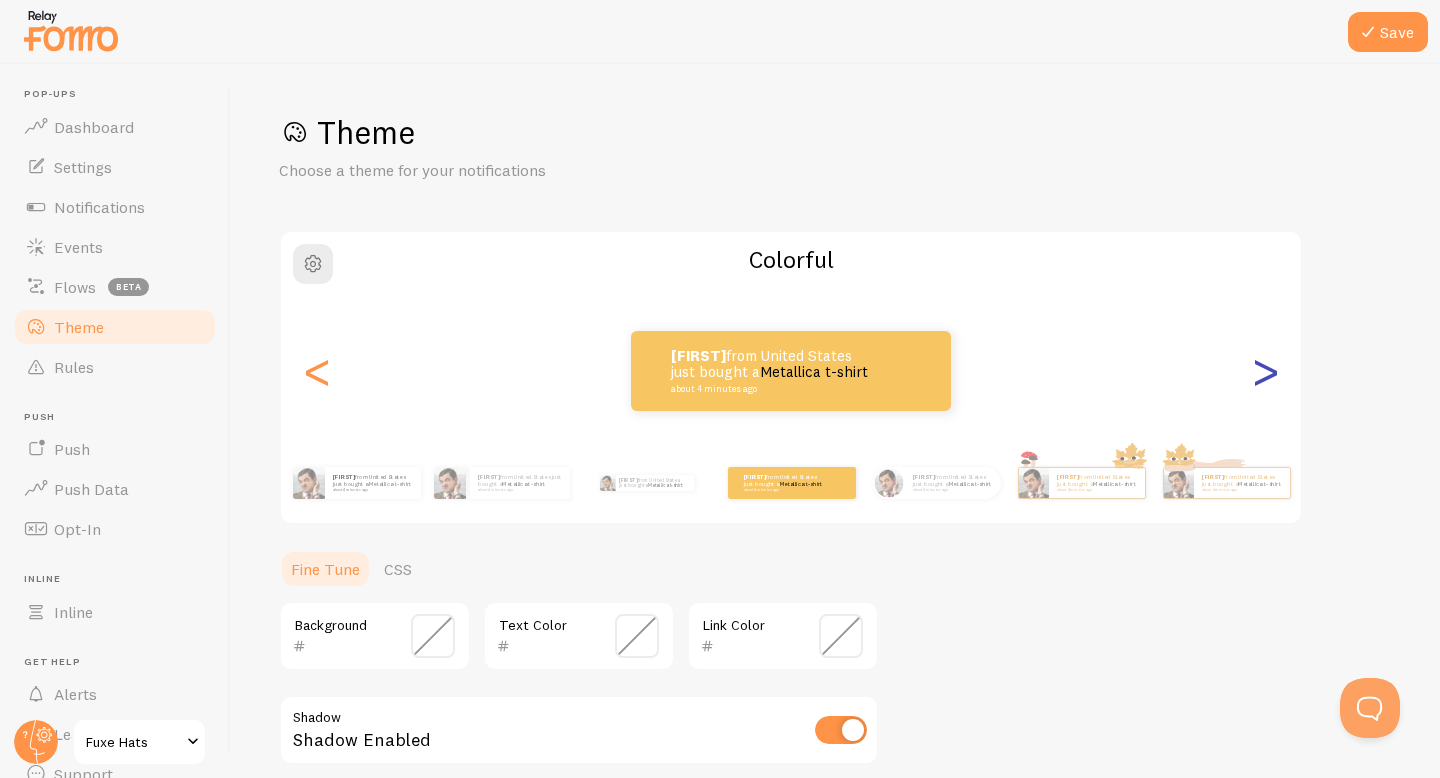 click on ">" at bounding box center (1265, 371) 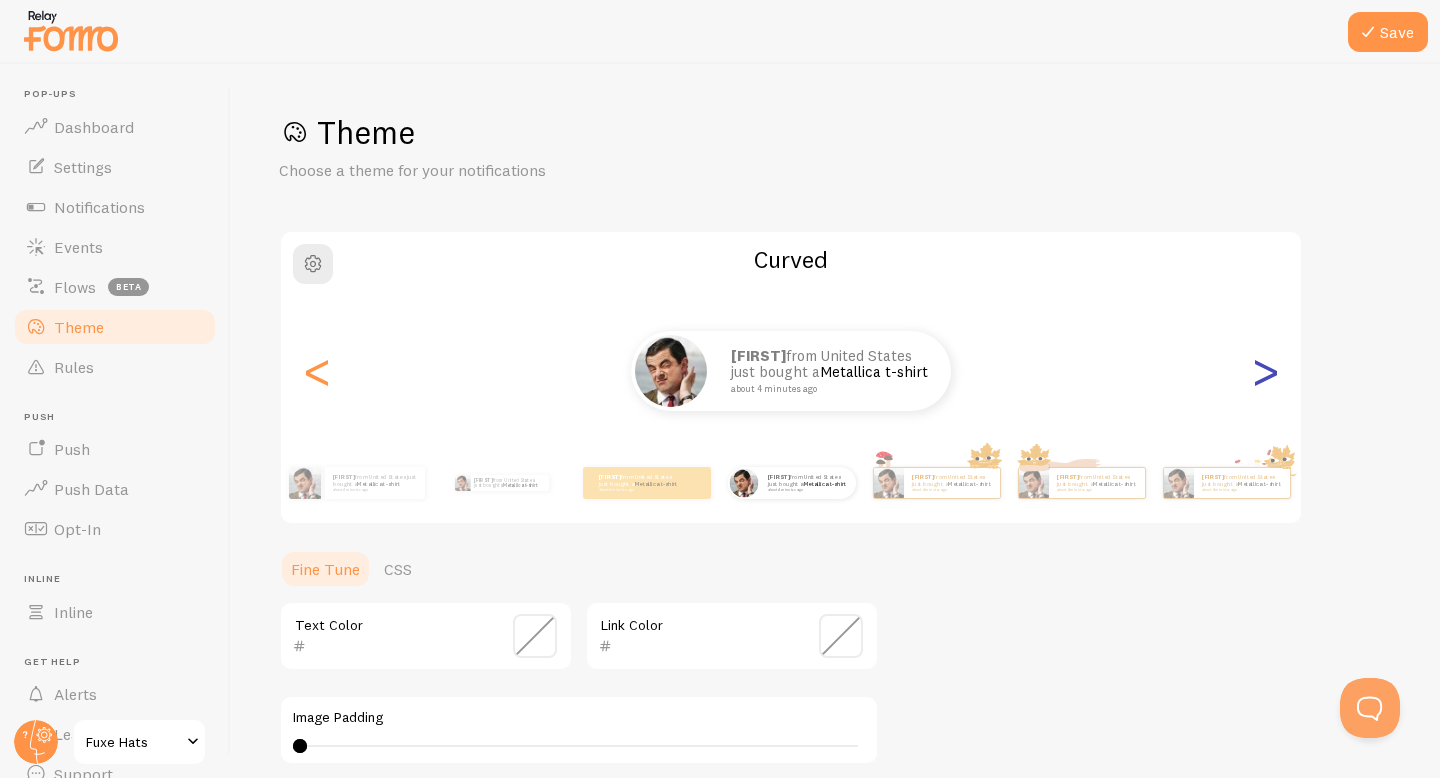click on ">" at bounding box center [1265, 371] 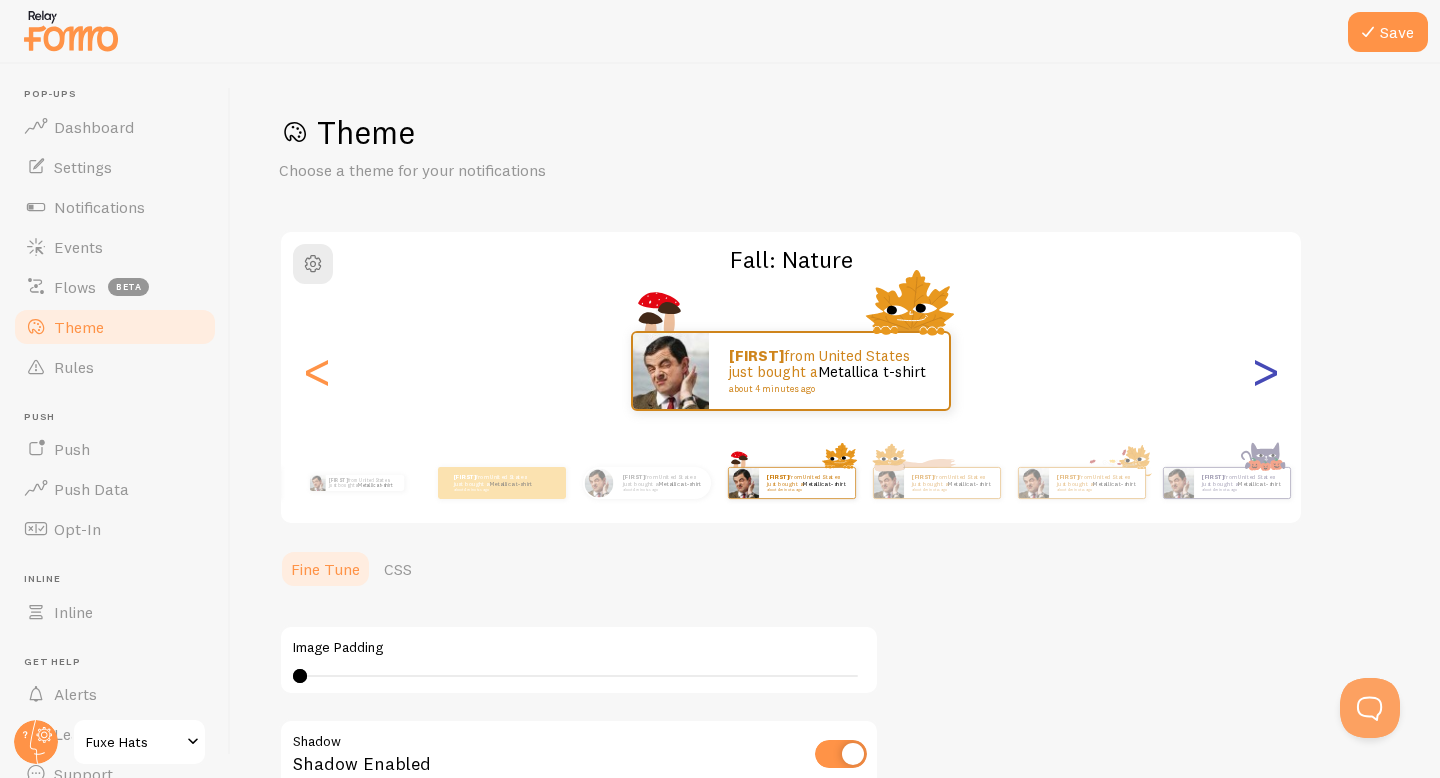 click on ">" at bounding box center [1265, 371] 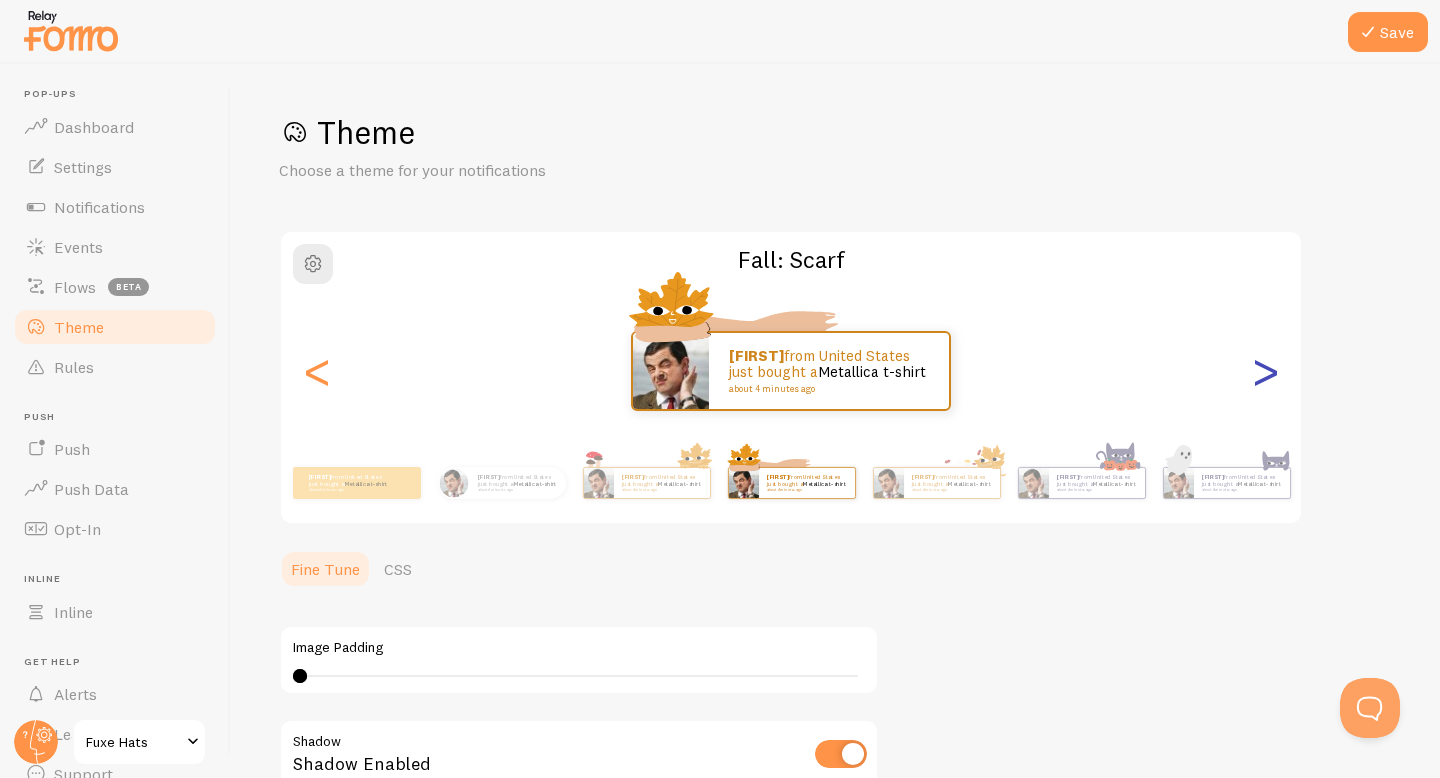 click on ">" at bounding box center (1265, 371) 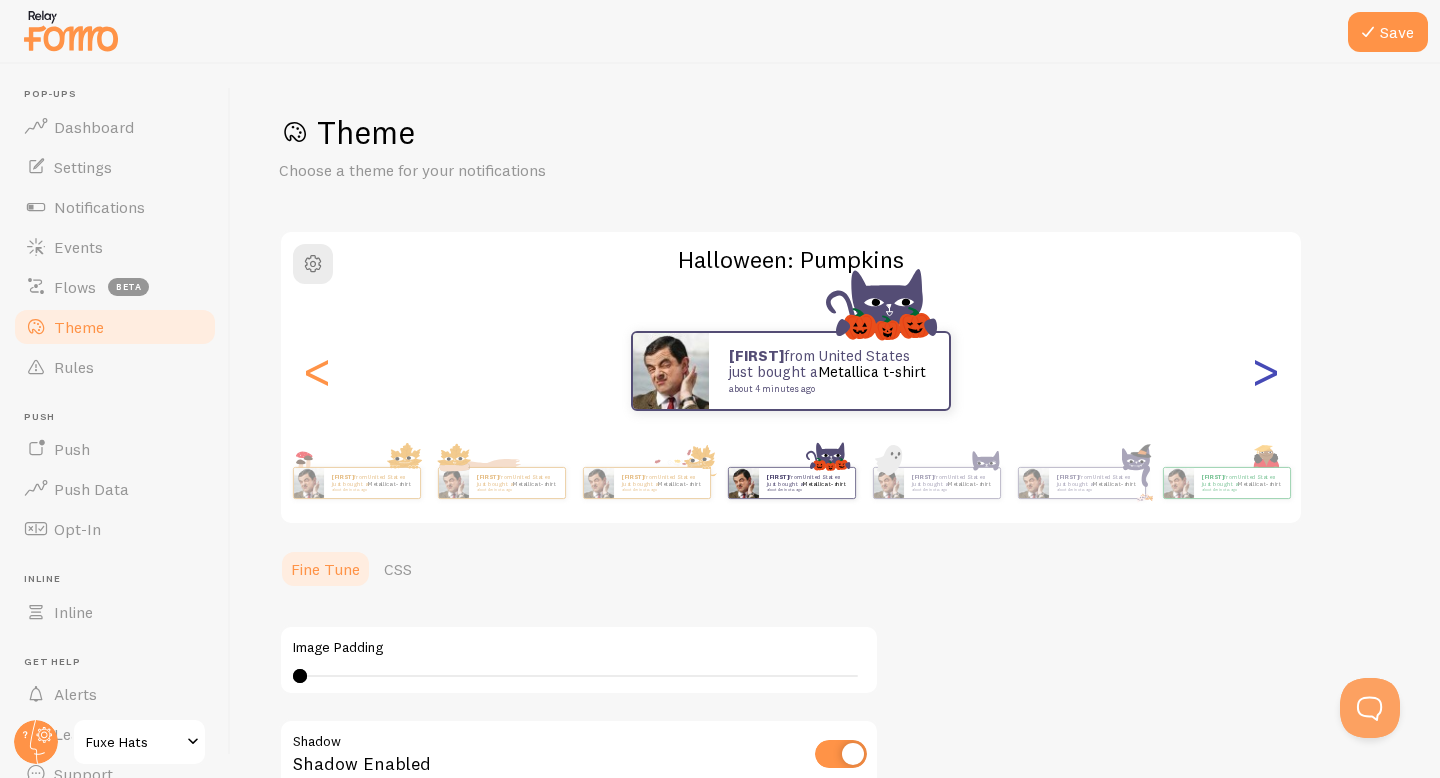 click on ">" at bounding box center (1265, 371) 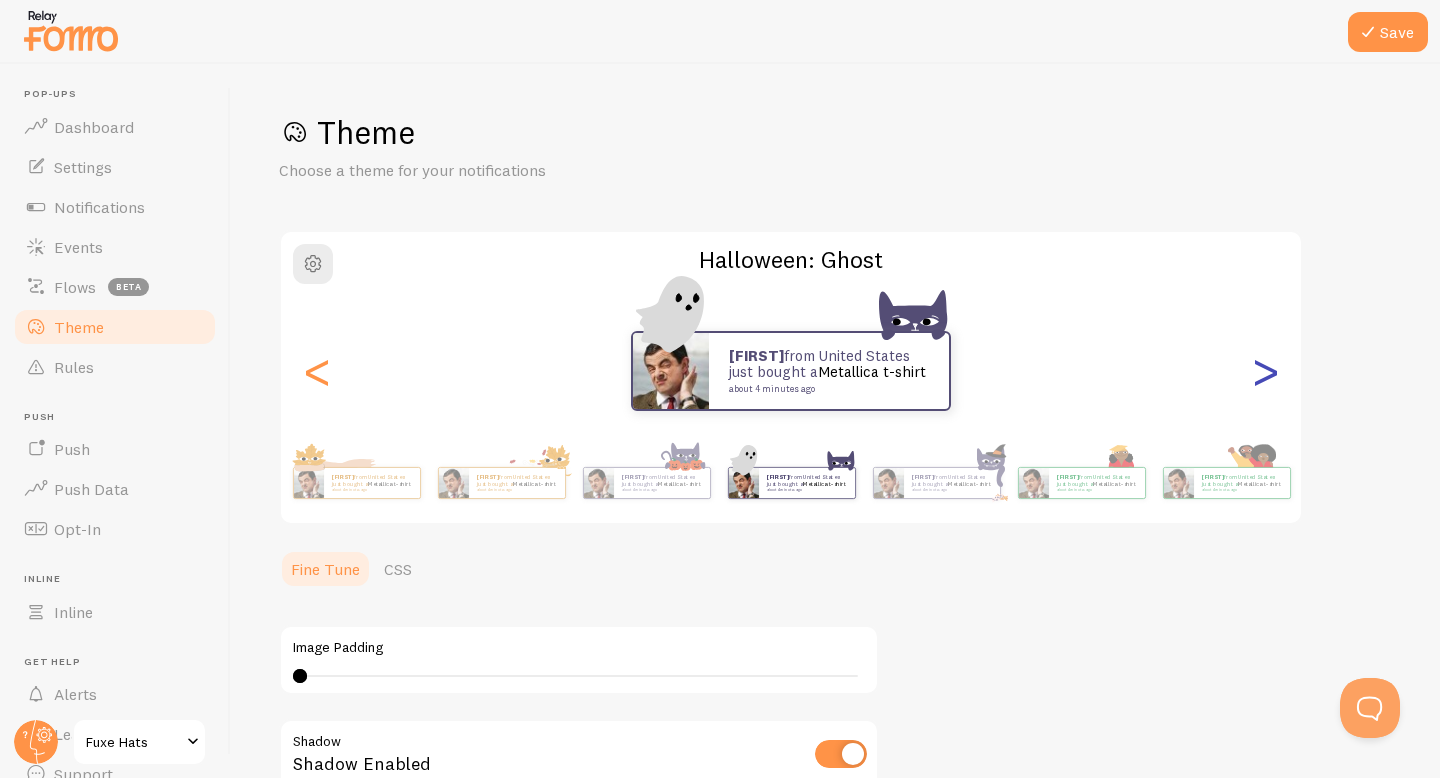 click on ">" at bounding box center (1265, 371) 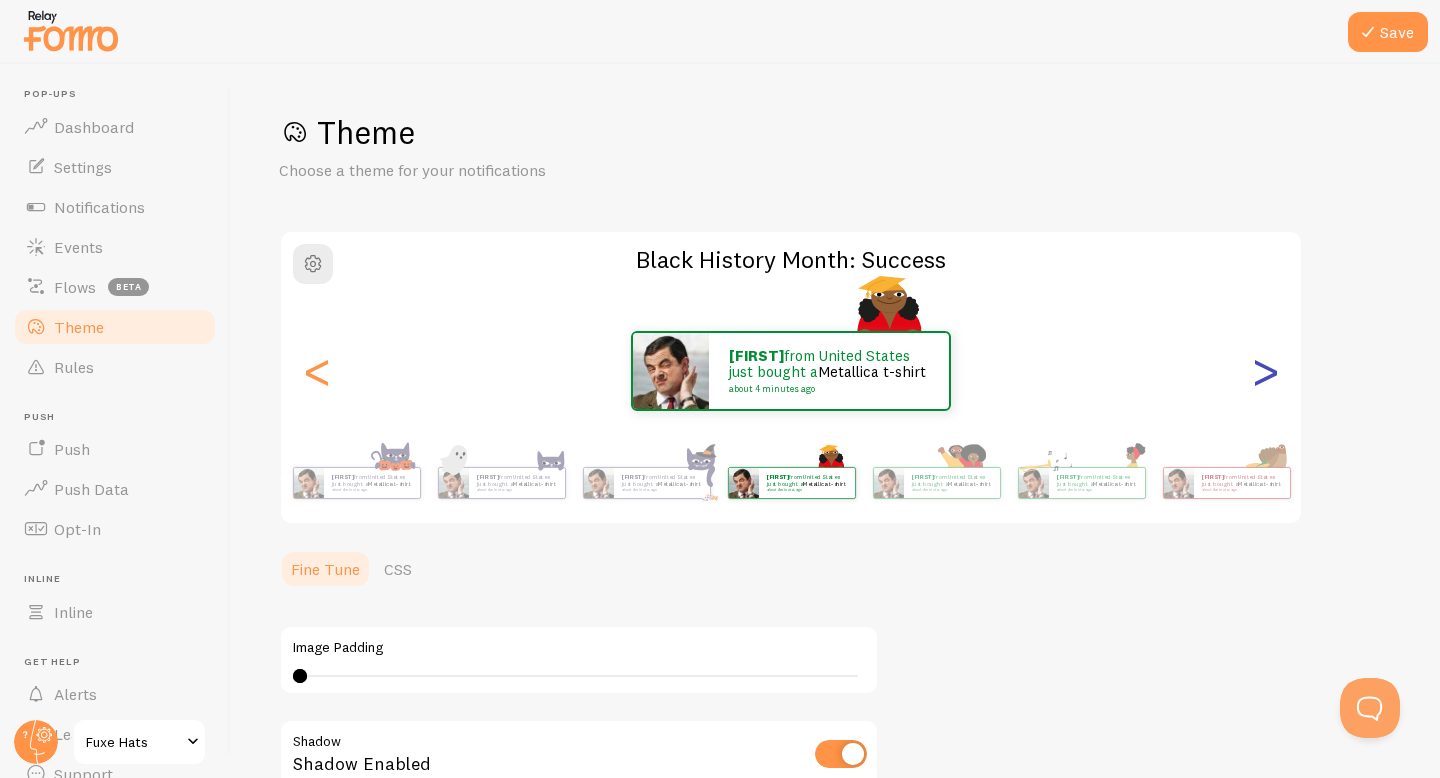 click on ">" at bounding box center (1265, 371) 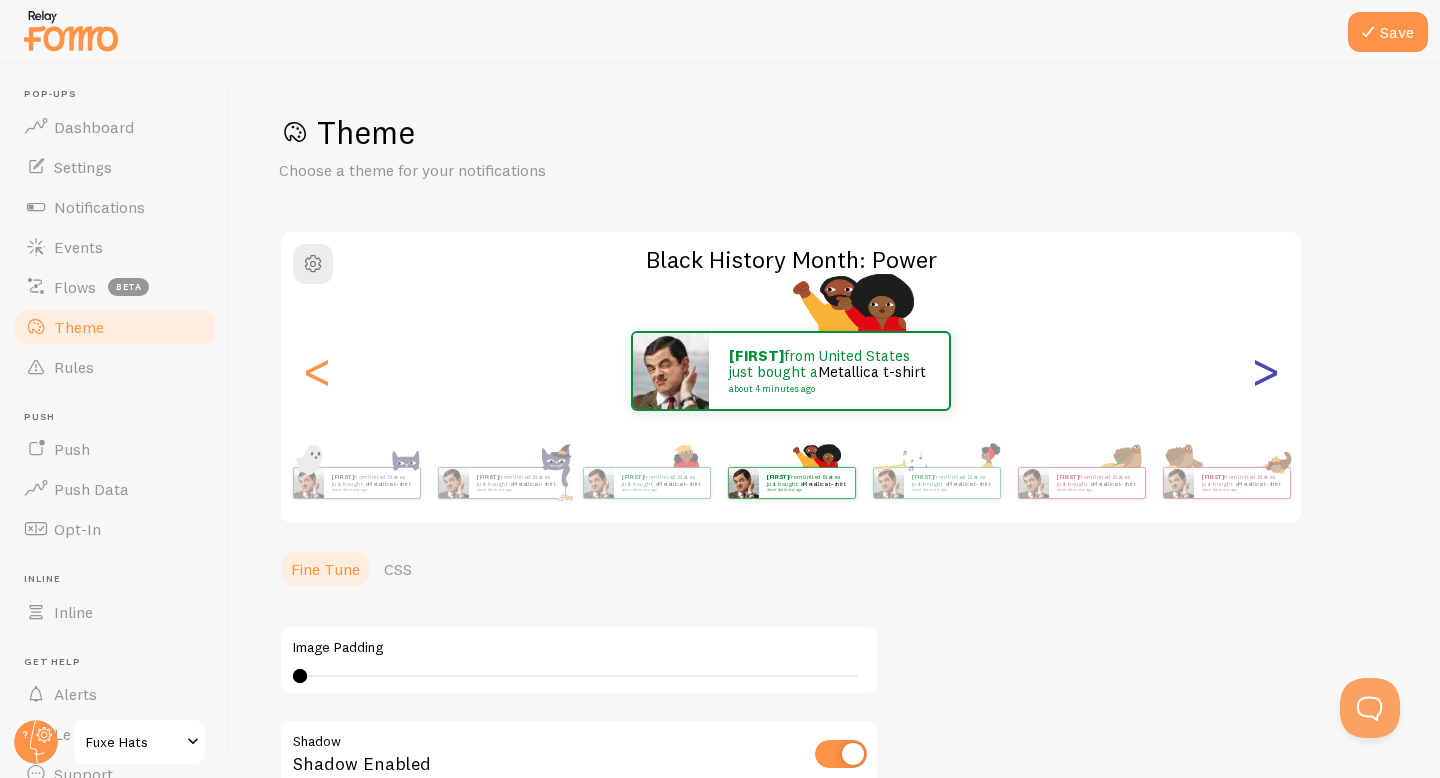 click on ">" at bounding box center [1265, 371] 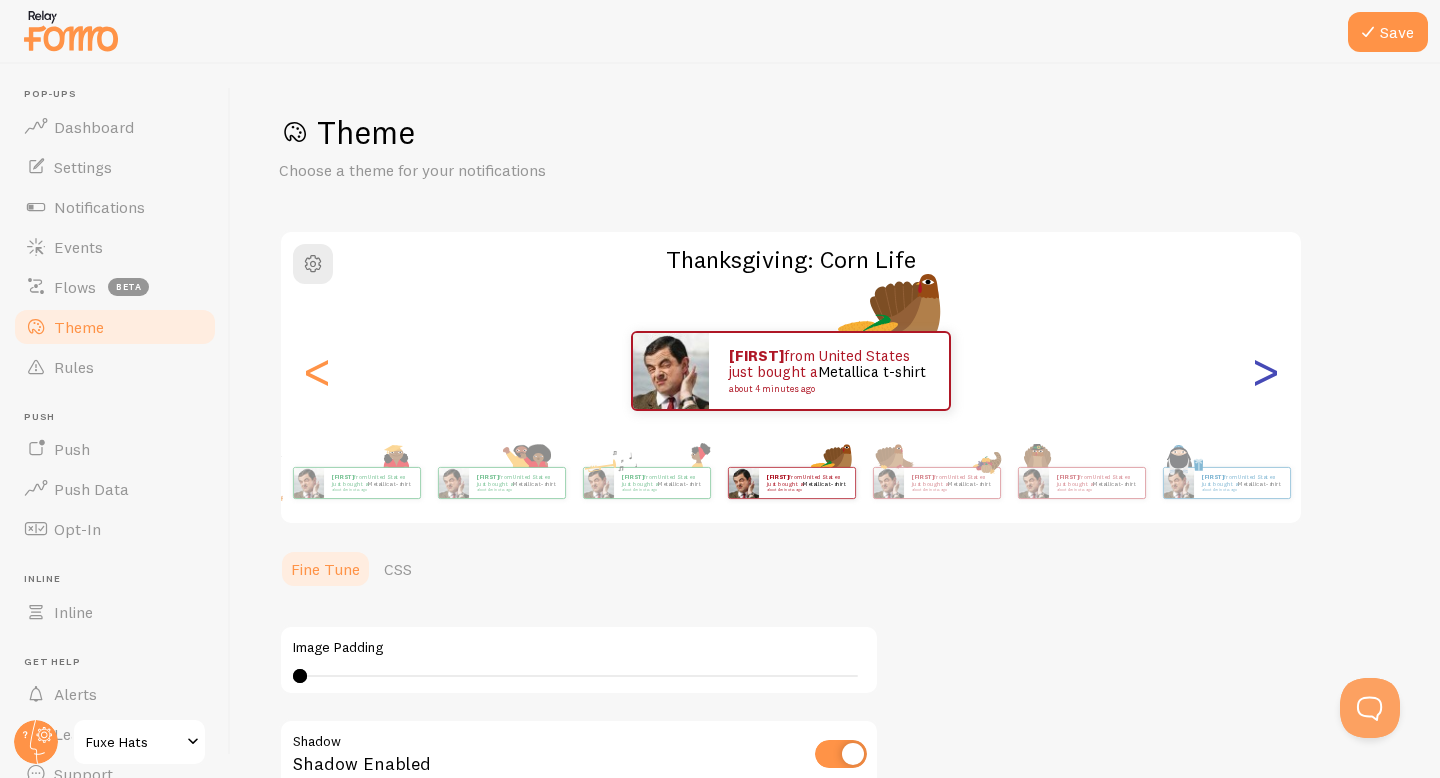 click on ">" at bounding box center [1265, 371] 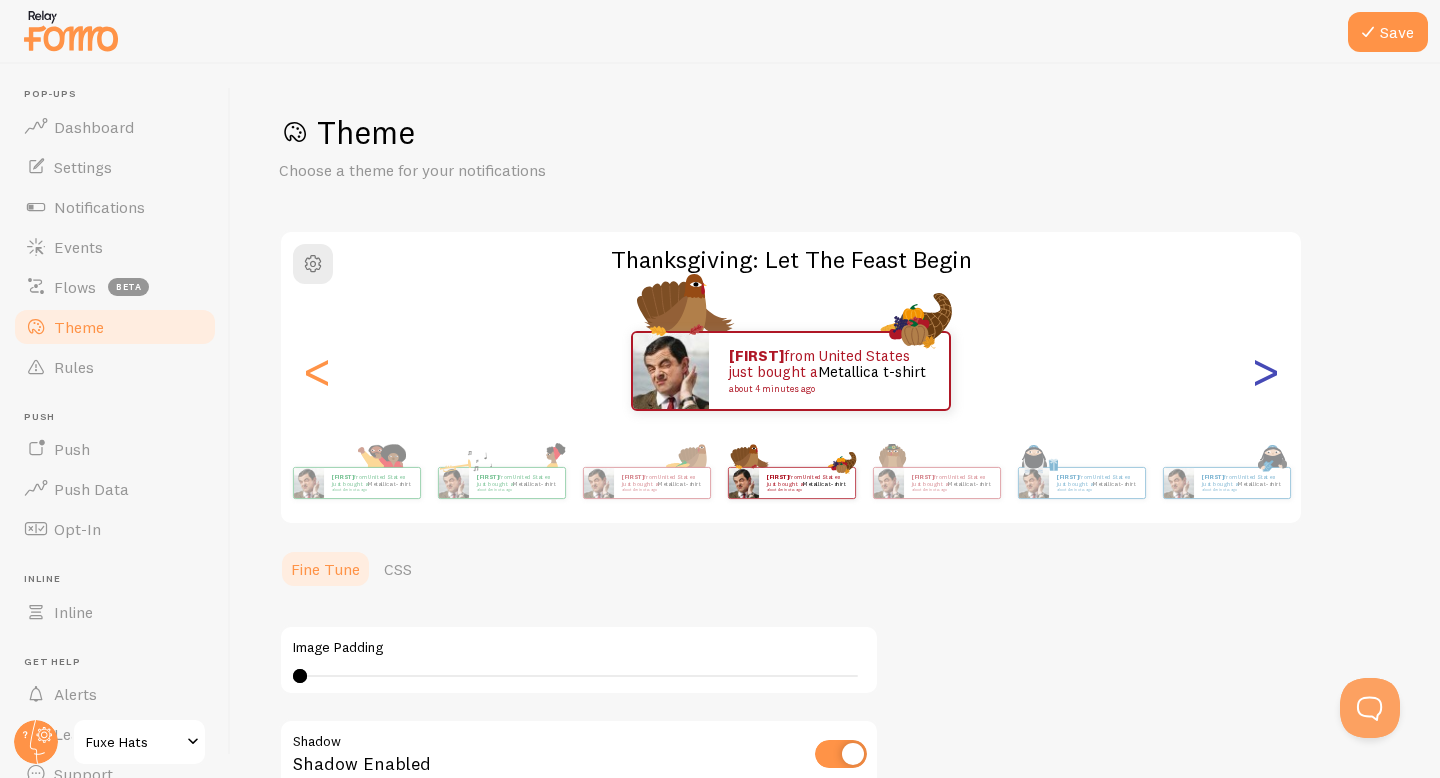 click on ">" at bounding box center (1265, 371) 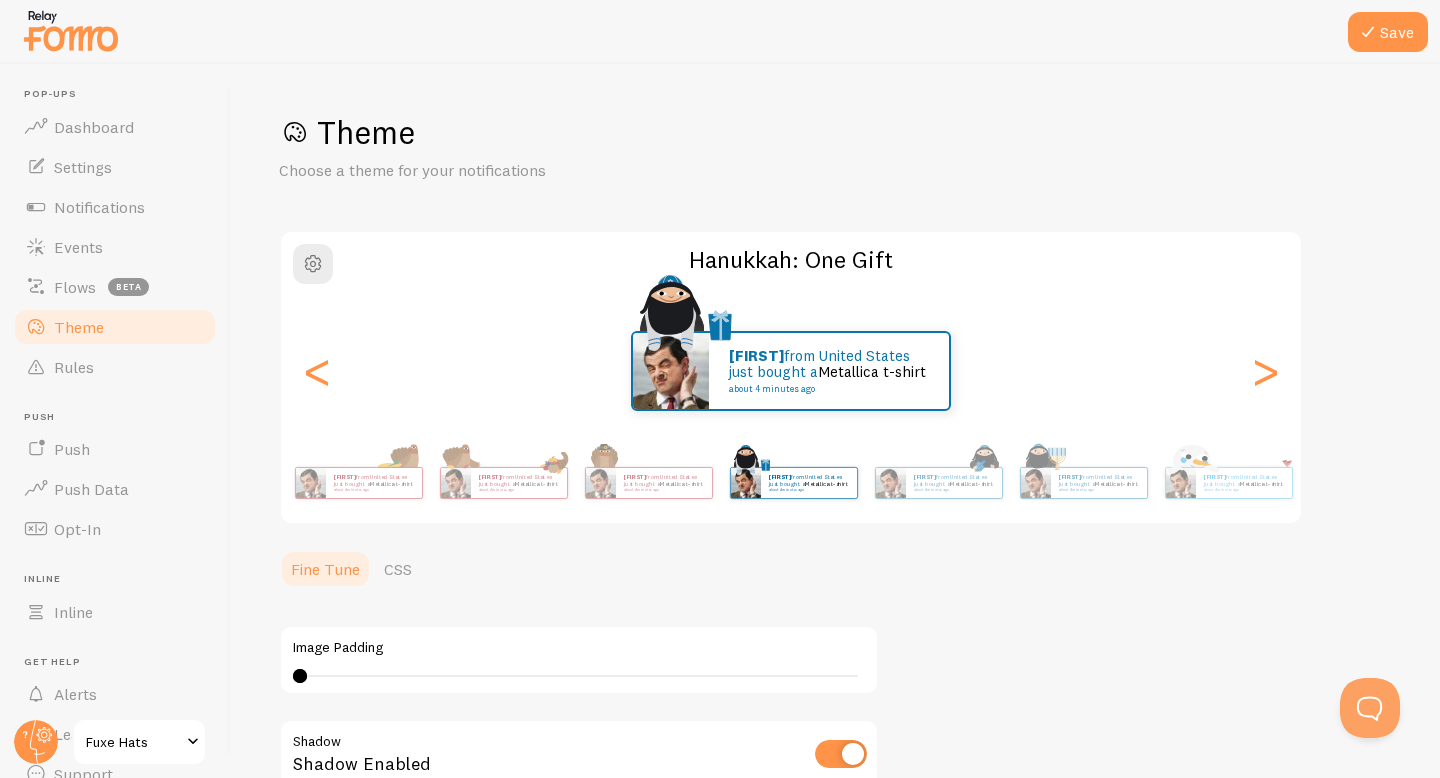 click on "[FIRST] from [COUNTRY] just bought a Metallica t-shirt about 4 minutes ago" at bounding box center [793, 483] 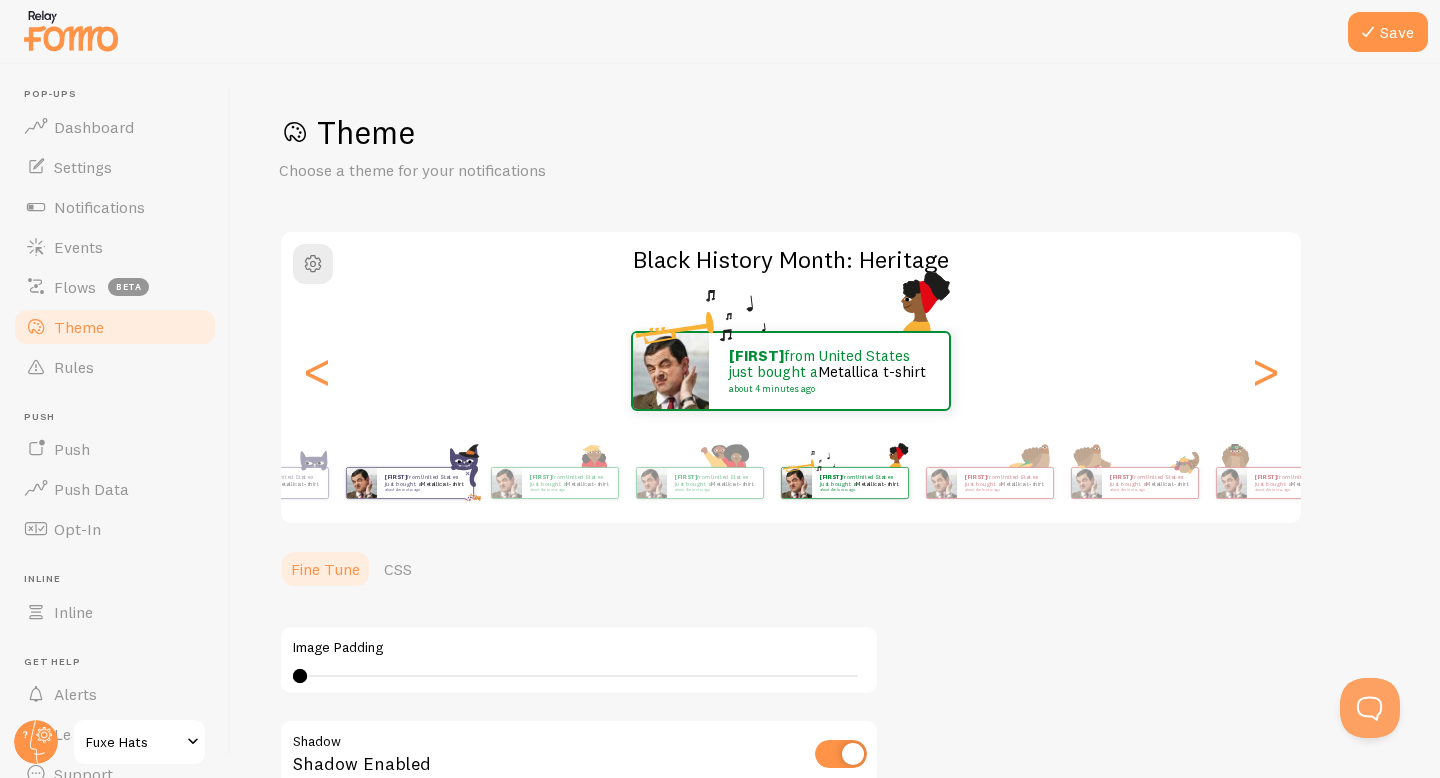 click on "[FIRST] from [COUNTRY] just bought a Metallica t-shirt about 4 minutes ago" at bounding box center (409, 483) 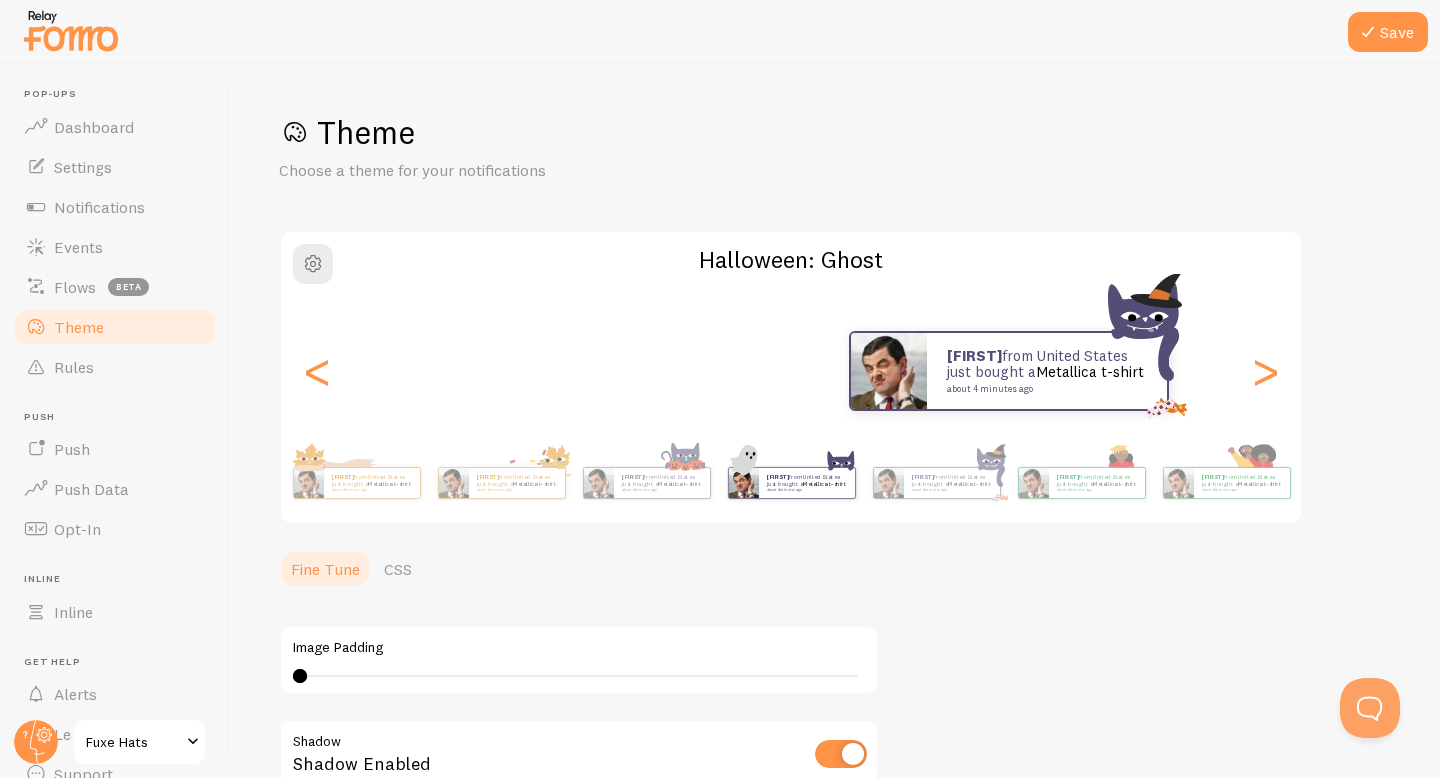 click on "Halloween: Ghost
Daniel from United States just bought a Metallica t-shirt about 4 minutes ago Daniel from United States just bought a Metallica t-shirt about 4 minutes ago Daniel from United States just bought a Metallica t-shirt about 4 minutes ago Daniel from United States just bought a Metallica t-shirt about 4 minutes ago Daniel from United States just bought a Metallica t-shirt about 4 minutes ago Daniel from United States just bought a Metallica t-shirt about 4 minutes ago Daniel from United States just bought a Metallica t-shirt about 4 minutes ago Daniel from United States just bought a Metallica t-shirt about 4 minutes ago Daniel from United States just bought a Metallica t-shirt about 4 minutes ago Daniel from United States just bought a Metallica t-shirt about 4 minutes ago Daniel from United States just bought a Metallica t-shirt about 4 minutes ago Daniel from United States just bought a Metallica t-shirt Daniel" at bounding box center (791, 377) 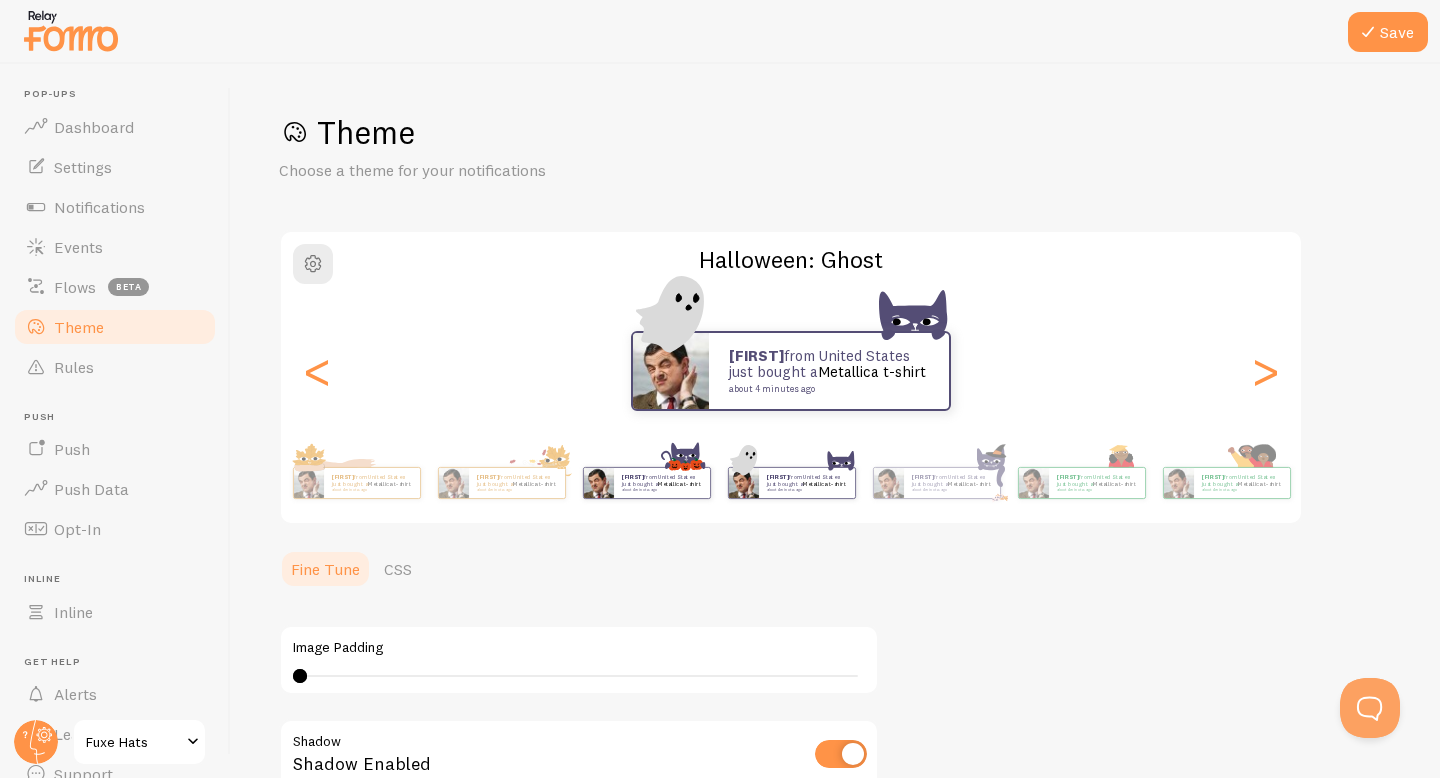 click on "[FIRST] from [COUNTRY] just bought a Metallica t-shirt about 4 minutes ago" at bounding box center [646, 483] 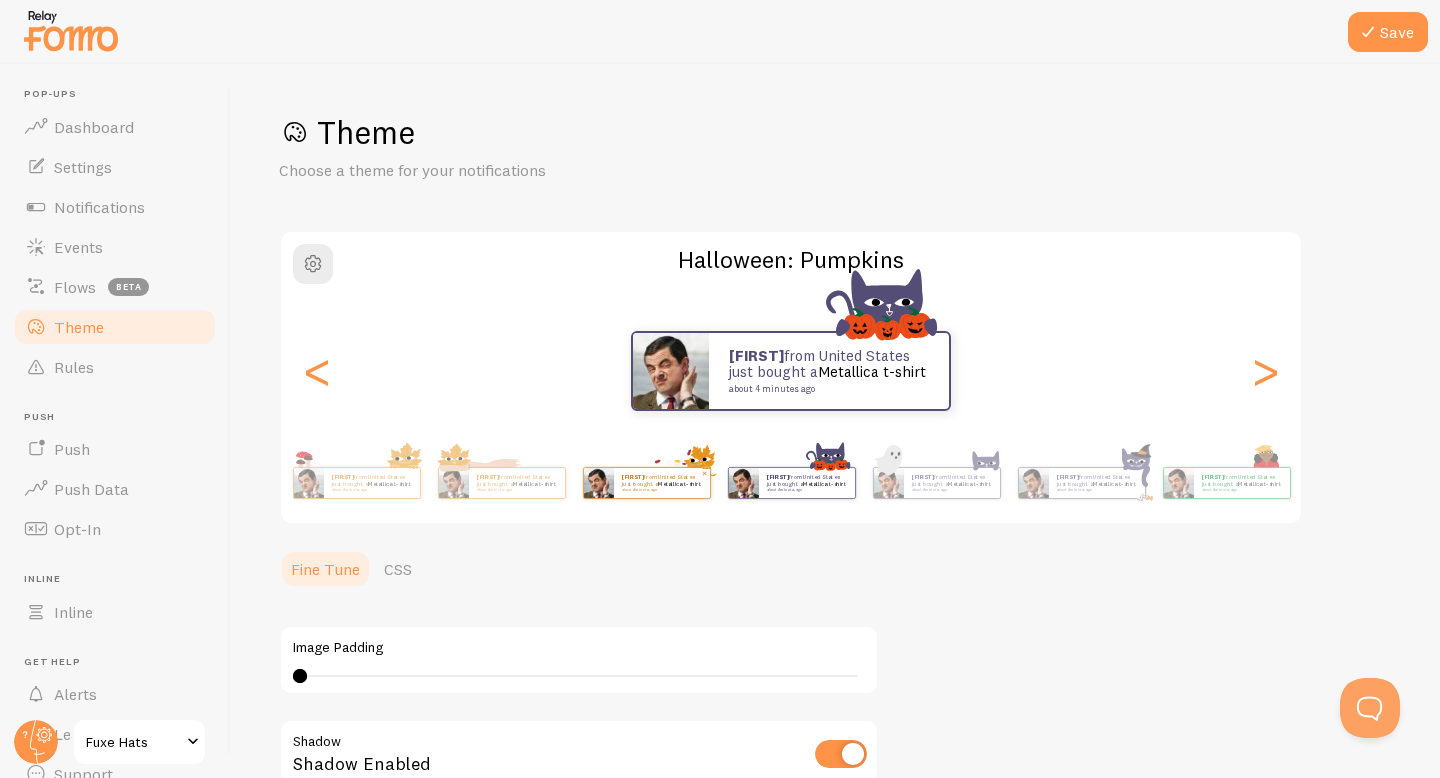 click on "[FIRST] from [COUNTRY] just bought a Metallica t-shirt about 4 minutes ago" at bounding box center (662, 483) 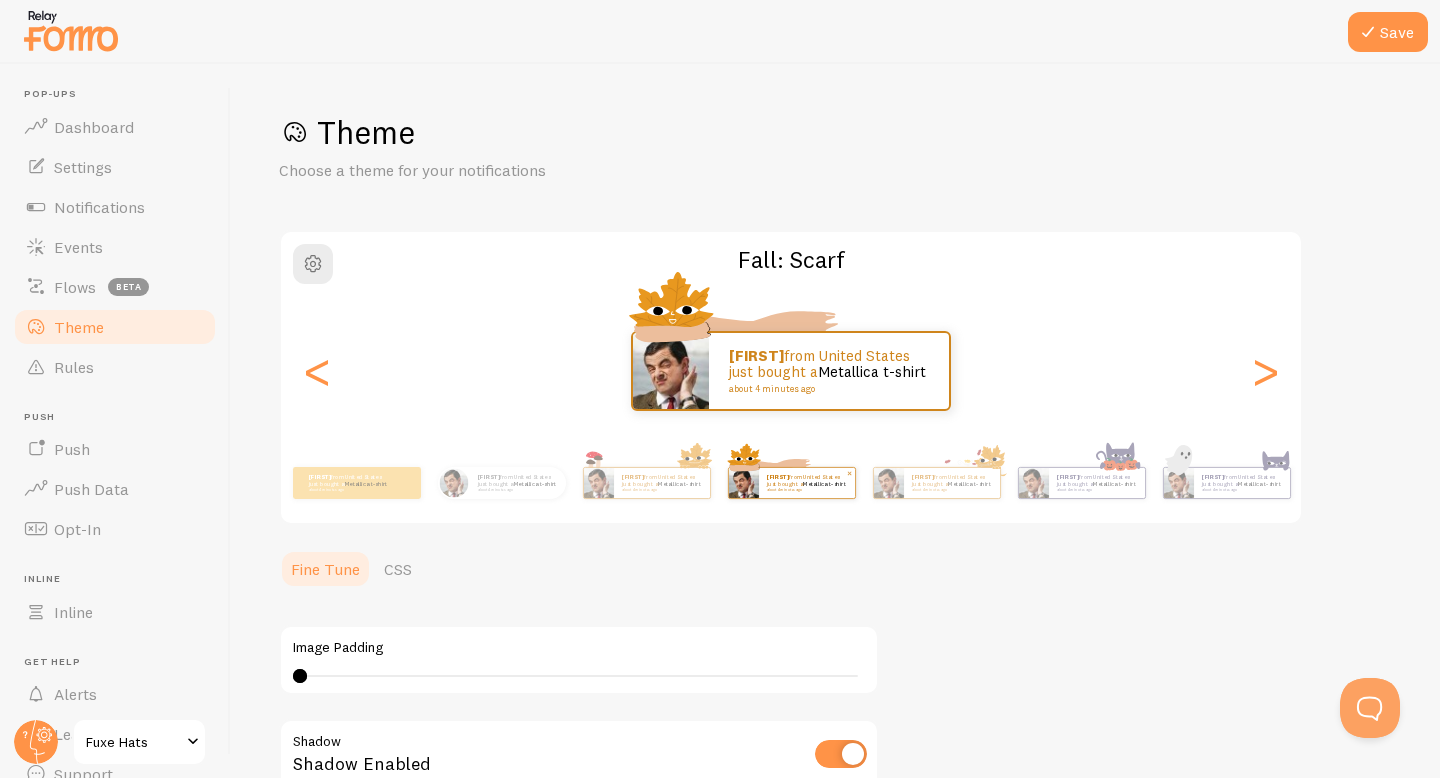 click on "[FIRST] from [COUNTRY] just bought a Metallica t-shirt about 4 minutes ago" at bounding box center [646, 483] 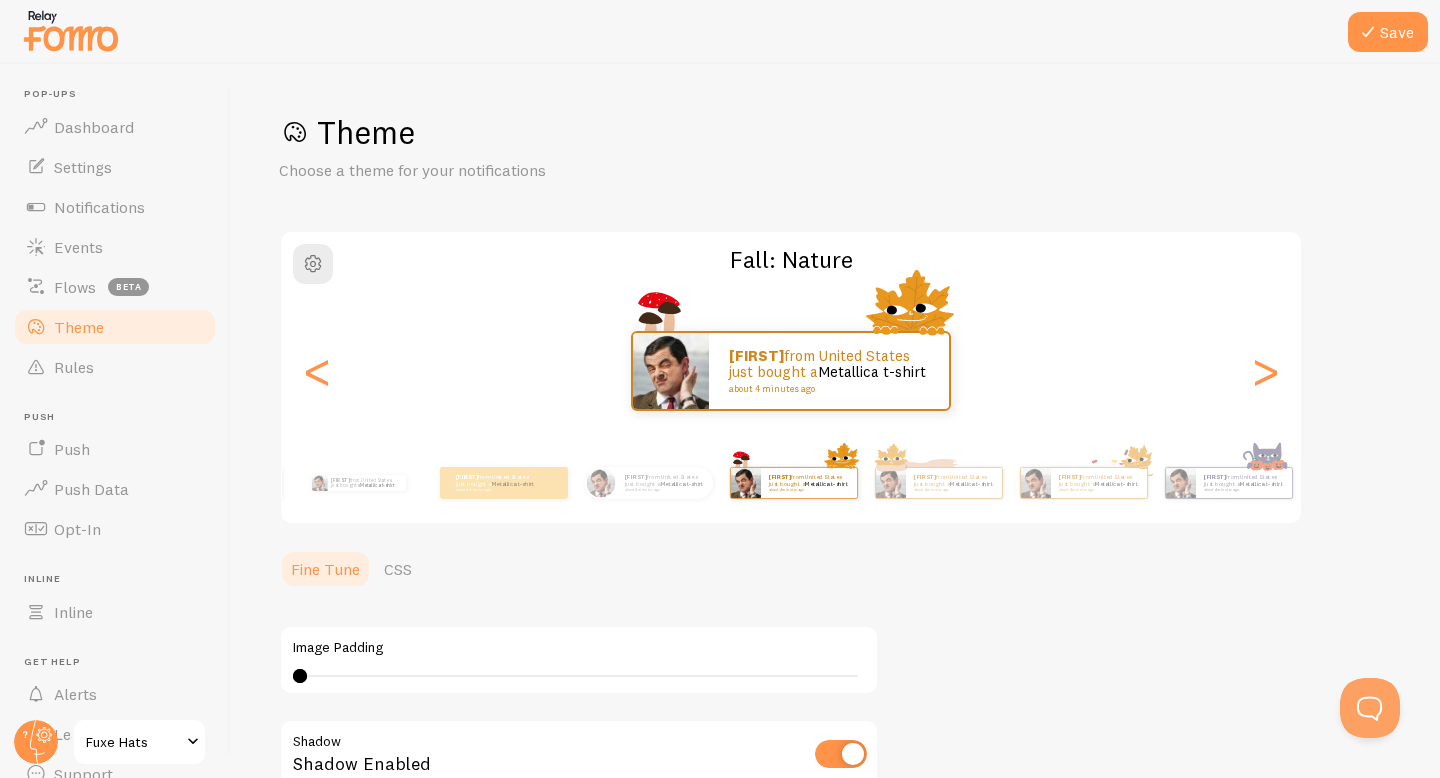 click on "[FIRST] from [COUNTRY] just bought a Metallica t-shirt about 4 minutes ago" at bounding box center (793, 483) 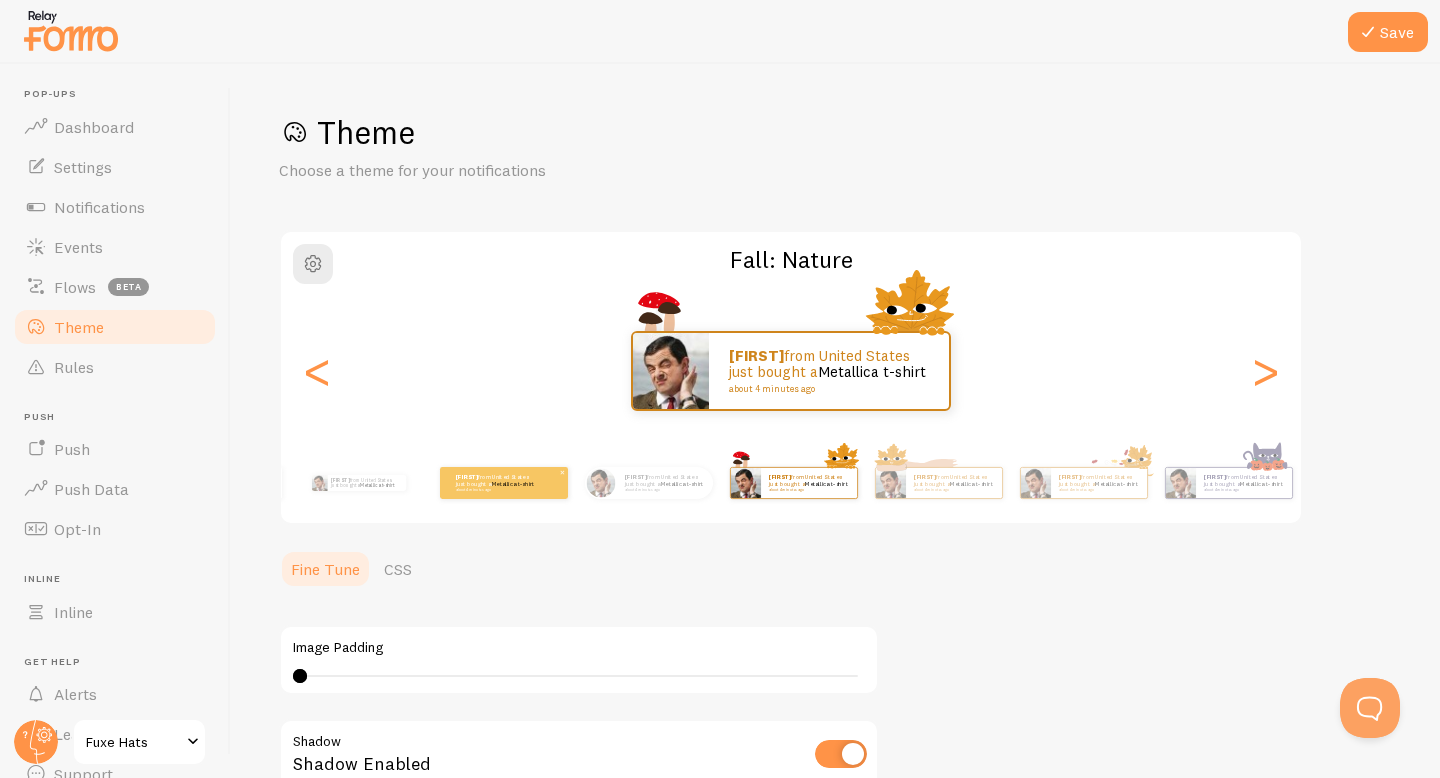 click on "[FIRST] from [COUNTRY] just bought a Metallica t-shirt about 4 minutes ago" at bounding box center [504, 483] 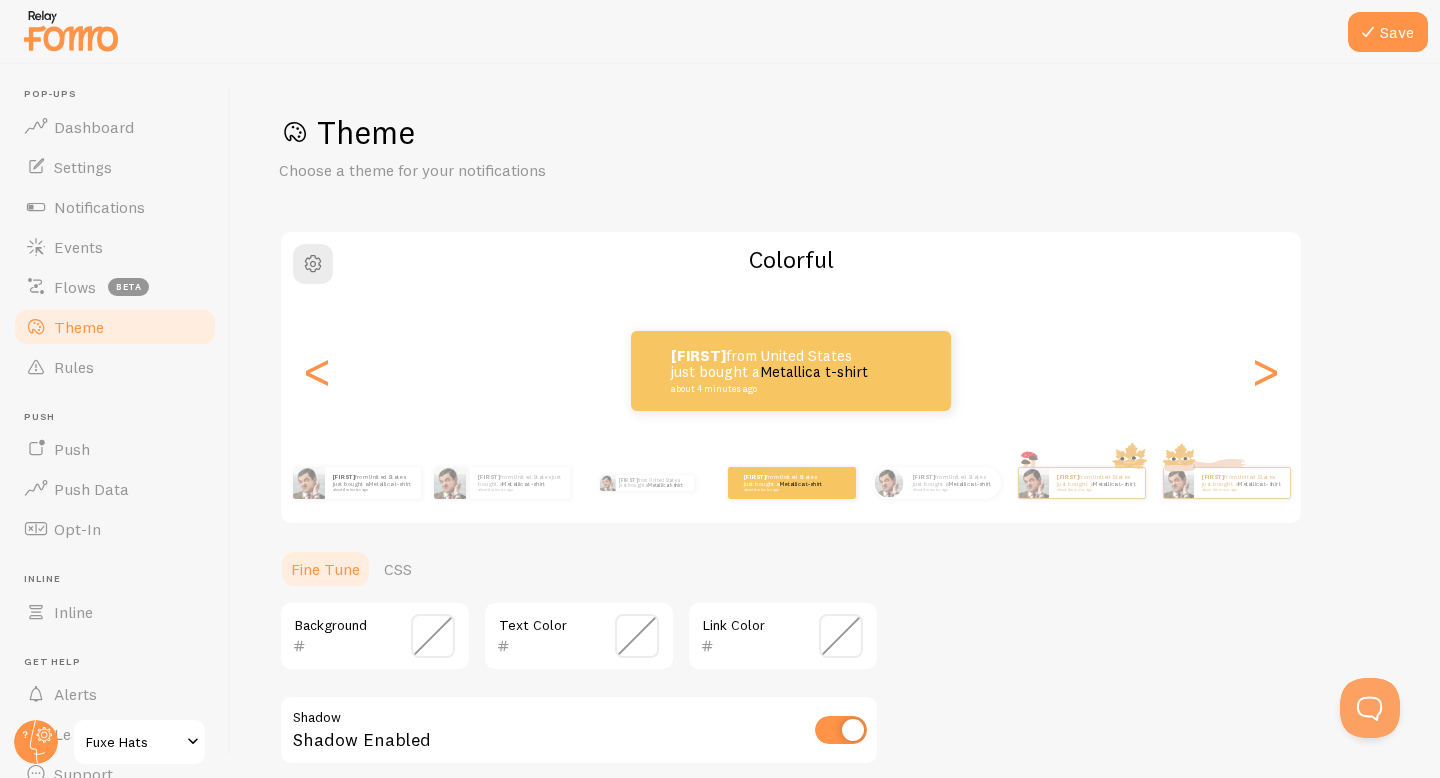 click on "[FIRST] from [COUNTRY] just bought a Metallica t-shirt about 4 minutes ago" at bounding box center [791, 483] 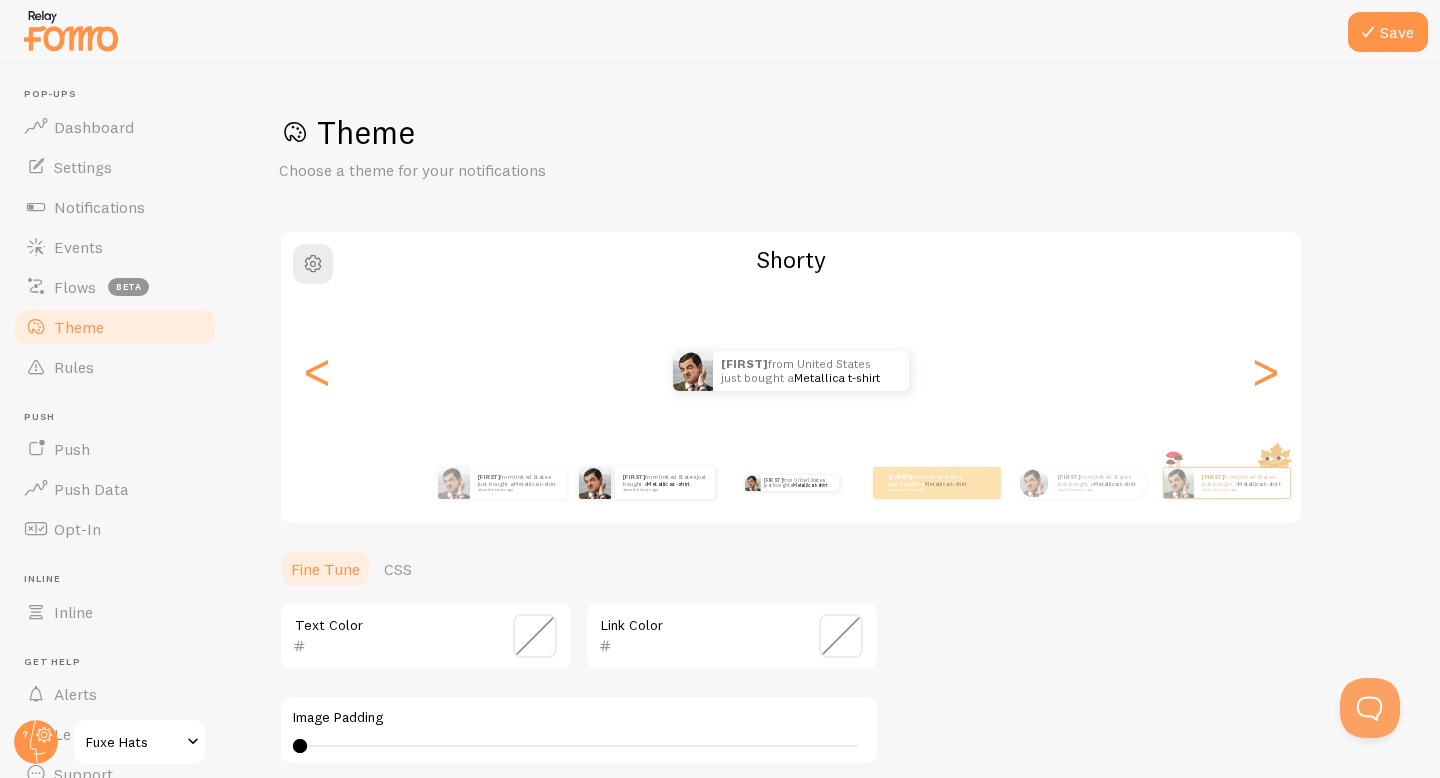 click on "[FIRST] from [COUNTRY] just bought a Metallica t-shirt about 4 minutes ago" at bounding box center [646, 483] 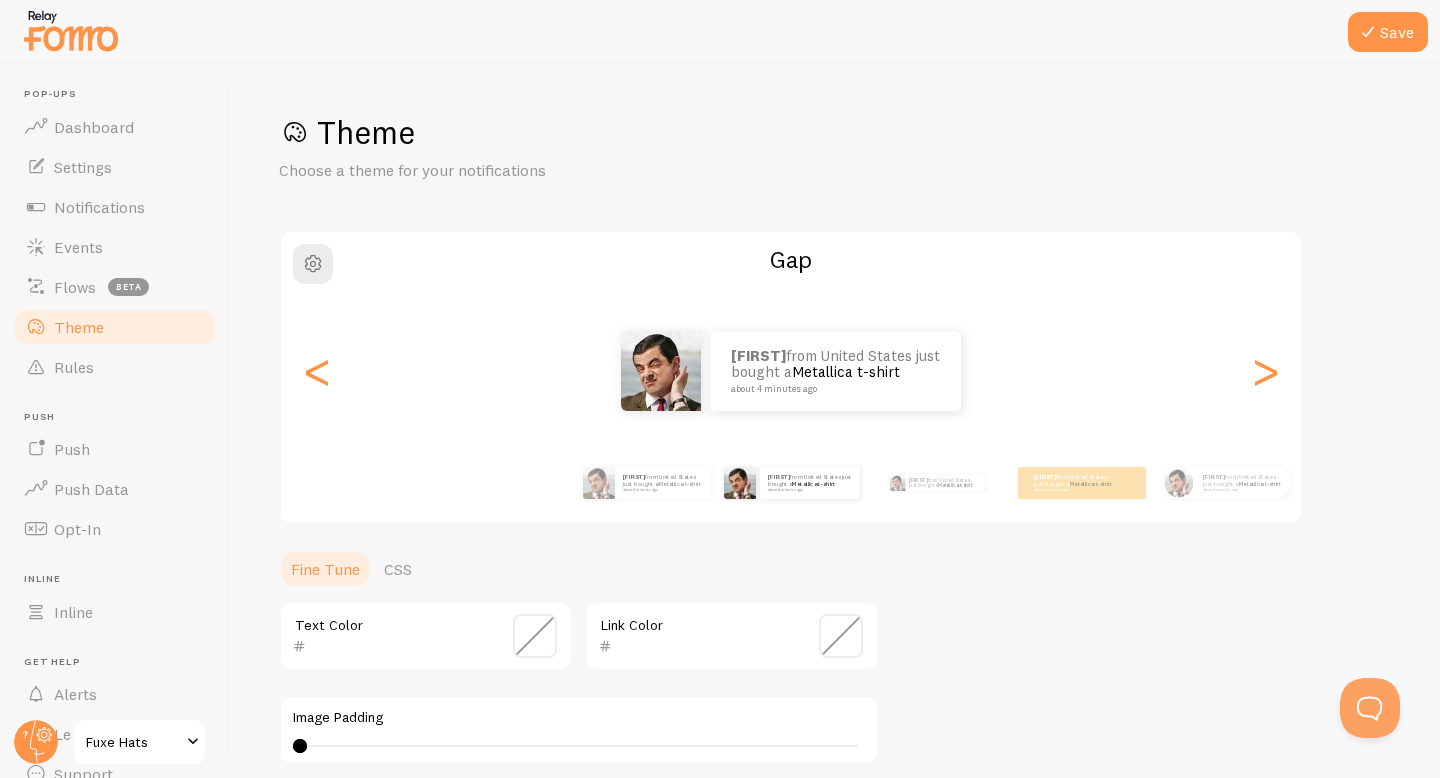 click on "[FIRST] from [COUNTRY] just bought a Metallica t-shirt about 4 minutes ago [FIRST] from [COUNTRY] just bought a Metallica t-shirt about 4 minutes ago [FIRST] from [COUNTRY] just bought a Metallica t-shirt about 4 minutes ago [FIRST] from [COUNTRY] just bought a Metallica t-shirt about 4 minutes ago [FIRST] from [COUNTRY] just bought a Metallica t-shirt about 4 minutes ago [FIRST] from [COUNTRY] just bought a Metallica t-shirt about 4 minutes ago [FIRST] from [COUNTRY] just bought a Metallica t-shirt about 4 minutes ago [FIRST] from [COUNTRY] just bought a Metallica t-shirt about 4 minutes ago [FIRST] from [COUNTRY] just bought a Metallica t-shirt about 4 minutes ago [FIRST] from [COUNTRY] just bought a Metallica t-shirt about 4 minutes ago [FIRST] from [COUNTRY] just bought a Metallica t-shirt about 4 minutes ago [FIRST] from [COUNTRY] just bought a Metallica t-shirt about 4 minutes ago [FIRST] Metallica t-shirt [FIRST]" at bounding box center [791, 483] 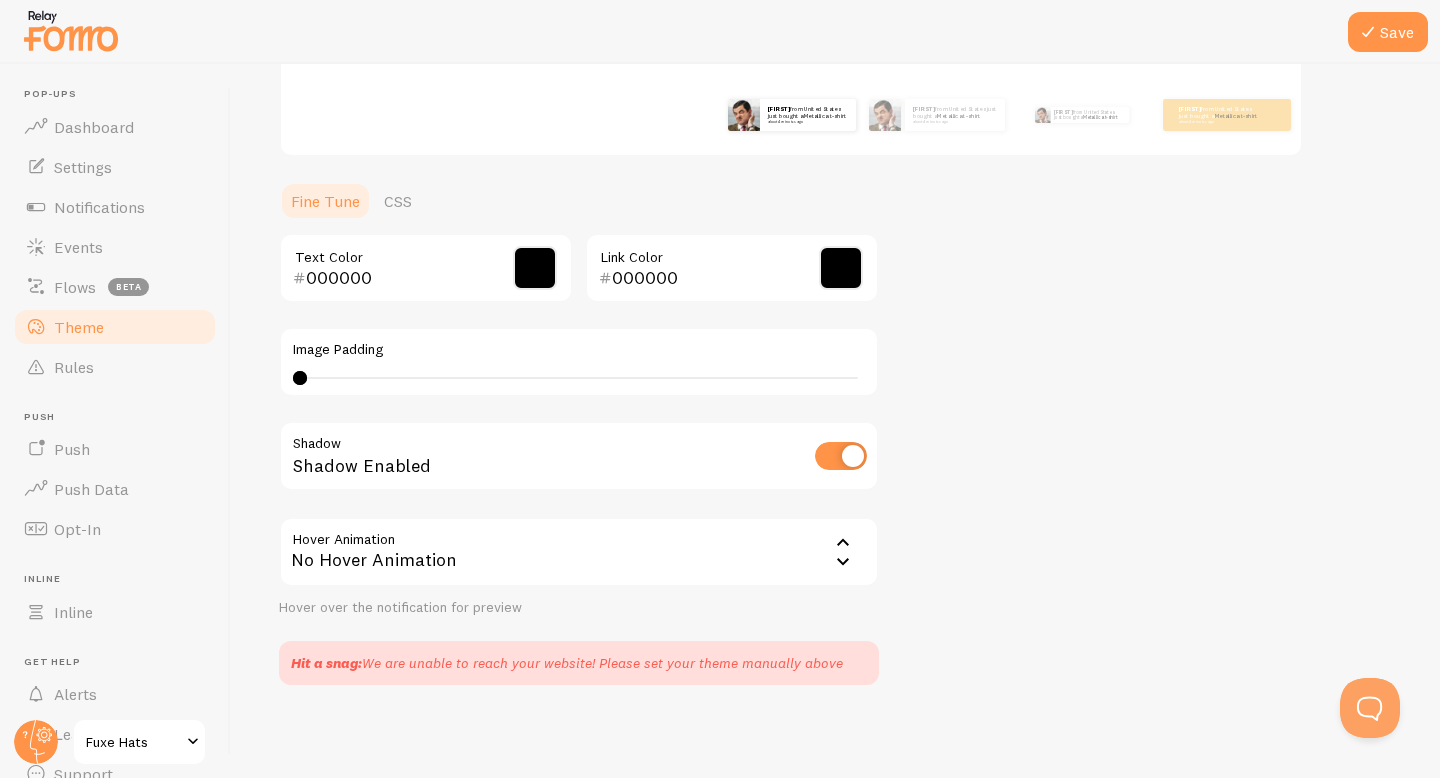 scroll, scrollTop: 371, scrollLeft: 0, axis: vertical 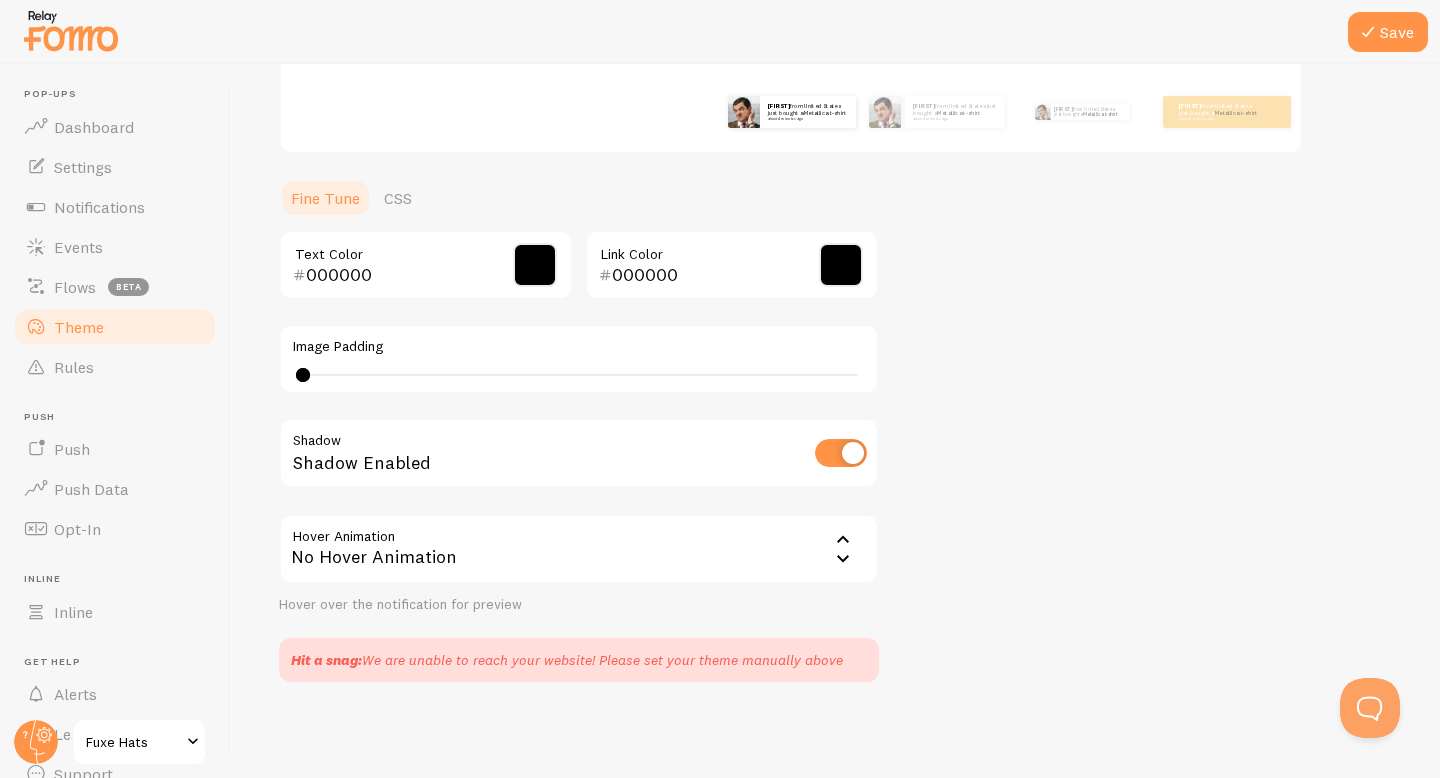 type on "1" 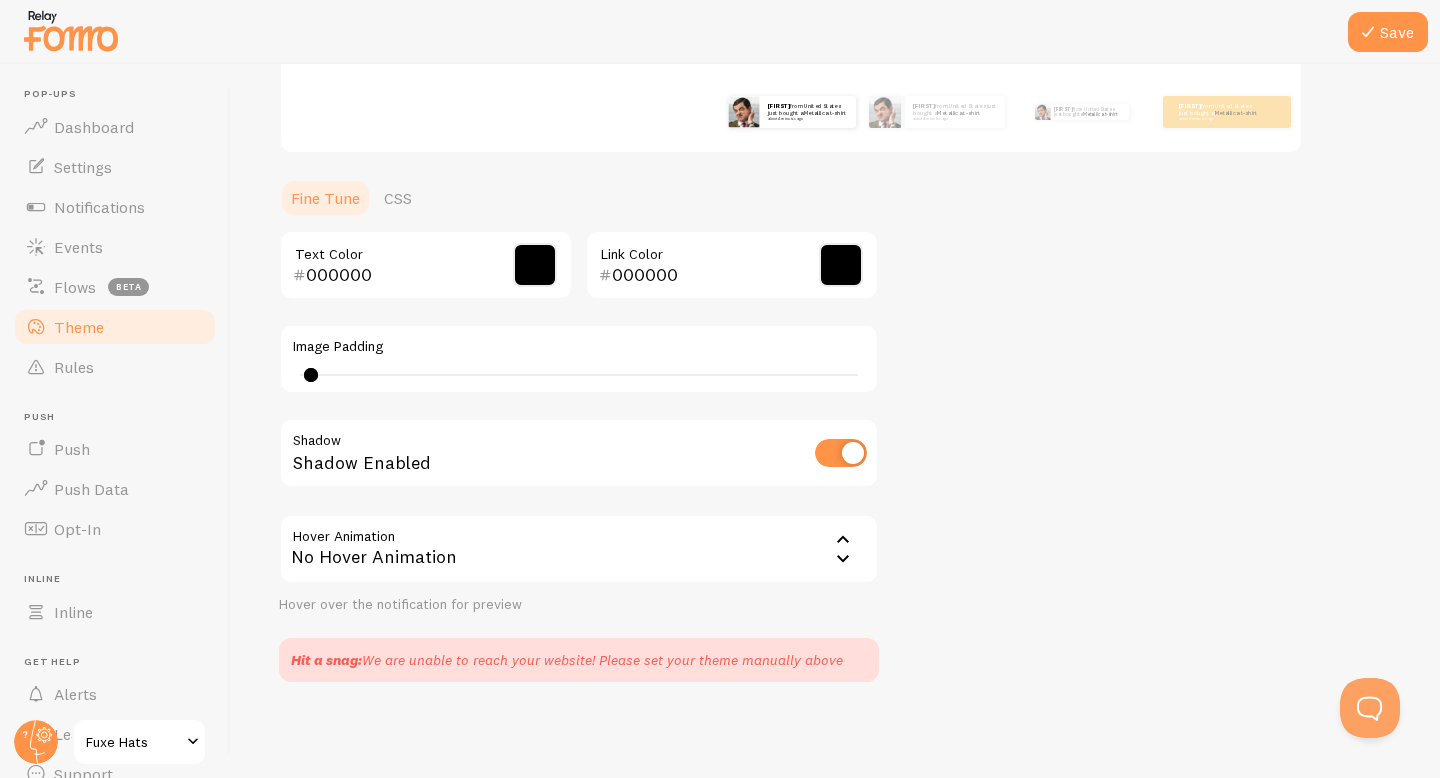 drag, startPoint x: 303, startPoint y: 377, endPoint x: 313, endPoint y: 376, distance: 10.049875 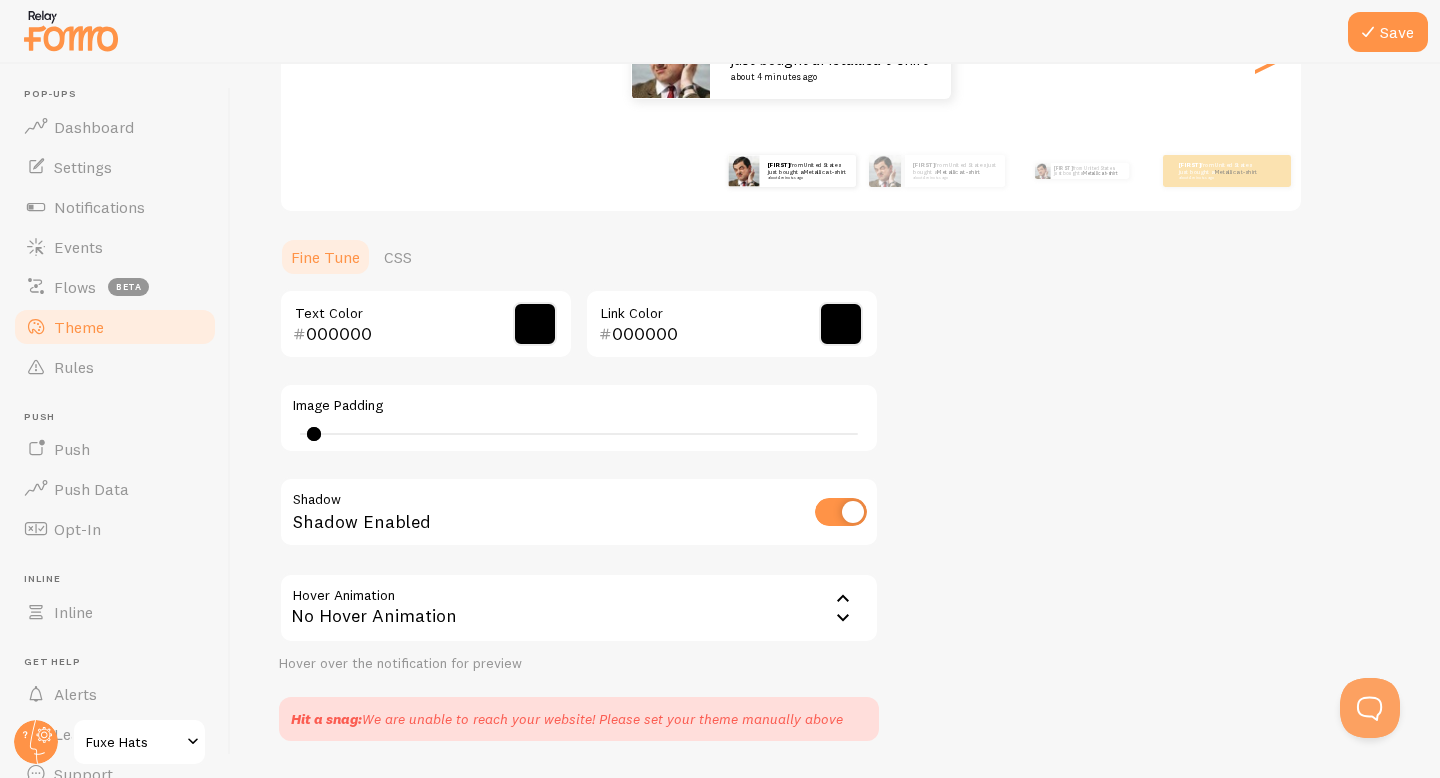 scroll, scrollTop: 371, scrollLeft: 0, axis: vertical 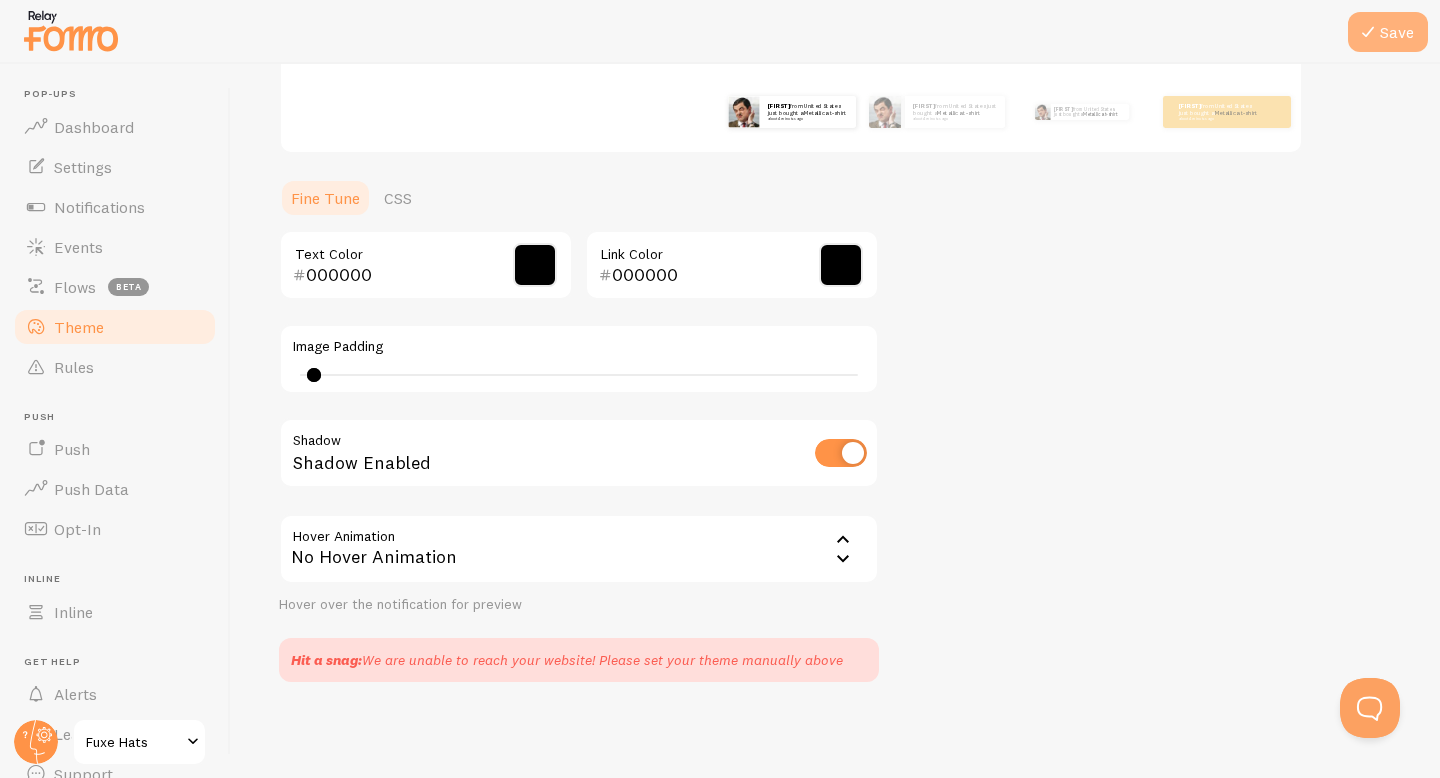 click at bounding box center [1368, 32] 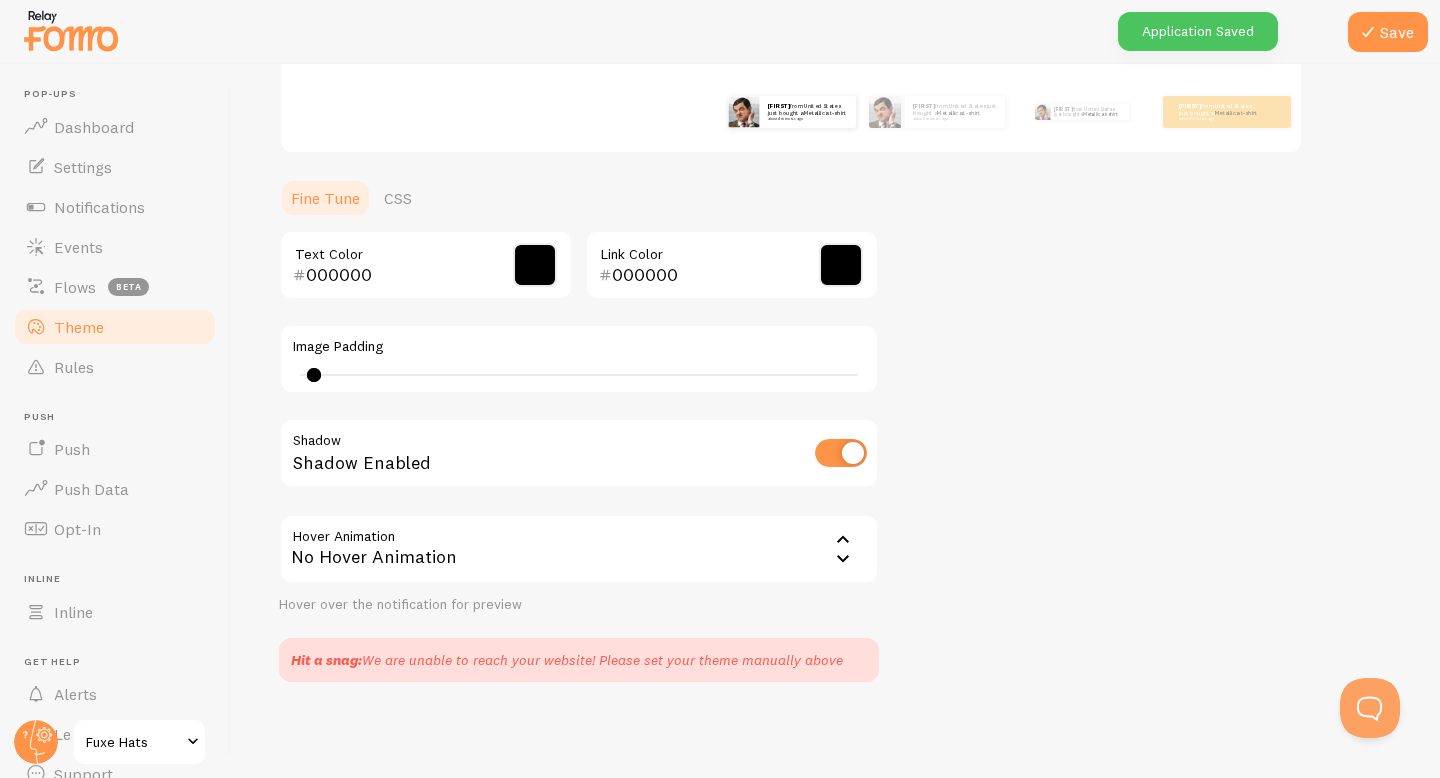 click on "Pop-ups
Dashboard
Settings
Notifications
Events
Flows
beta
Theme
Rules
Push
Push
Push Data
Opt-In
Inline
Inline
Get Help
Alerts
Learn
Support" at bounding box center [115, 441] 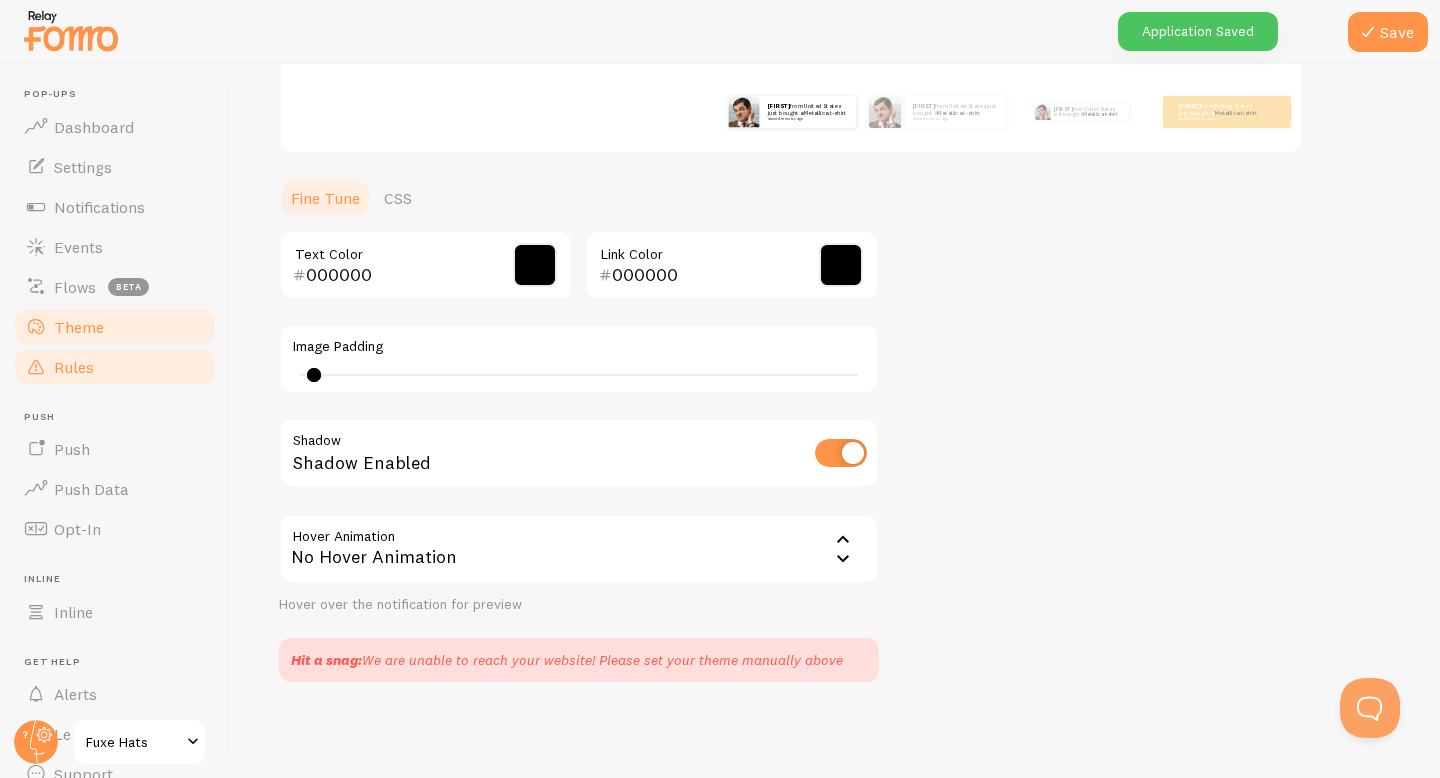 click on "Rules" at bounding box center [115, 367] 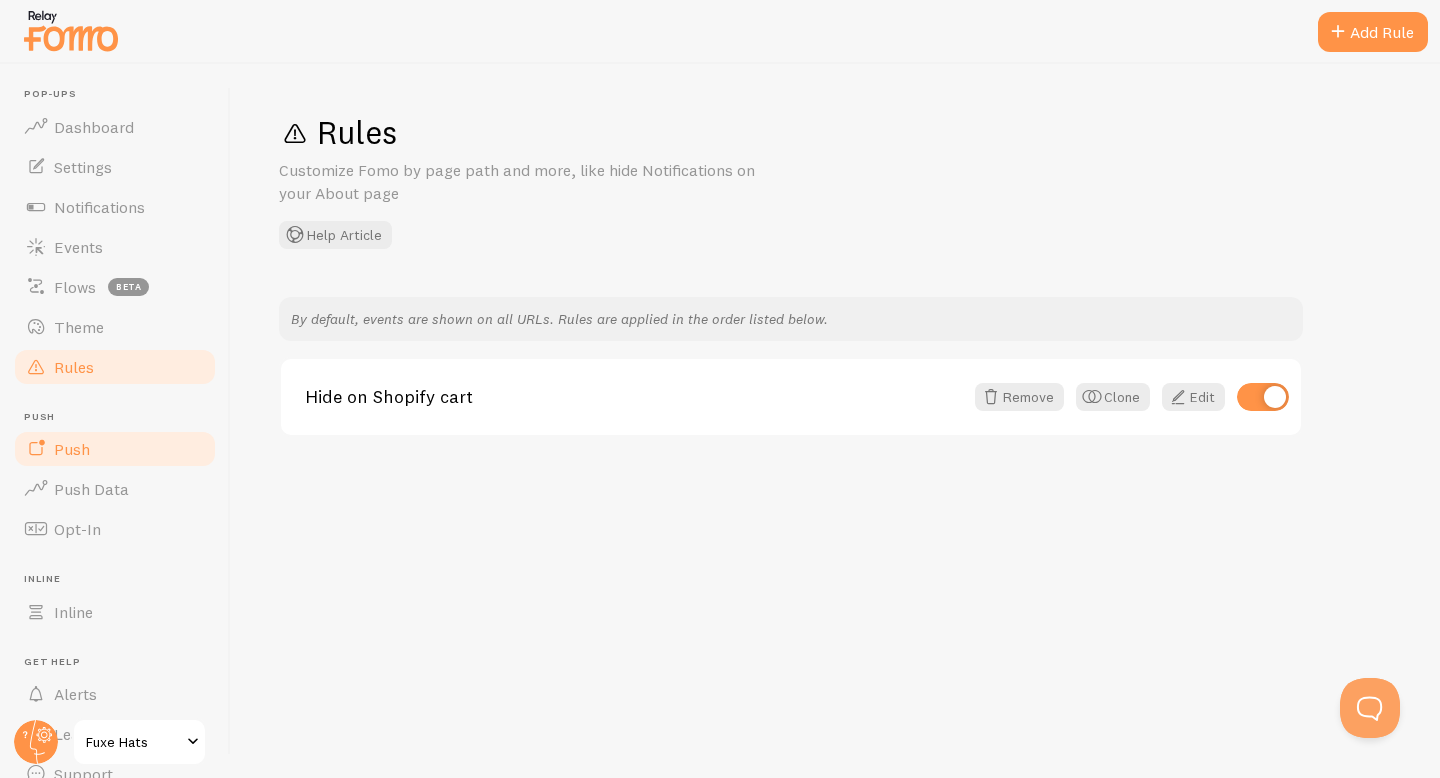 click on "Push" at bounding box center (115, 449) 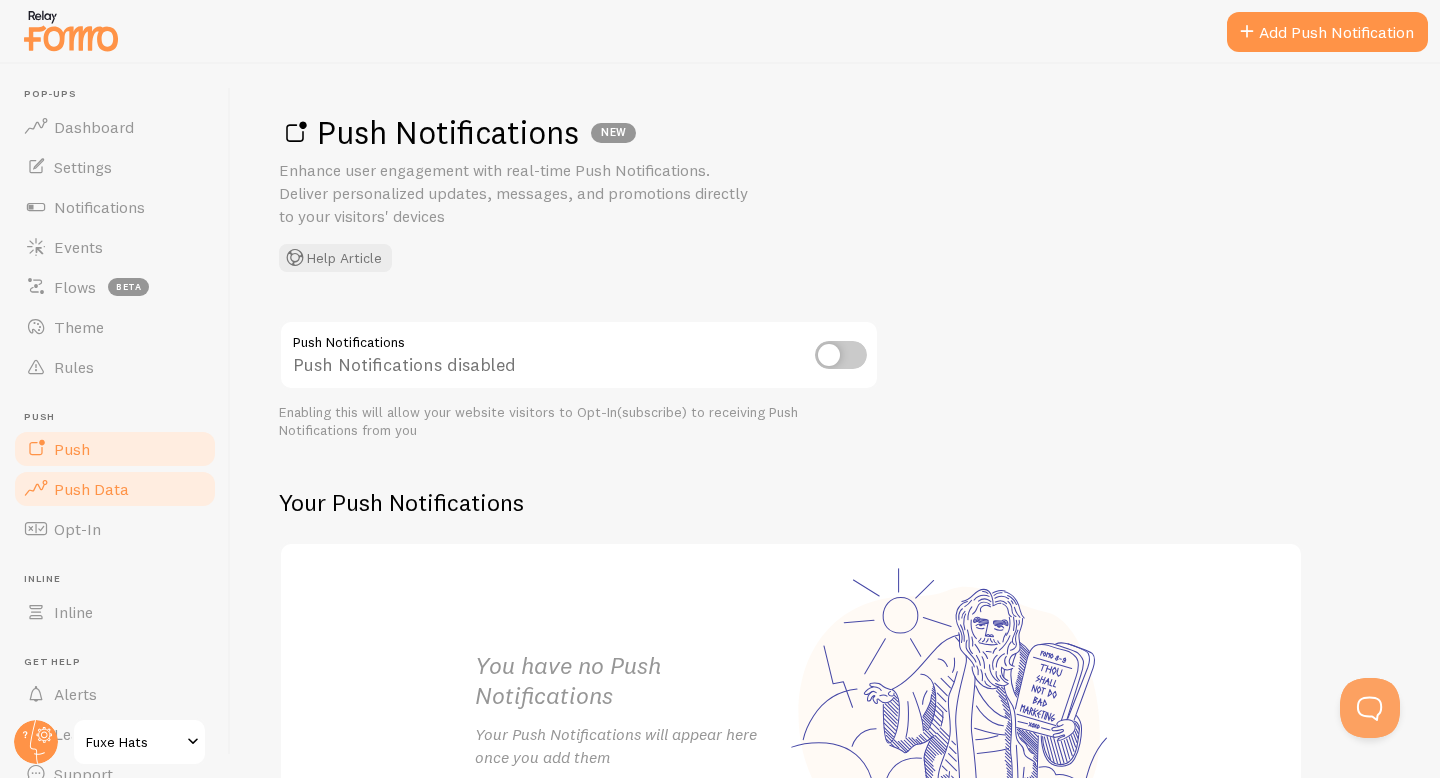 click on "Push Data" at bounding box center (91, 489) 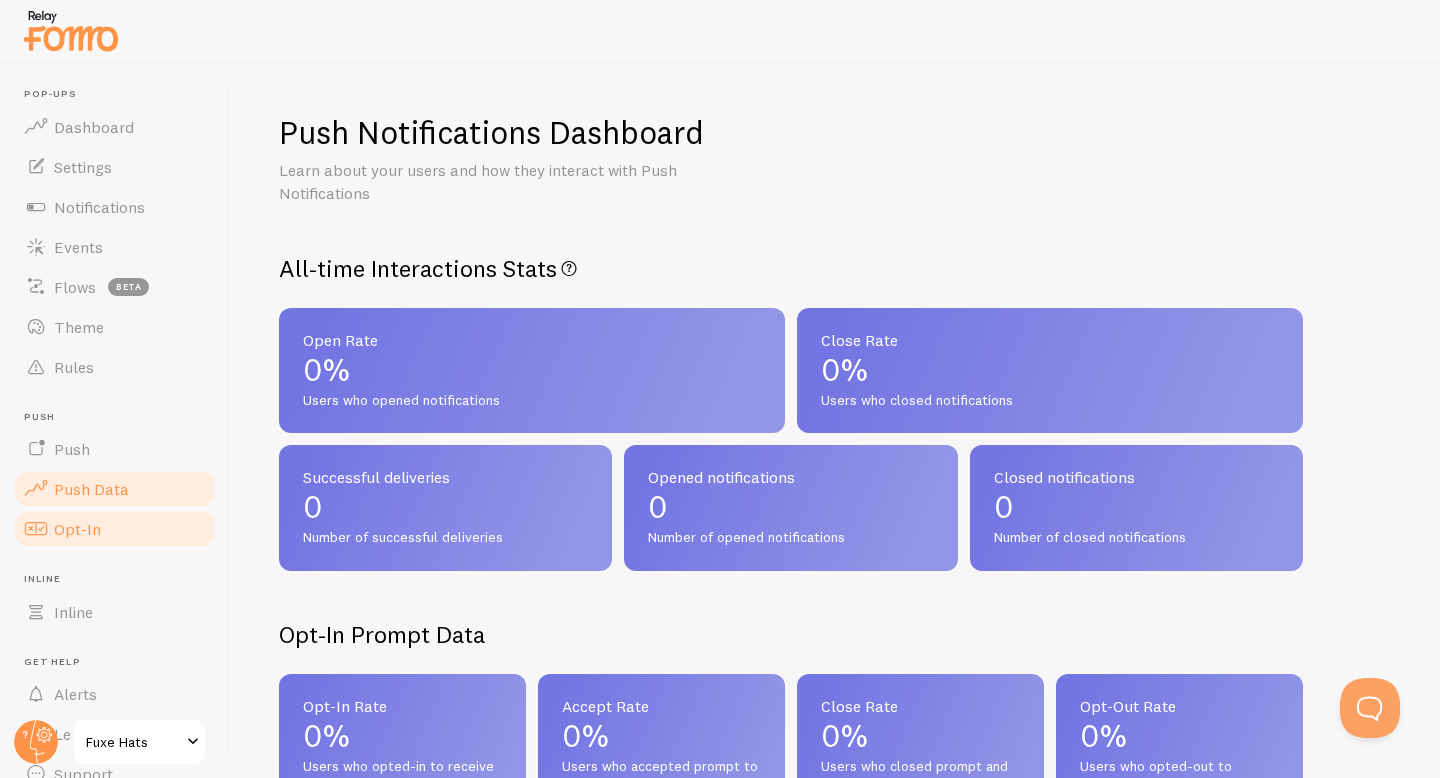 click on "Opt-In" at bounding box center [115, 529] 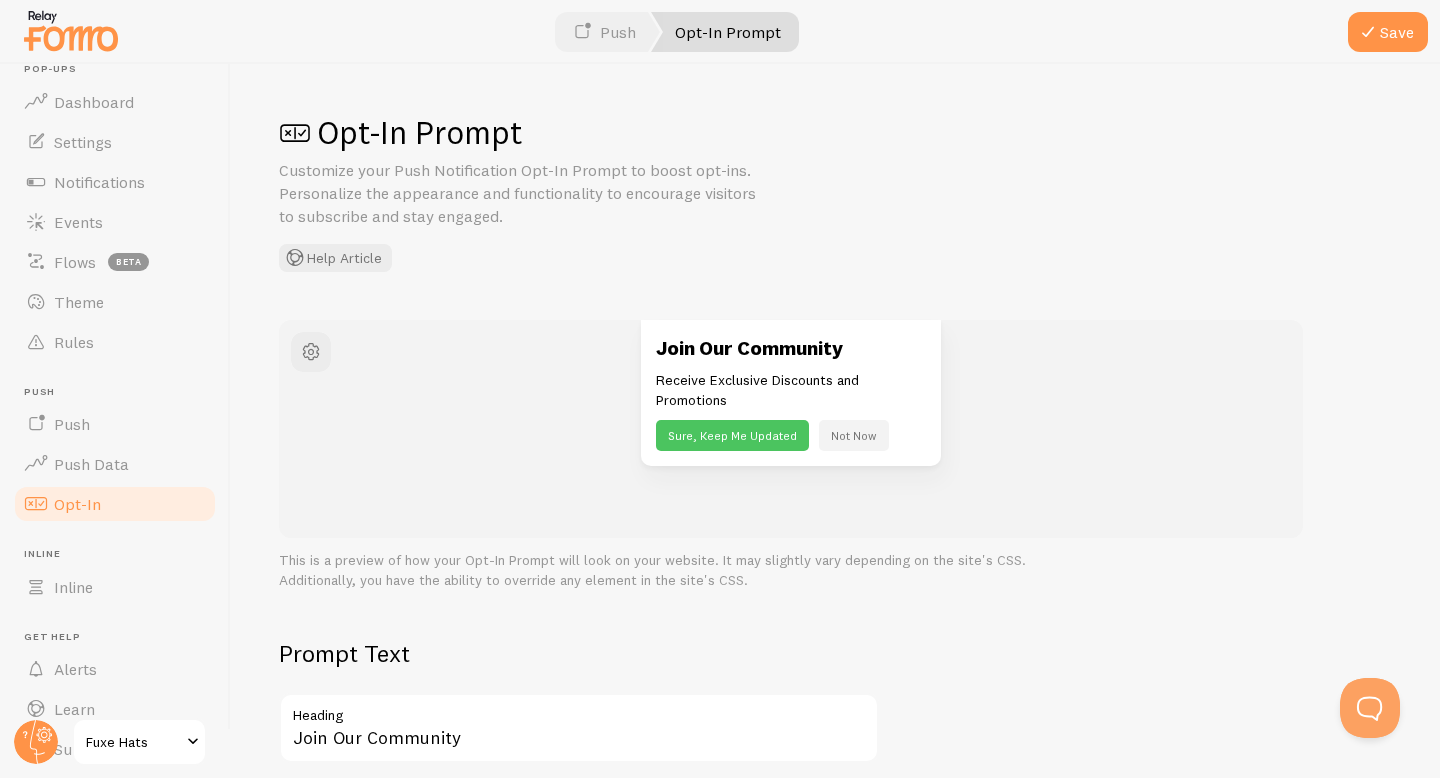 scroll, scrollTop: 38, scrollLeft: 0, axis: vertical 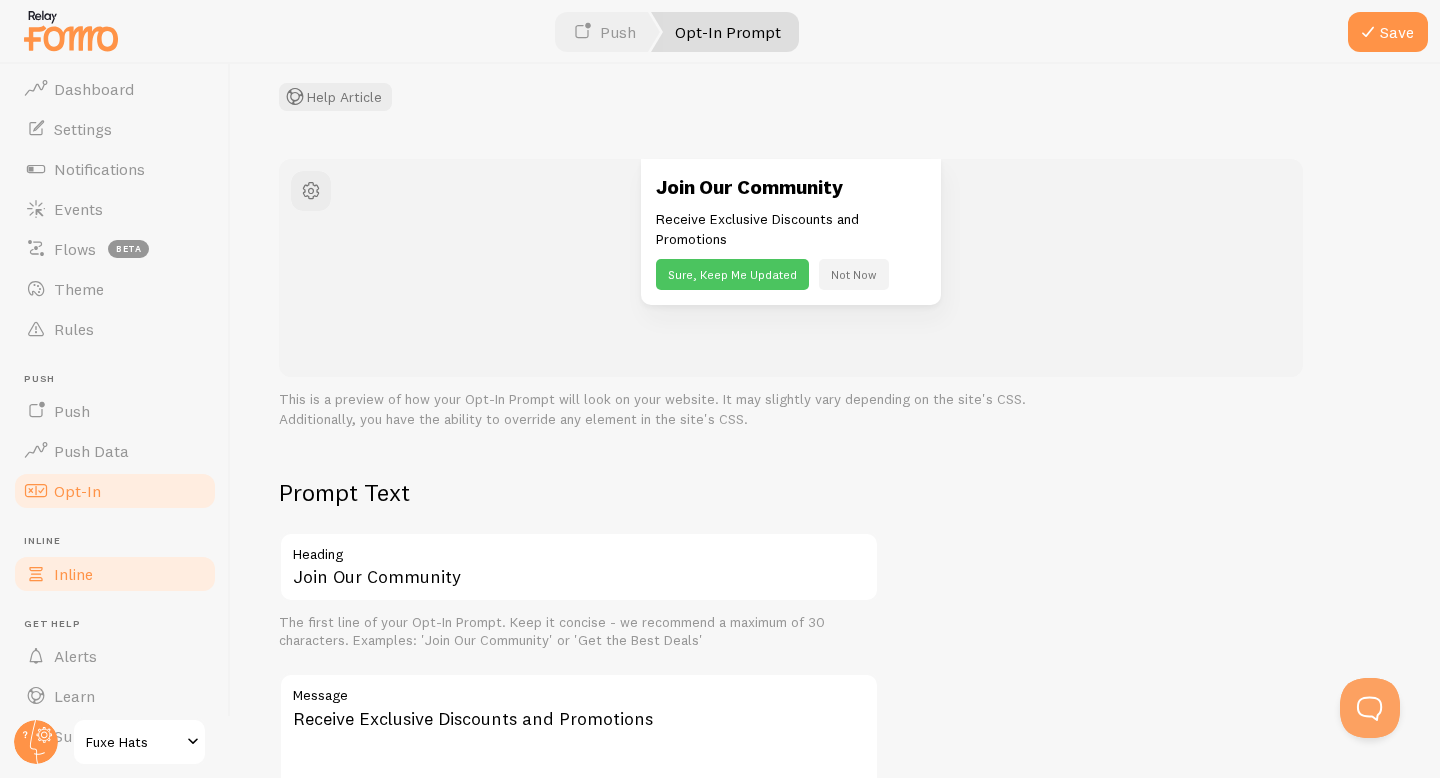 click on "Inline" at bounding box center (115, 574) 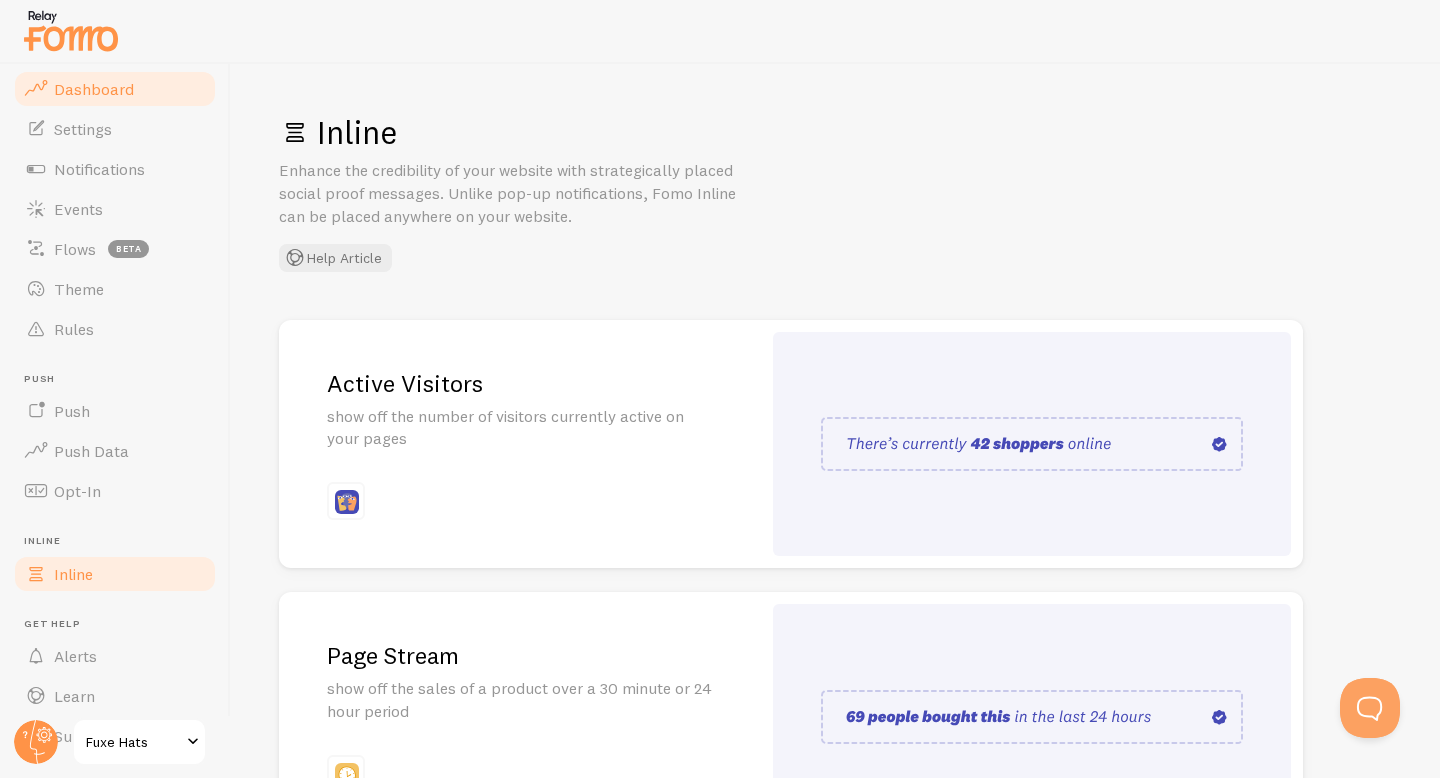 click on "Dashboard" at bounding box center [94, 89] 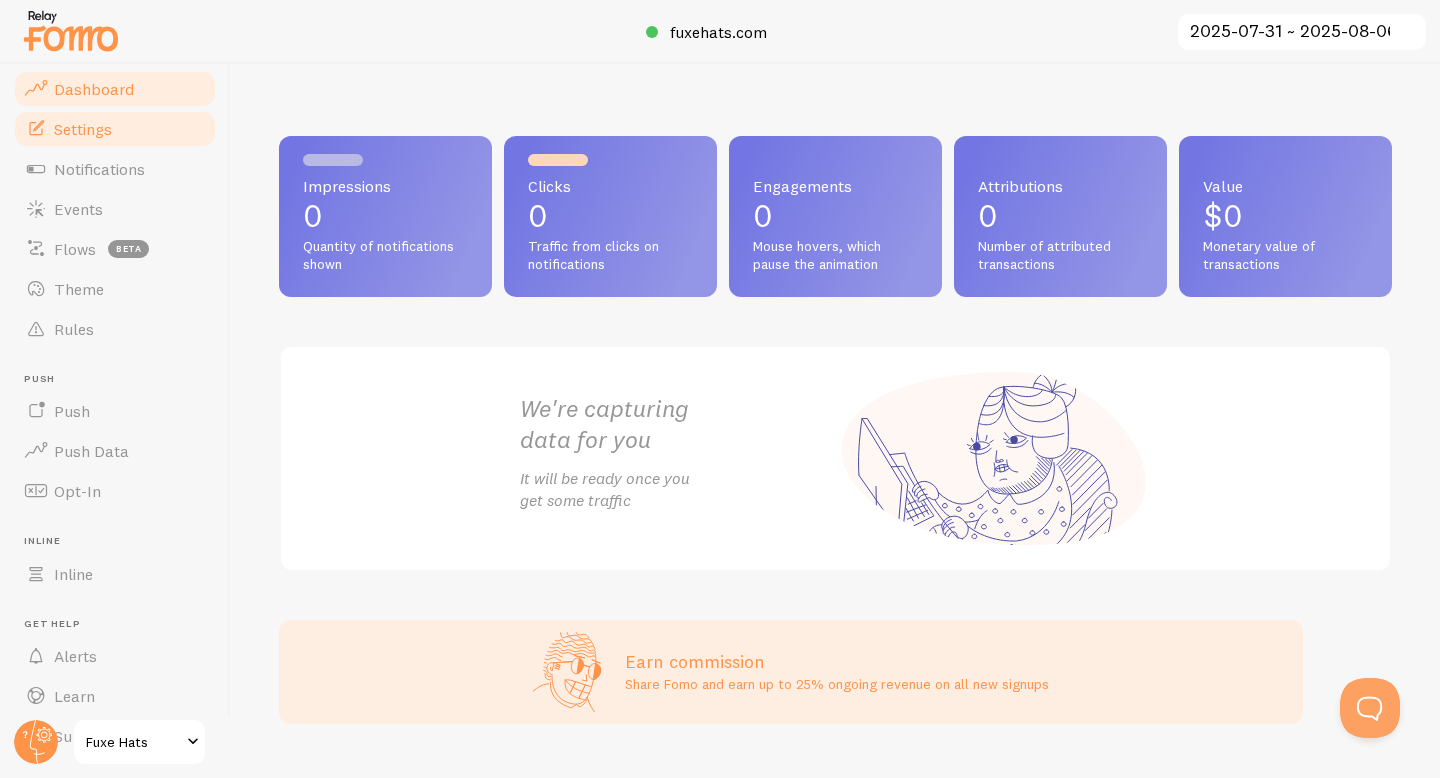 click on "Settings" at bounding box center (115, 129) 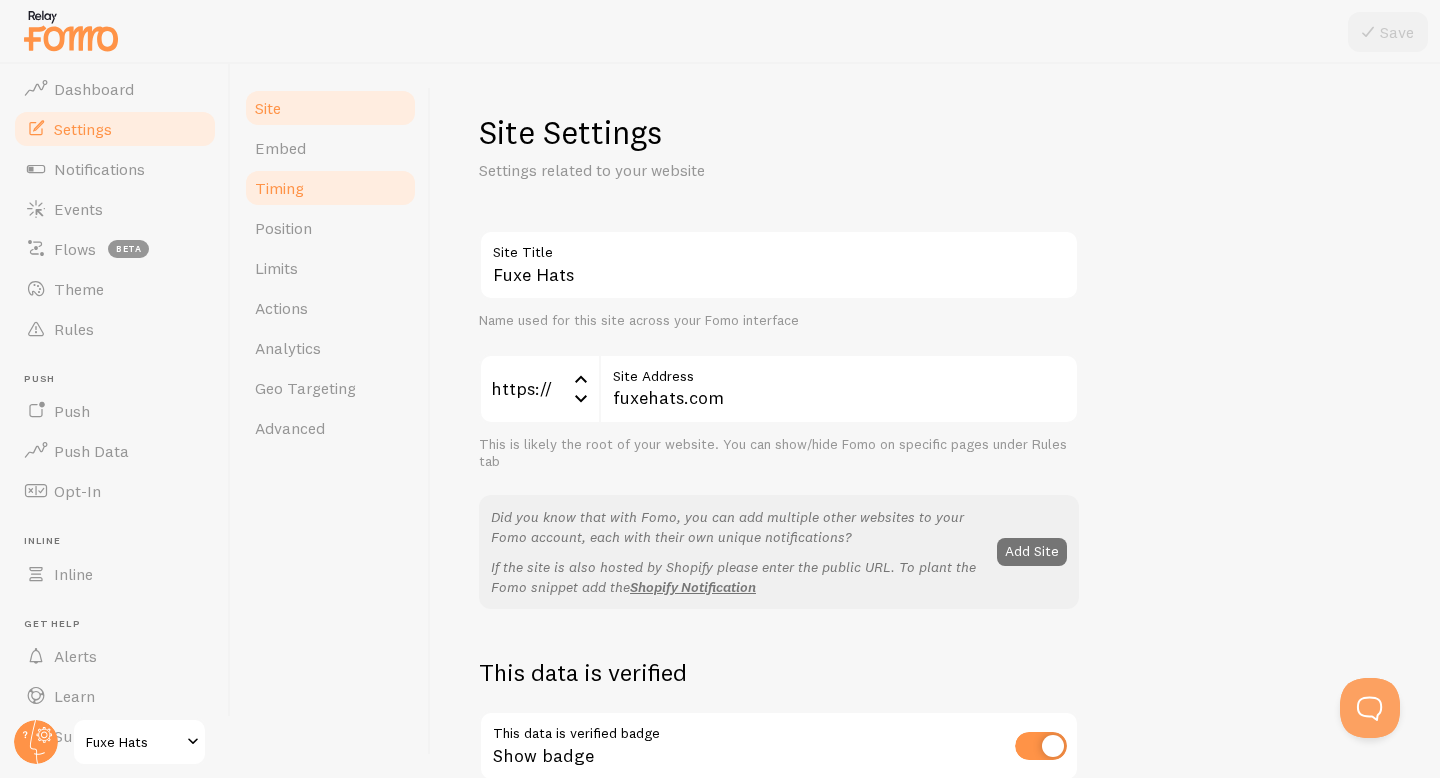 click on "Timing" at bounding box center (330, 188) 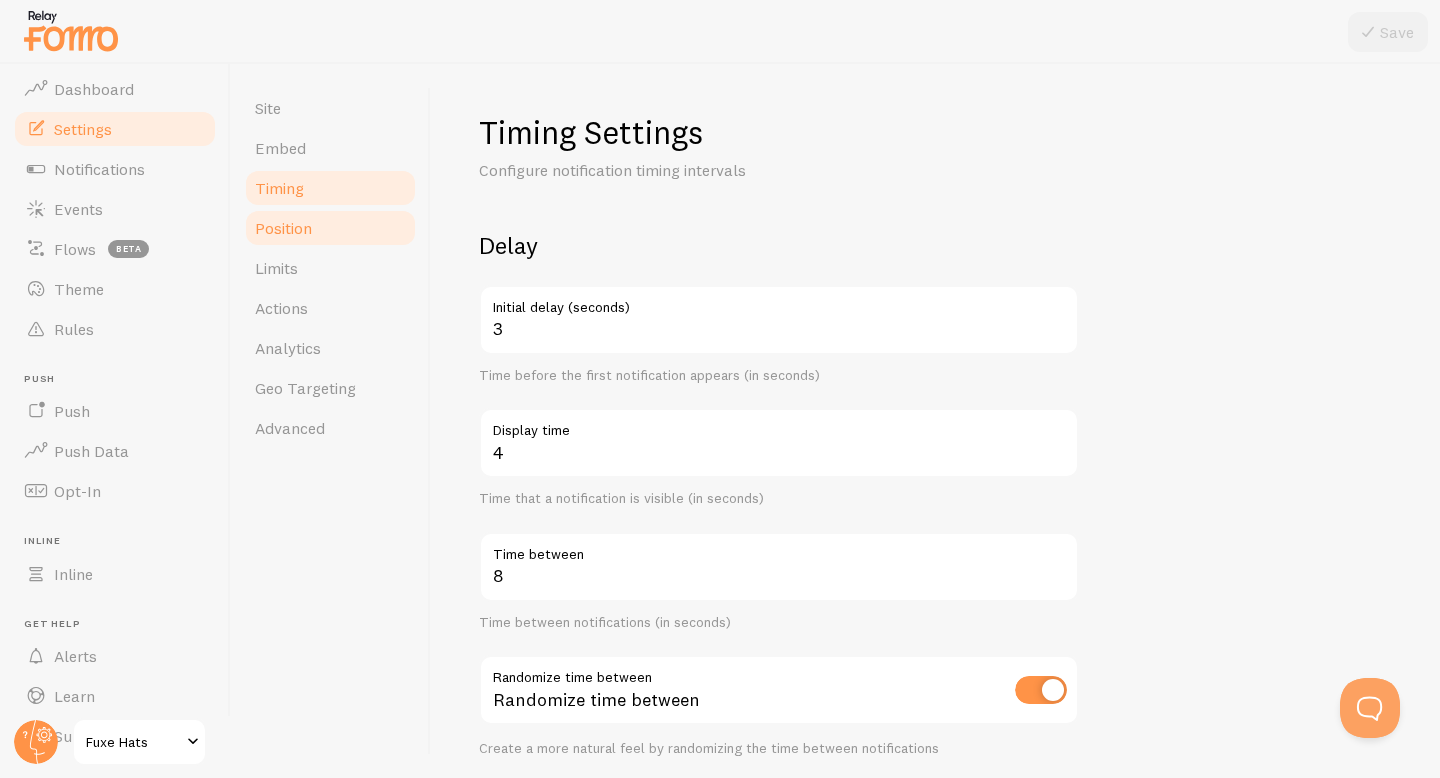 click on "Position" at bounding box center (283, 228) 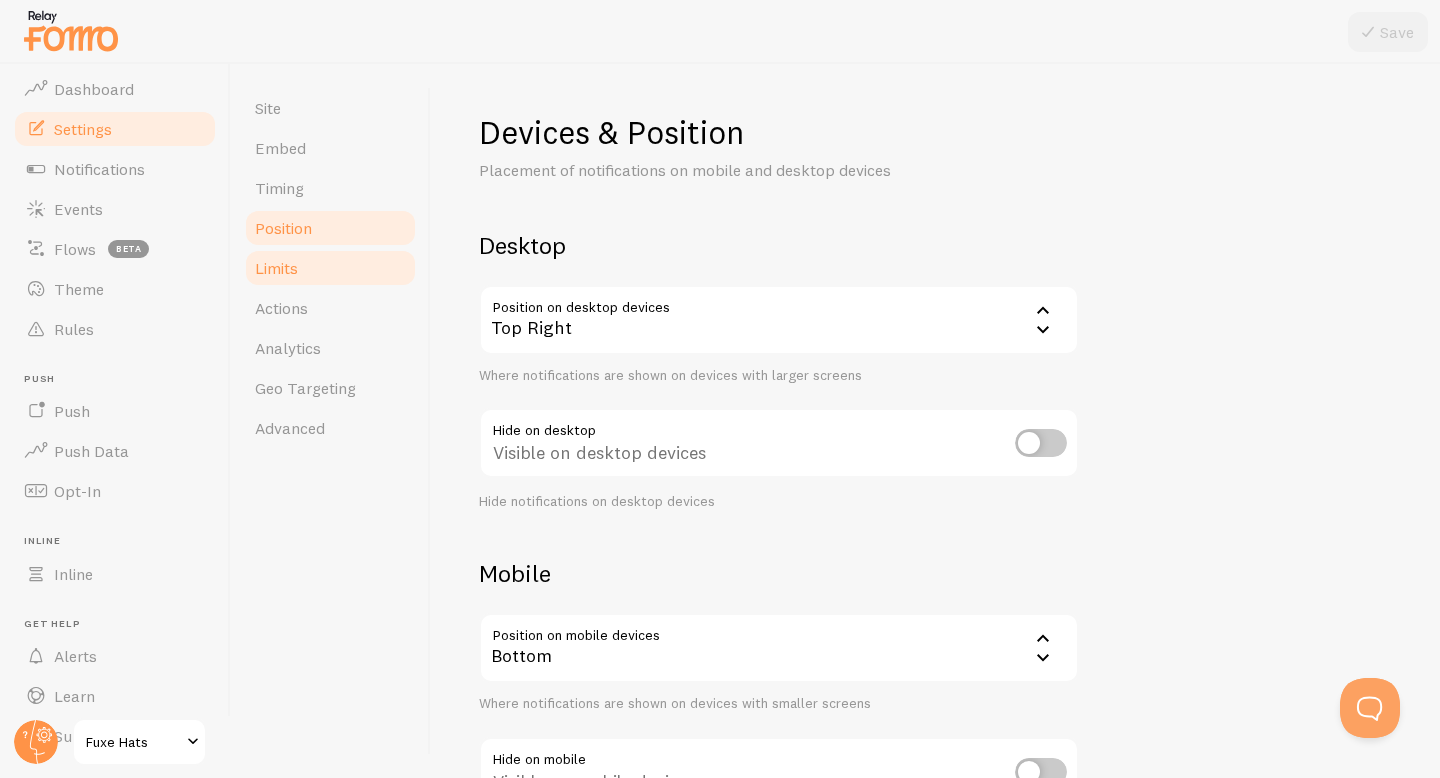 click on "Limits" at bounding box center [330, 268] 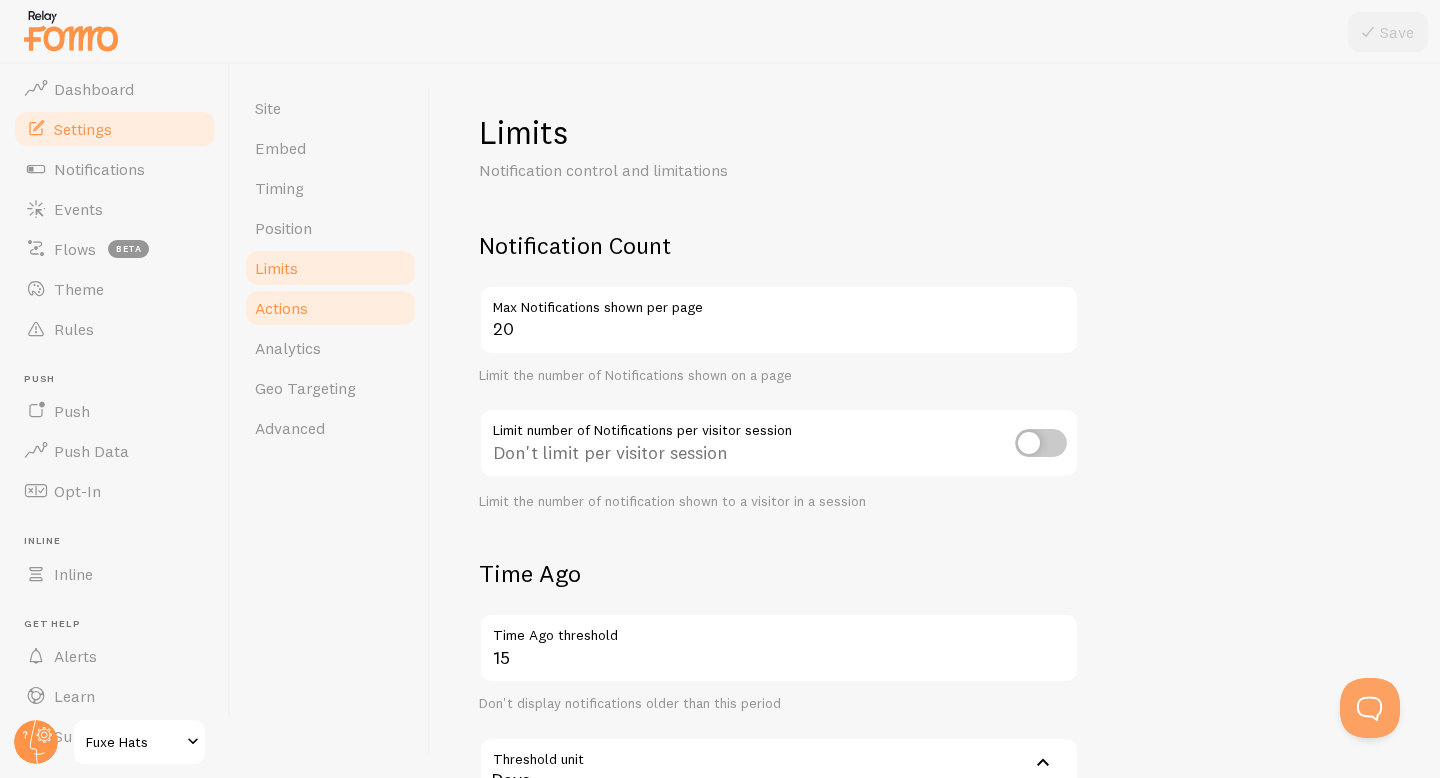 click on "Actions" at bounding box center [330, 308] 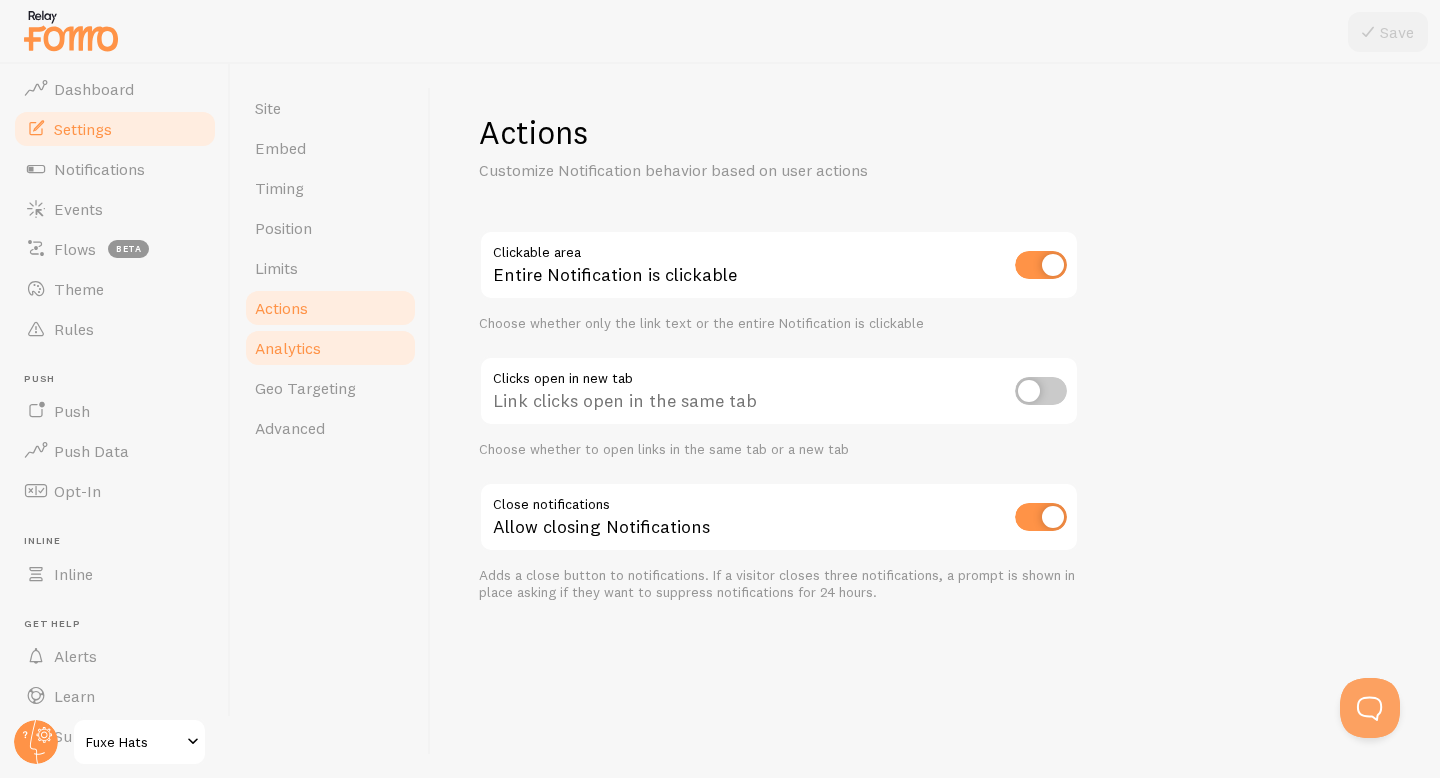 click on "Analytics" at bounding box center [330, 348] 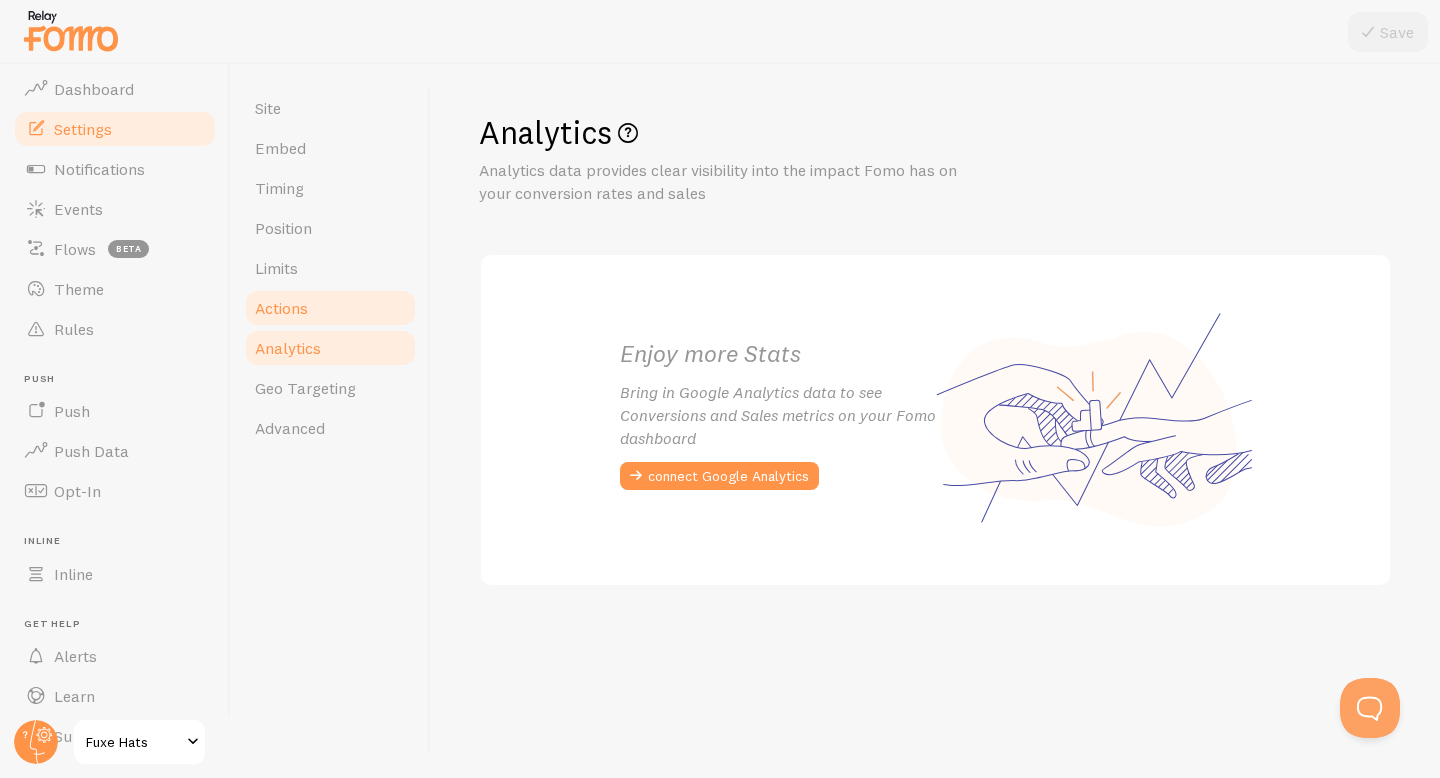 click on "Actions" at bounding box center [330, 308] 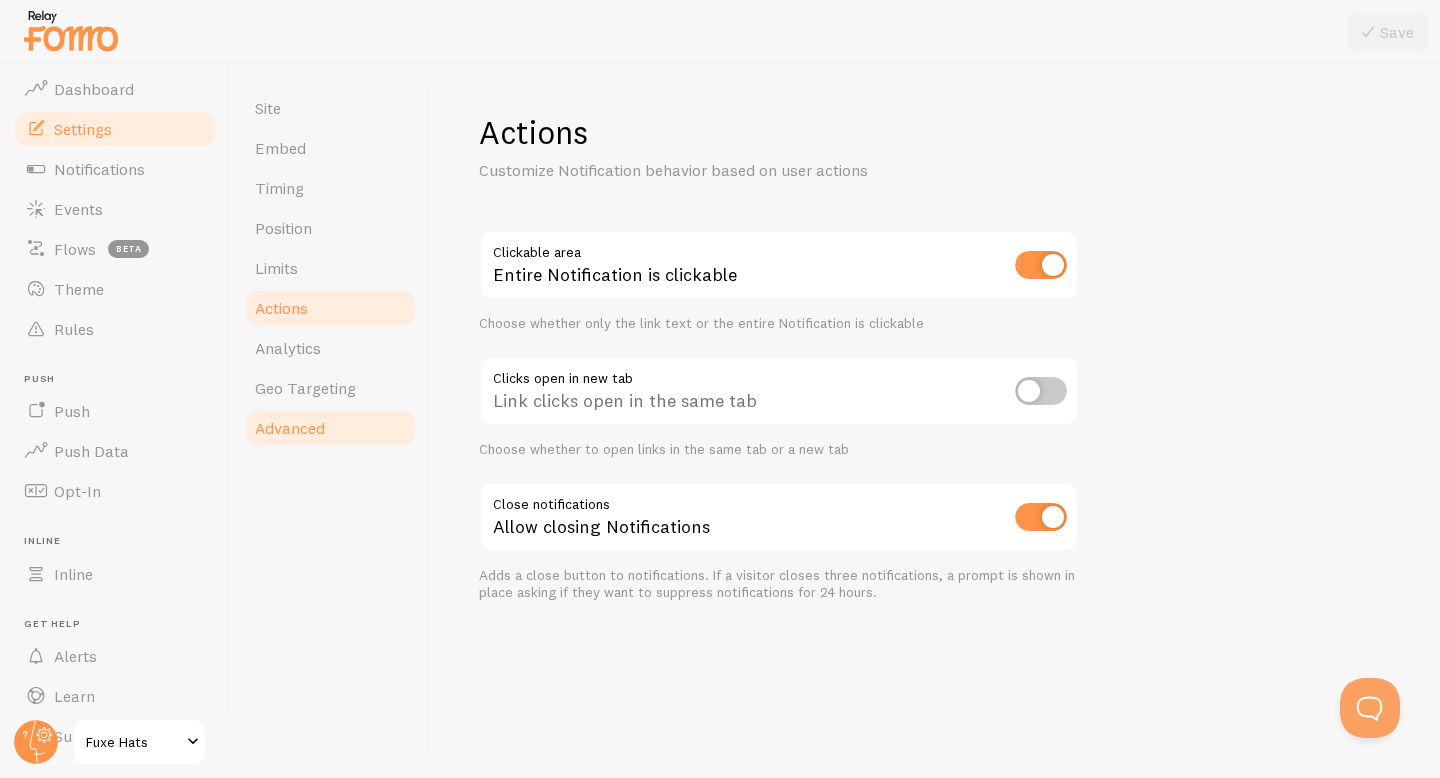click on "Advanced" at bounding box center (330, 428) 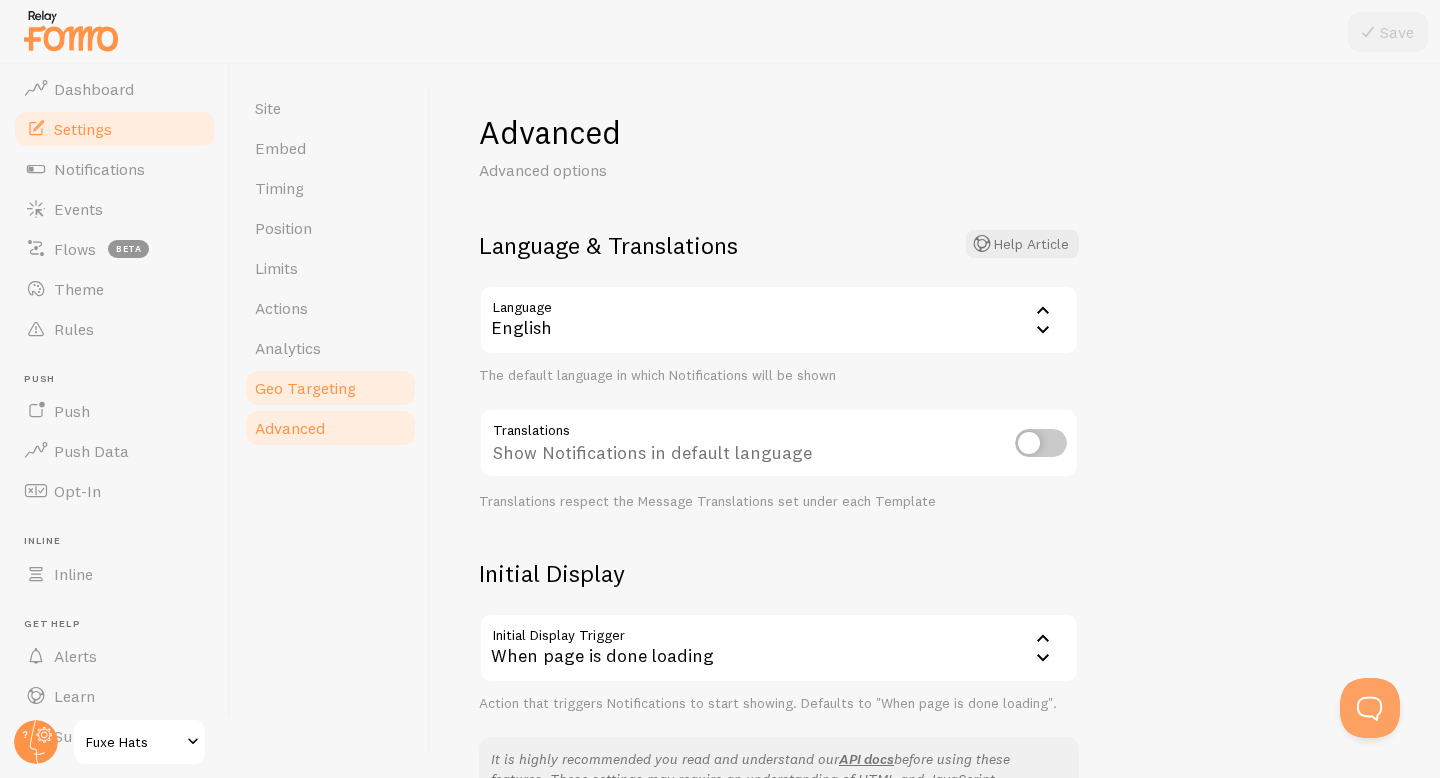 click on "Geo Targeting" at bounding box center (330, 388) 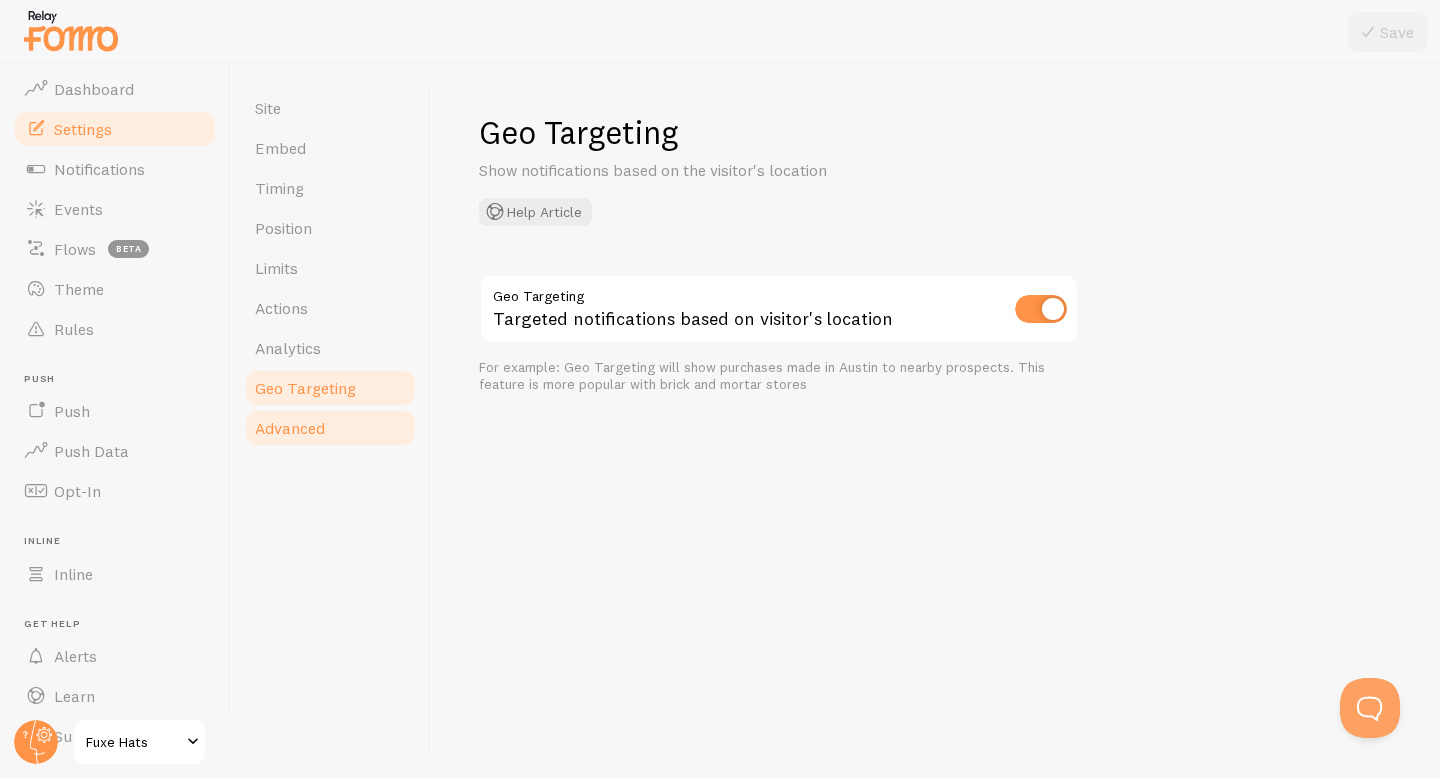 click on "Advanced" at bounding box center [330, 428] 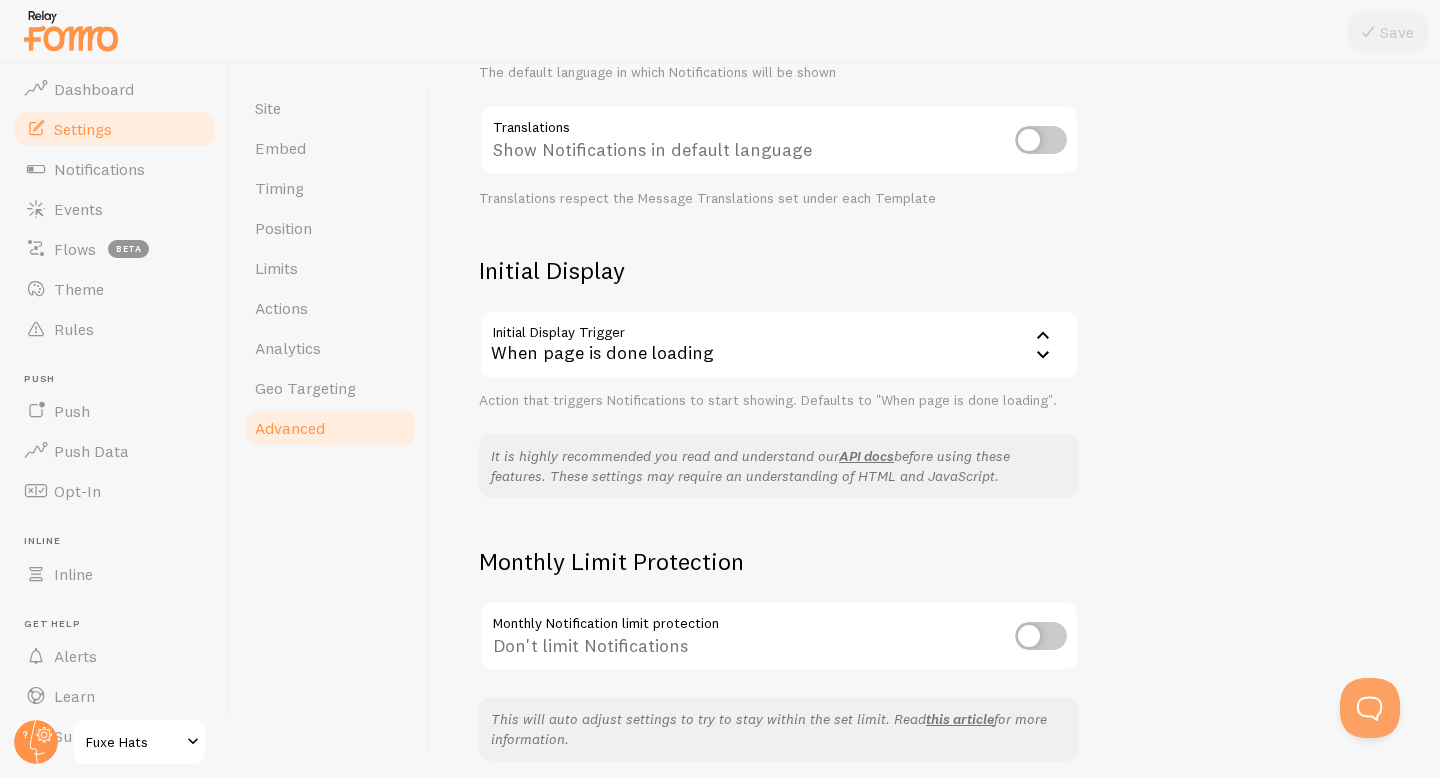scroll, scrollTop: 382, scrollLeft: 0, axis: vertical 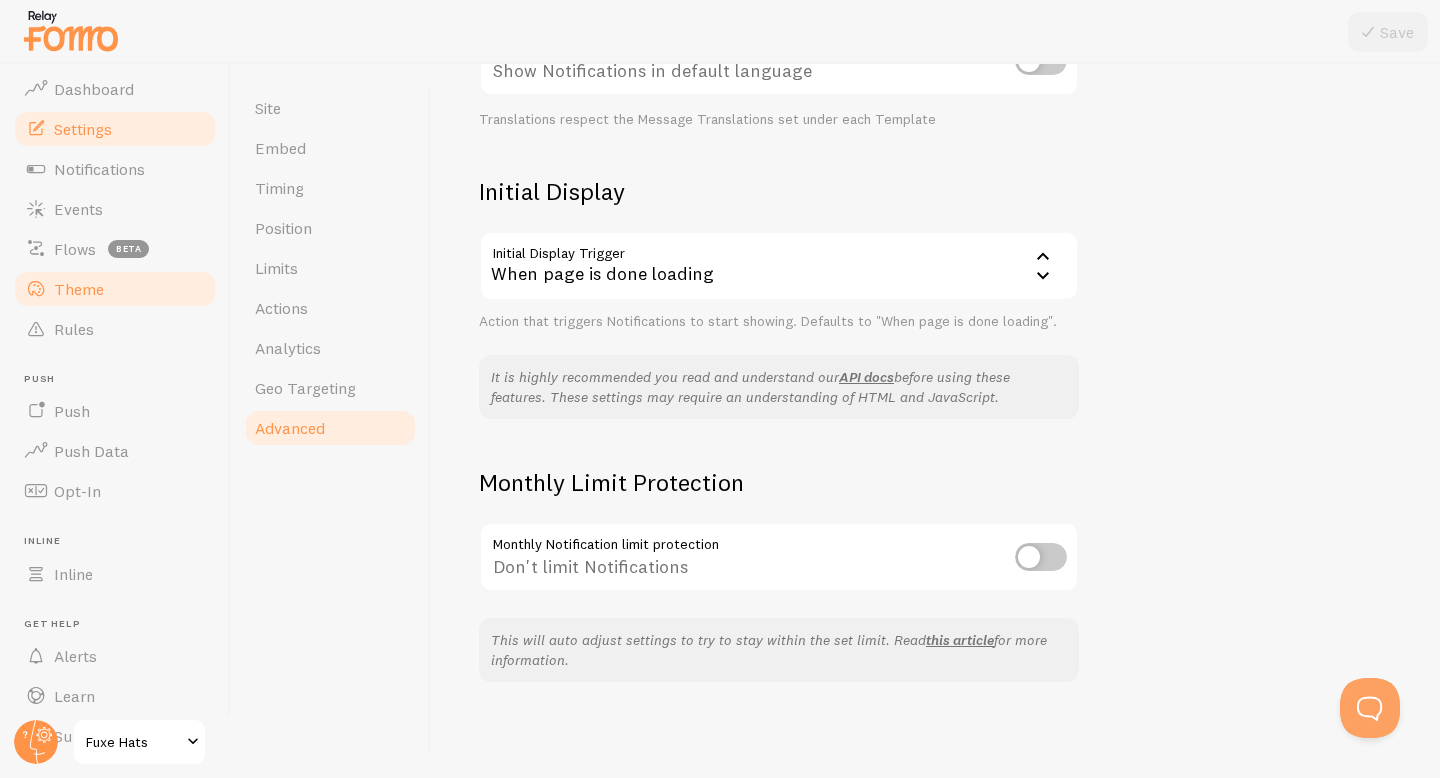 click on "Theme" at bounding box center (79, 289) 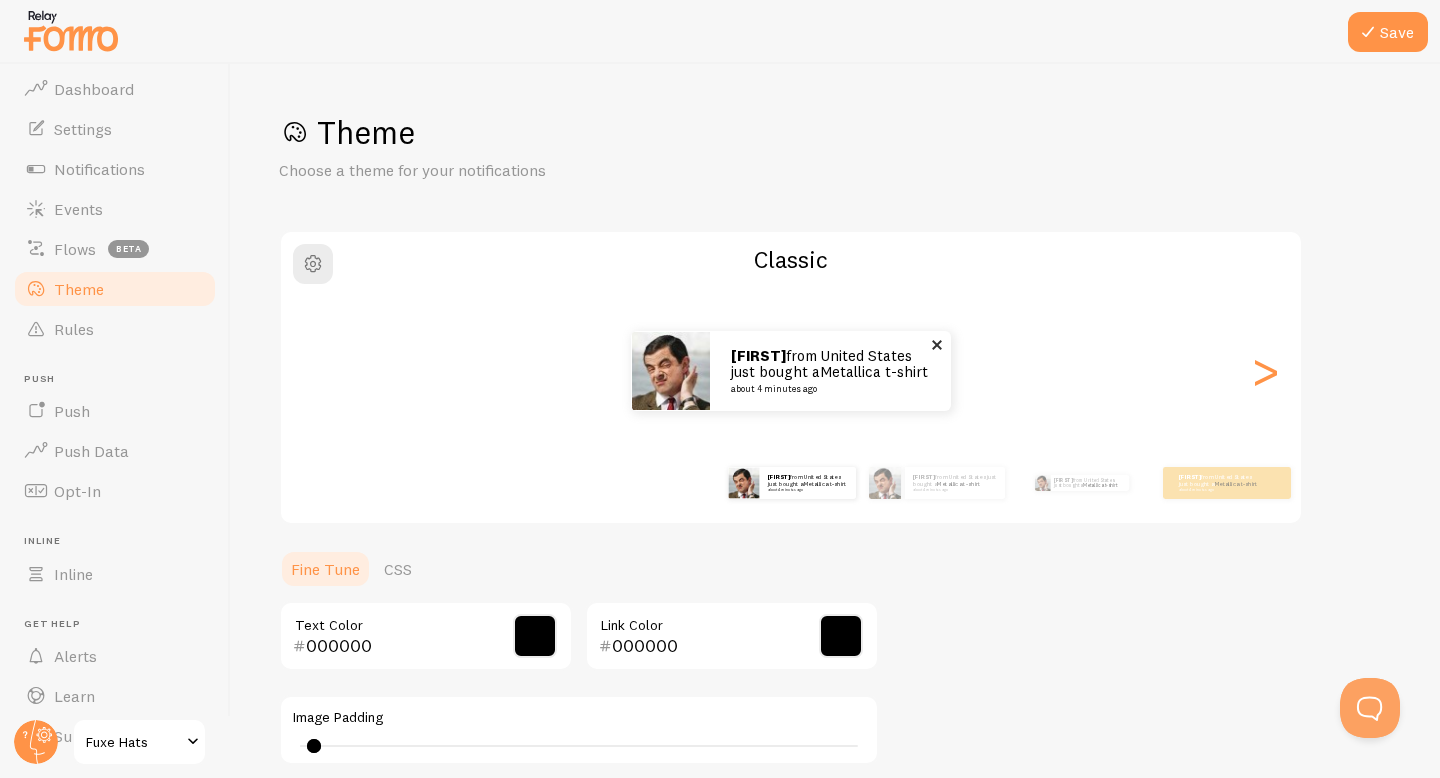 click on "Metallica t-shirt" at bounding box center (874, 371) 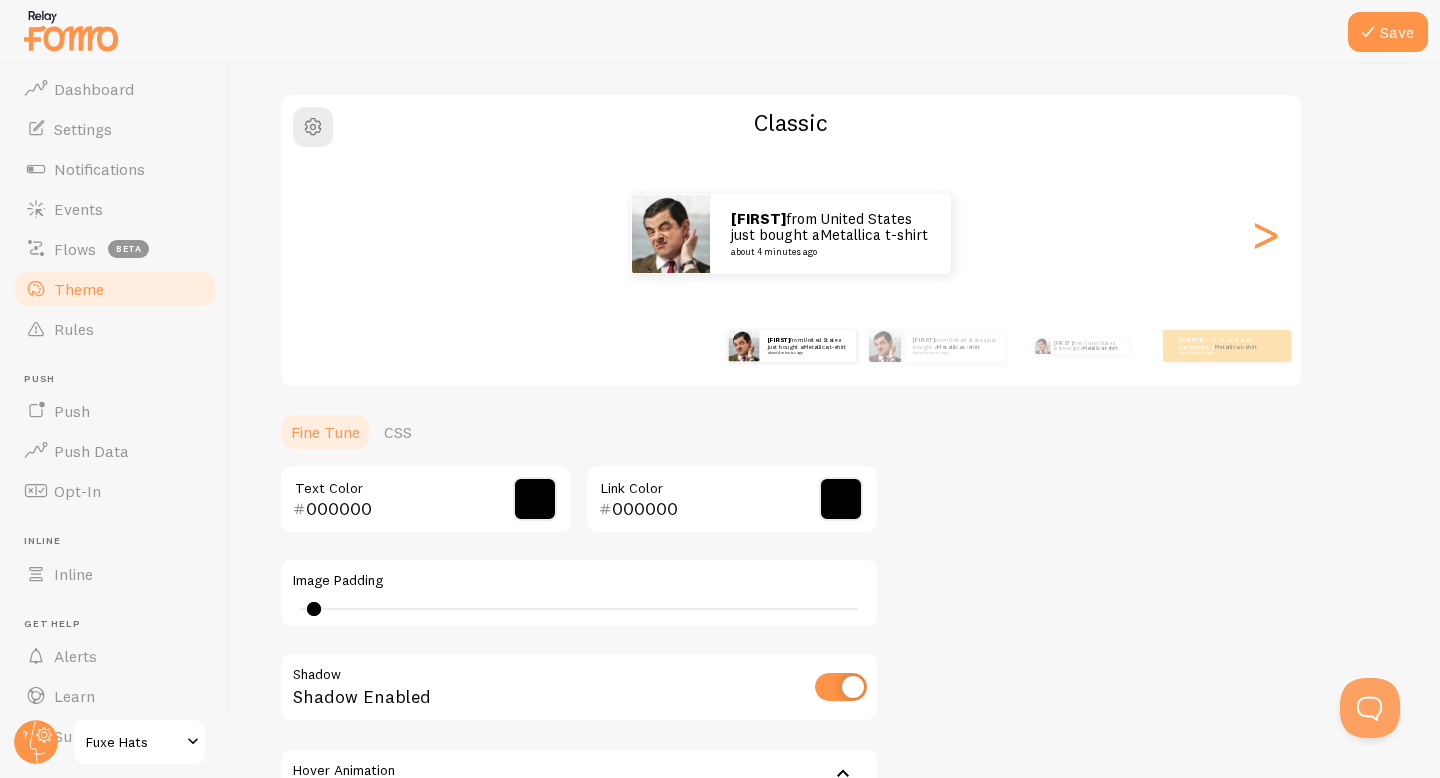scroll, scrollTop: 379, scrollLeft: 0, axis: vertical 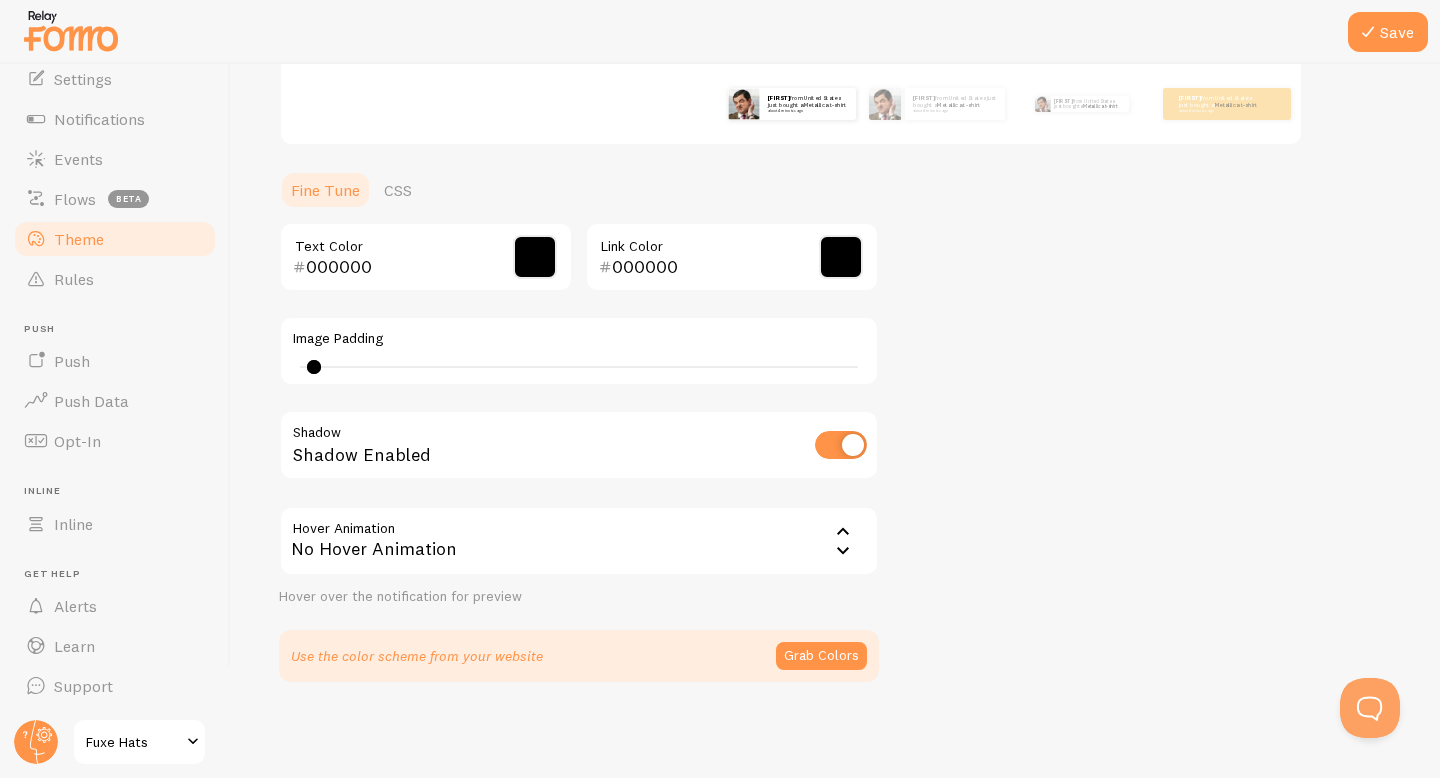 click on "Fuxe Hats" at bounding box center [133, 742] 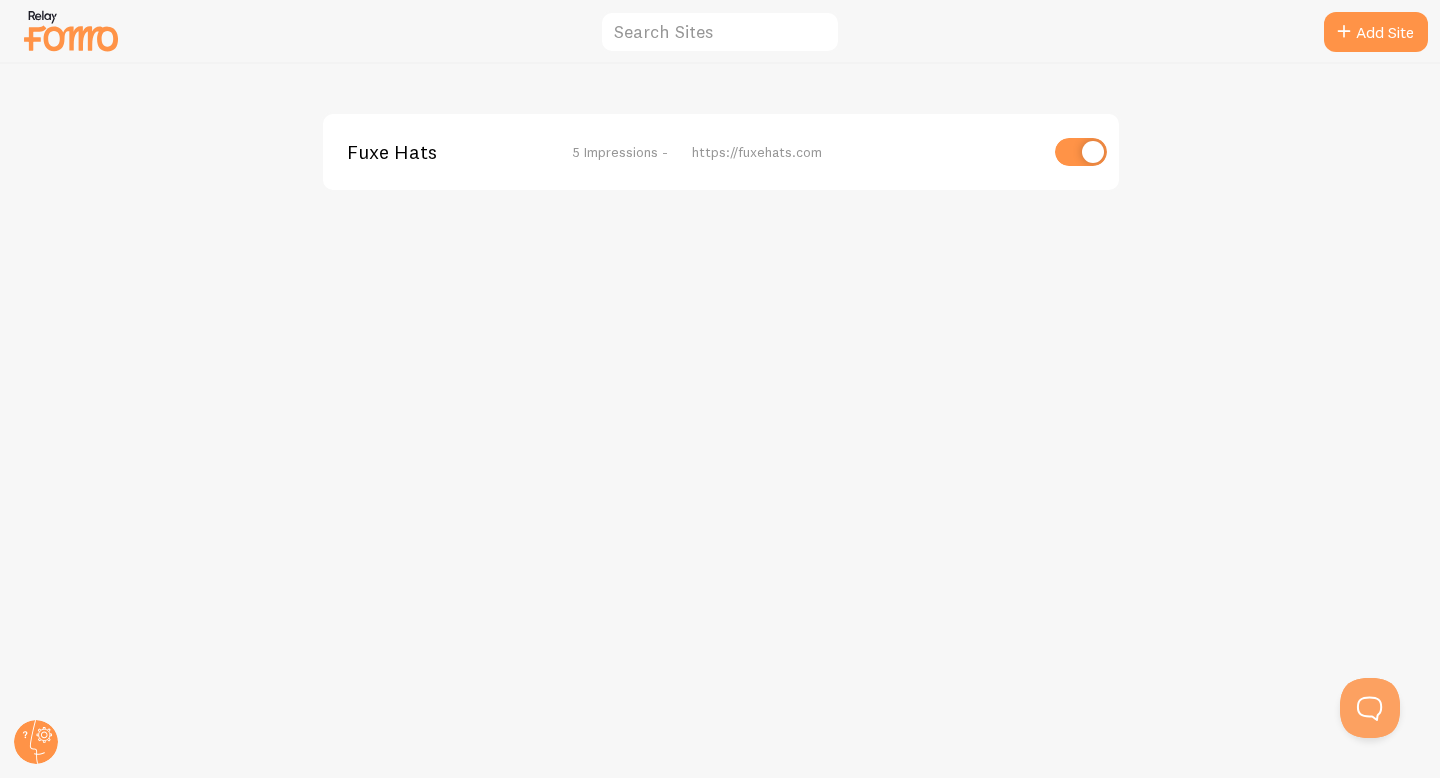click at bounding box center [720, 32] 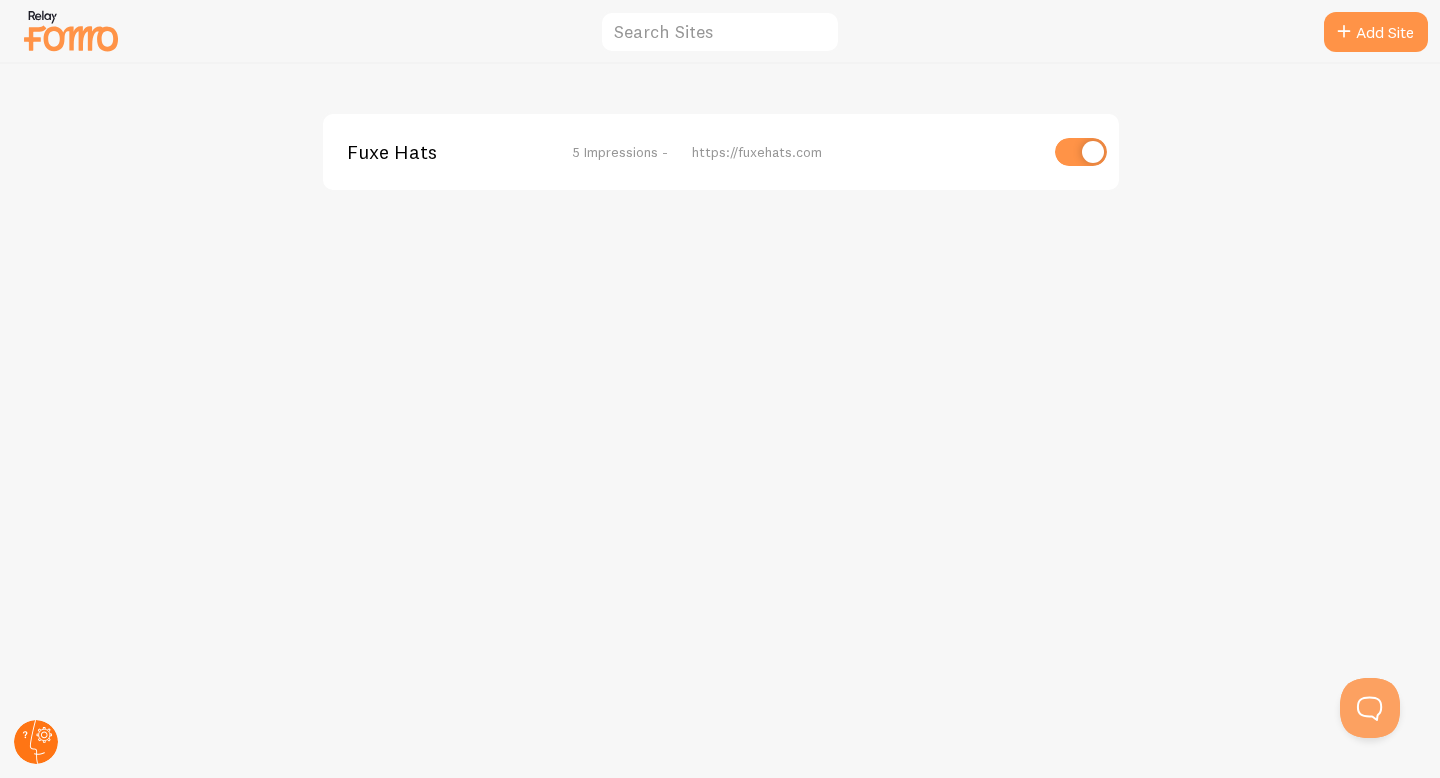click 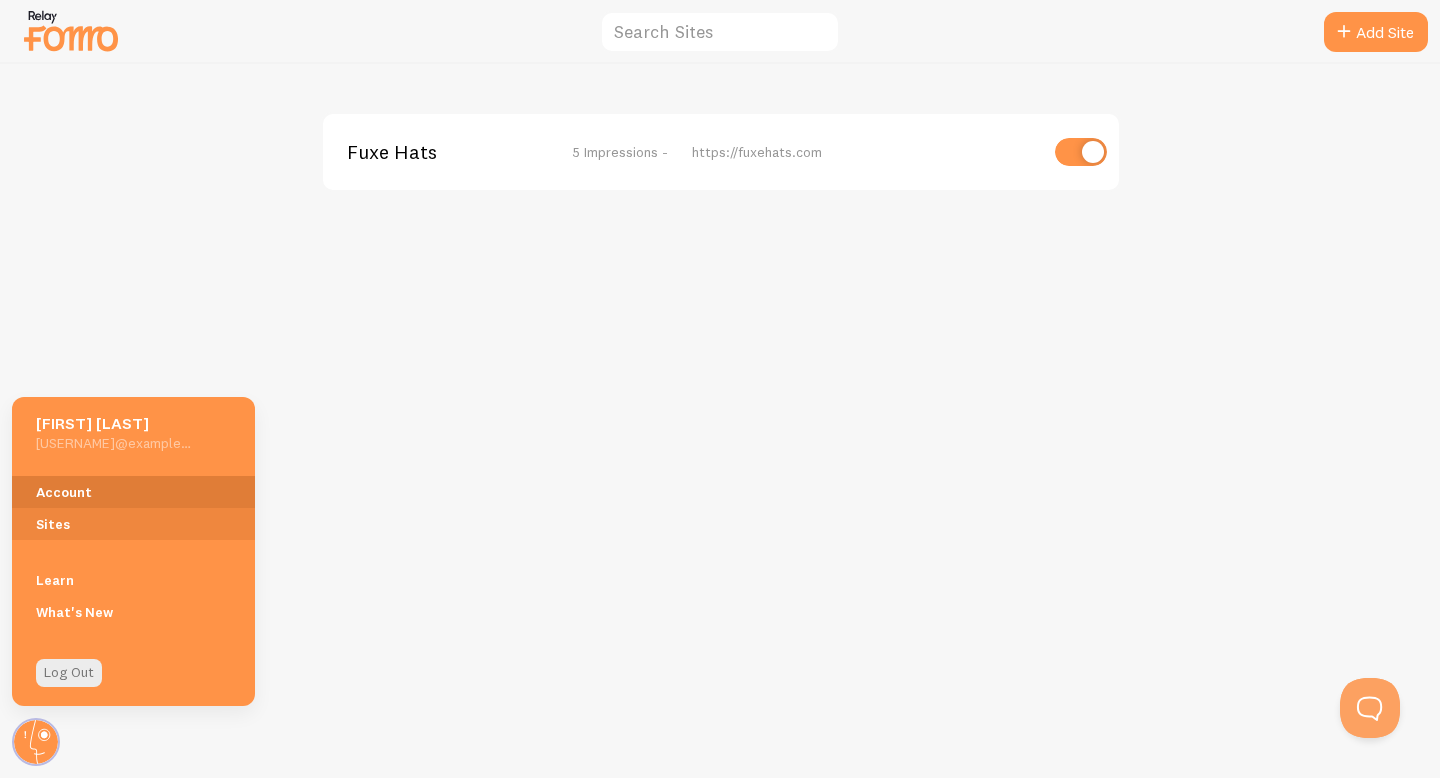 click on "Account" at bounding box center (133, 492) 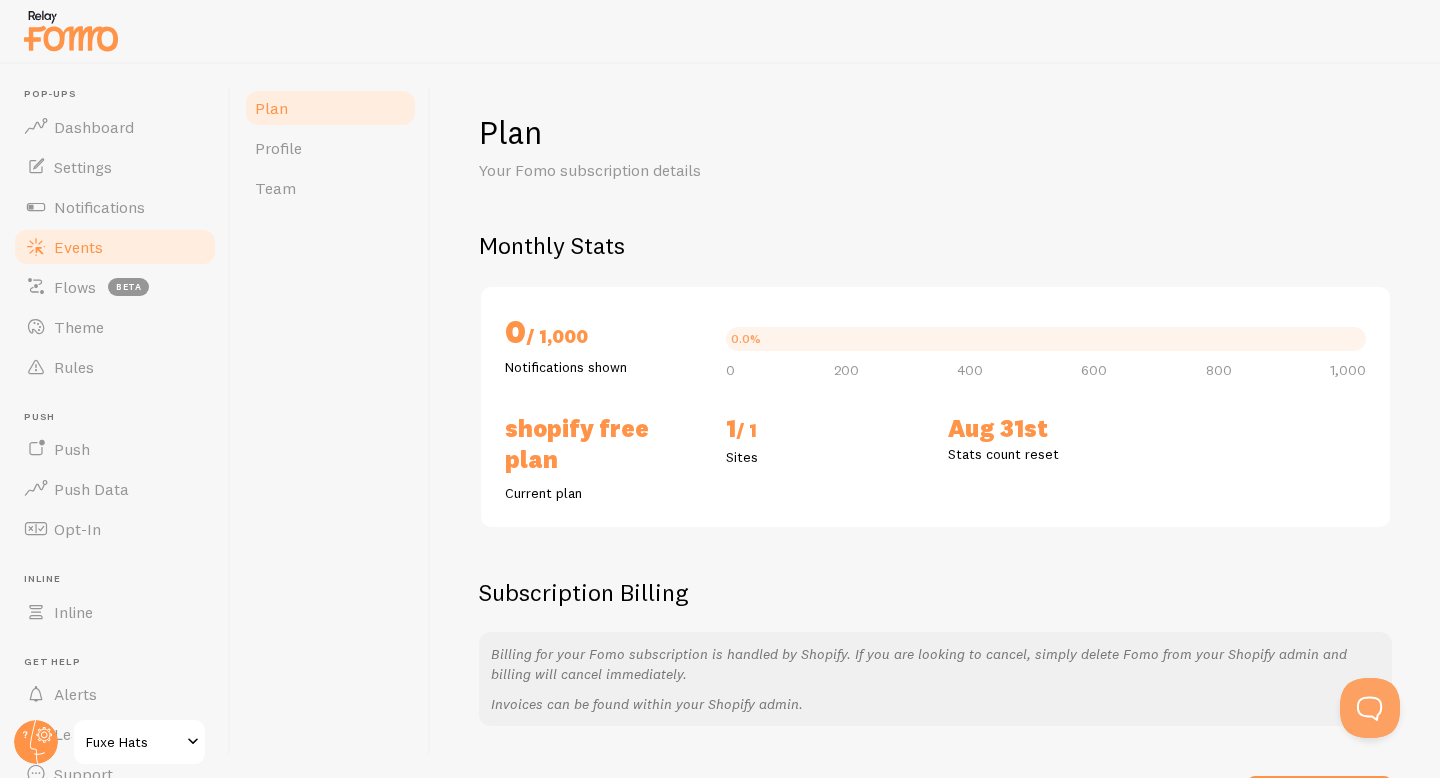 click on "Events" at bounding box center [78, 247] 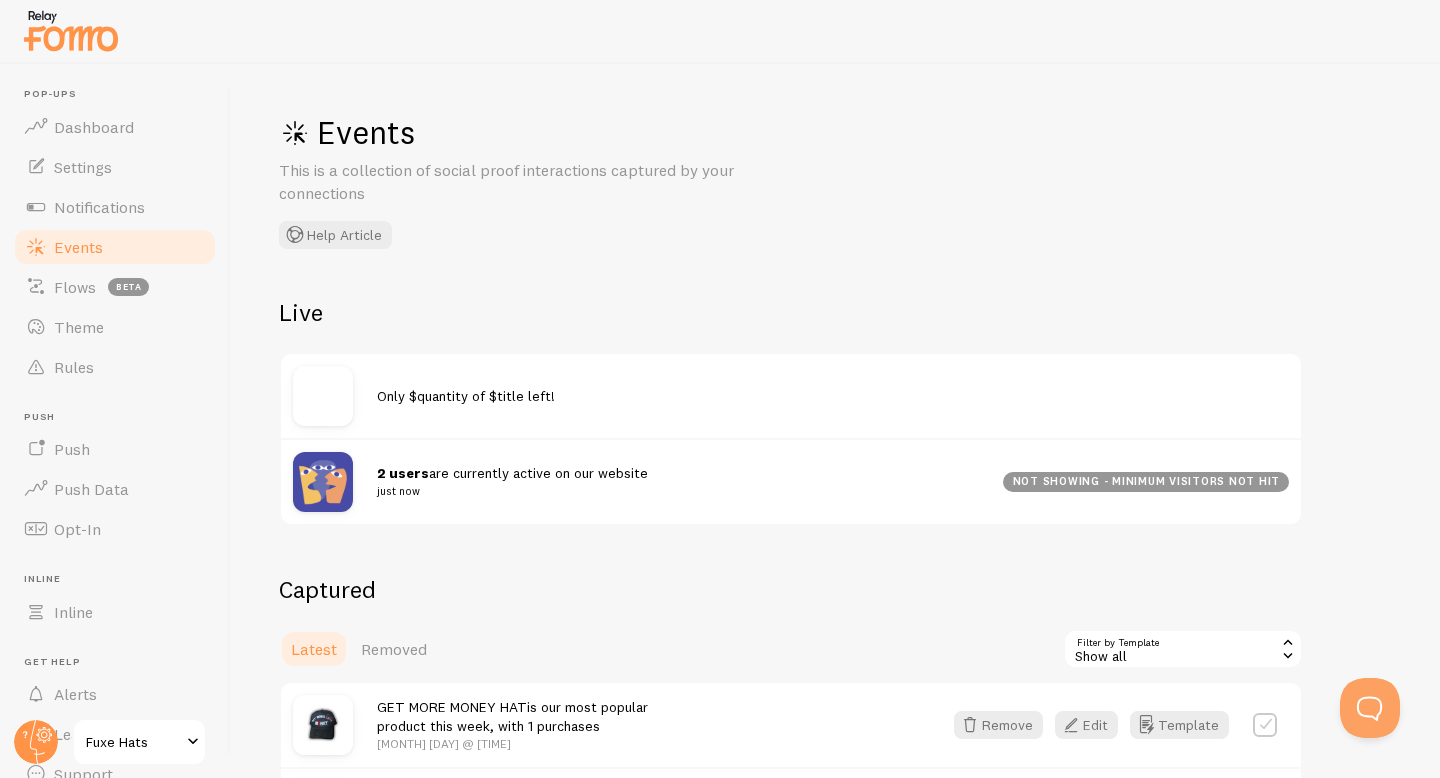 drag, startPoint x: 1091, startPoint y: 485, endPoint x: 1303, endPoint y: 491, distance: 212.08488 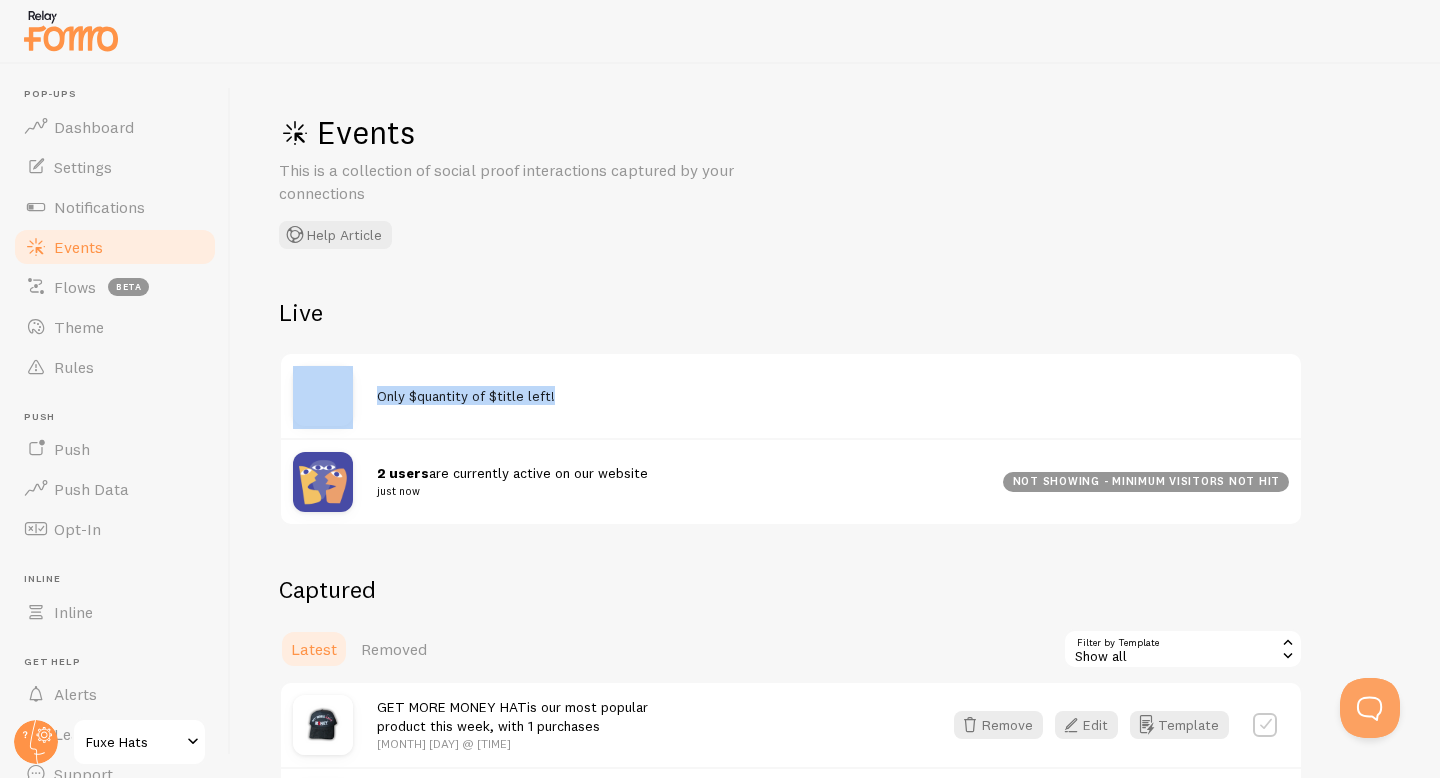 drag, startPoint x: 564, startPoint y: 394, endPoint x: 625, endPoint y: 404, distance: 61.81424 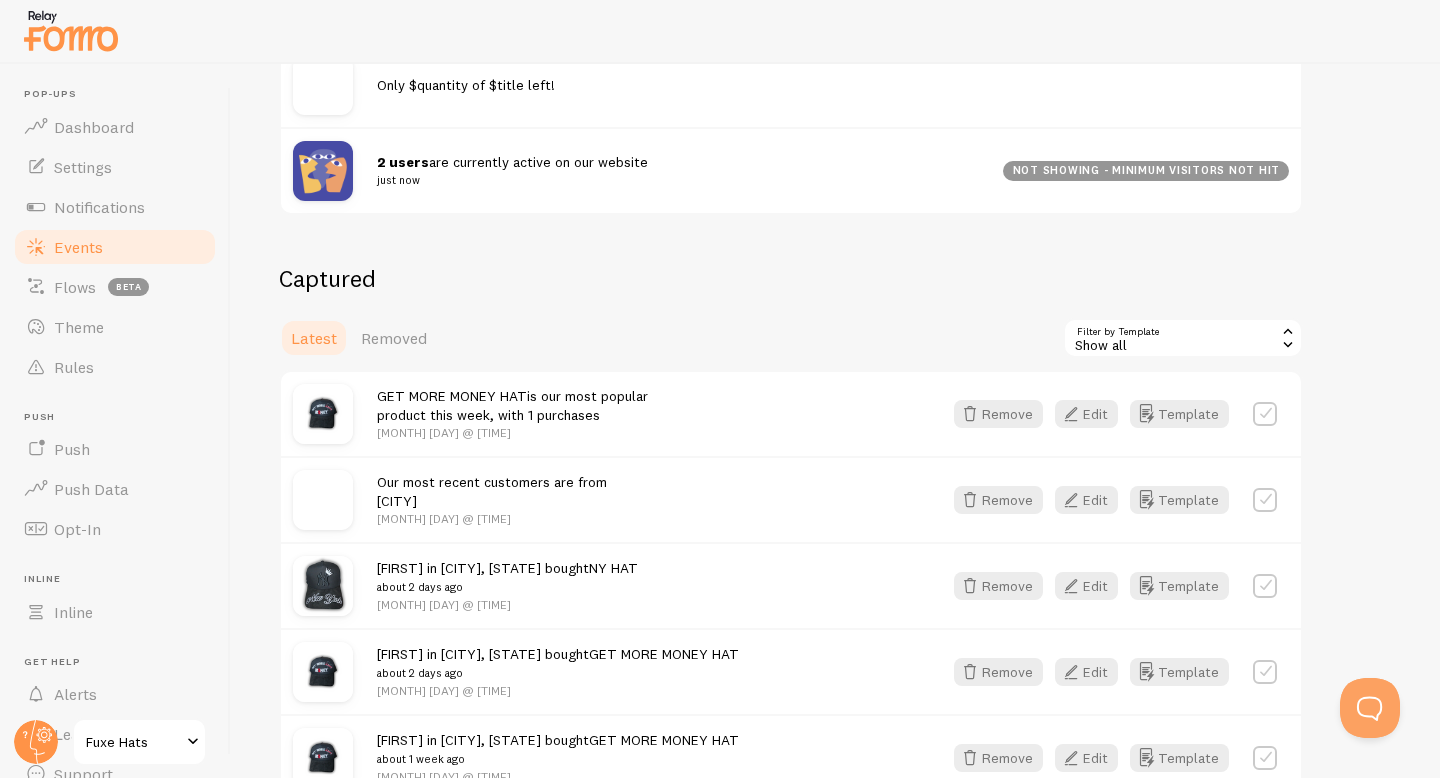 scroll, scrollTop: 430, scrollLeft: 0, axis: vertical 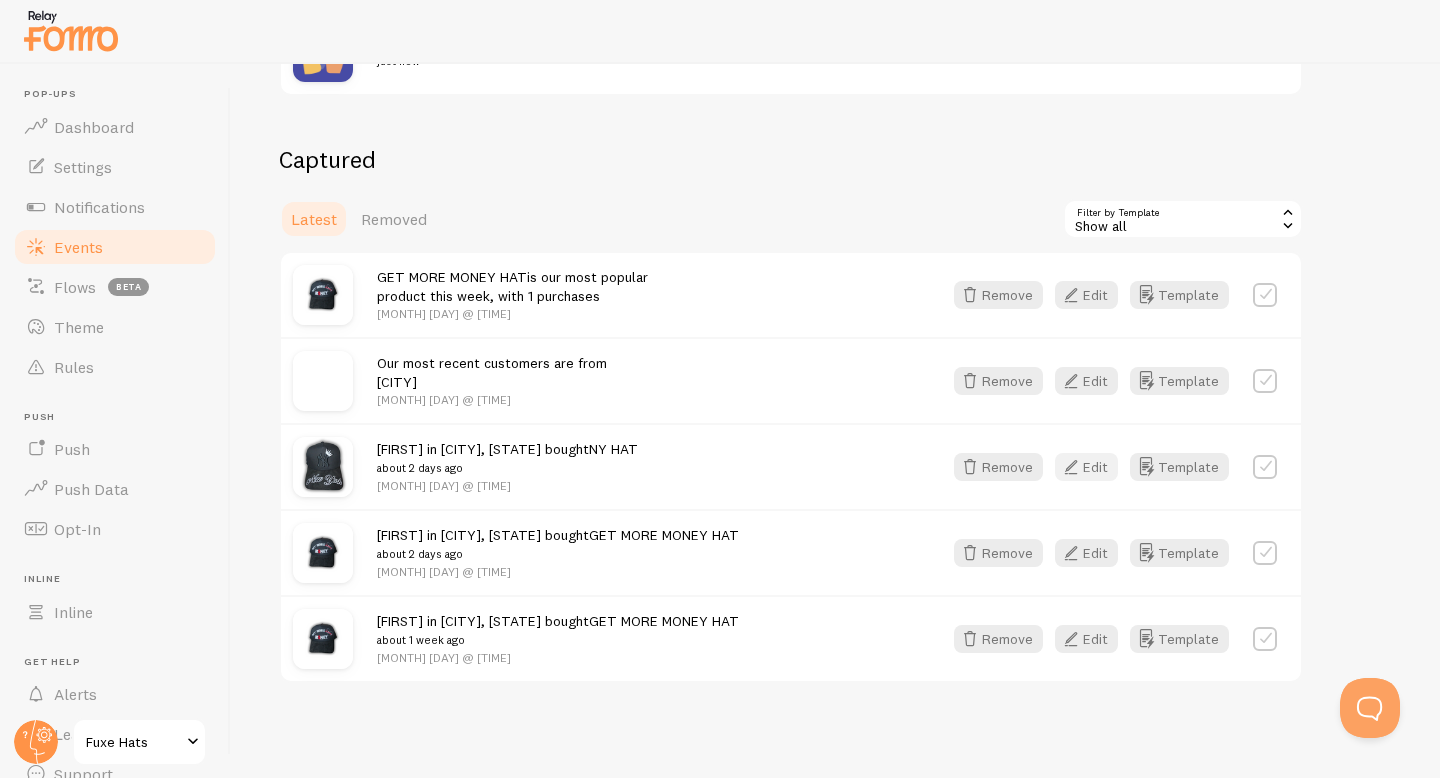 click on "Edit" at bounding box center (1086, 467) 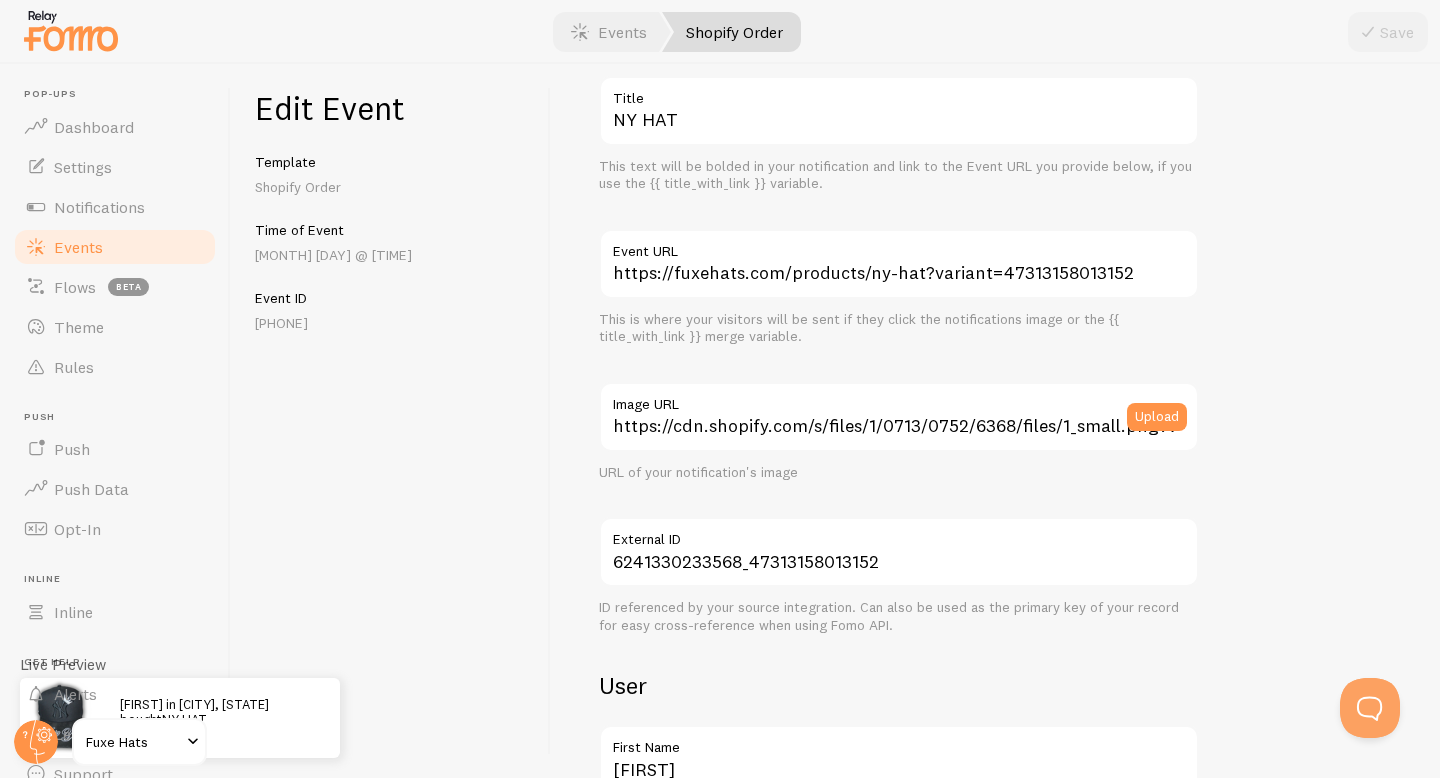 scroll, scrollTop: 0, scrollLeft: 0, axis: both 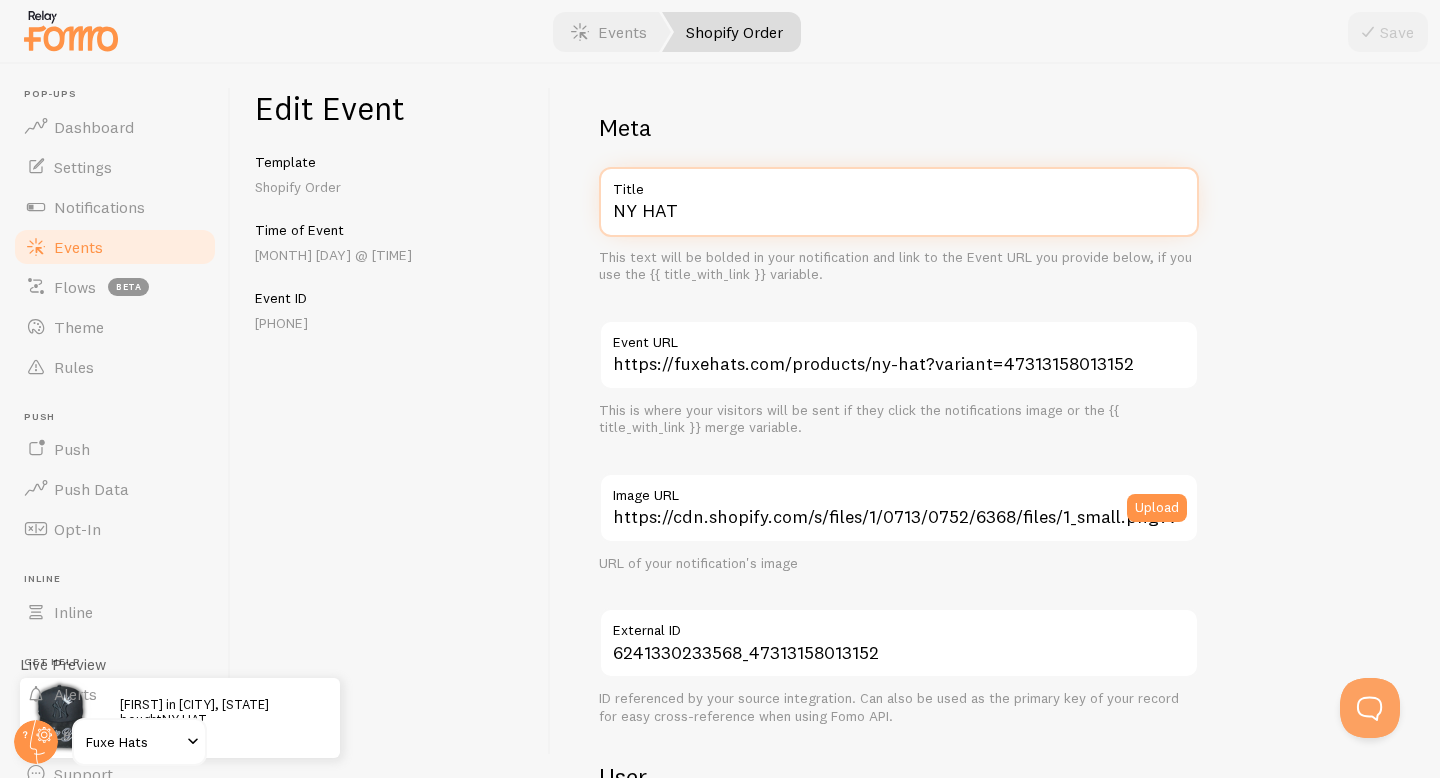 click on "NY HAT" at bounding box center (899, 202) 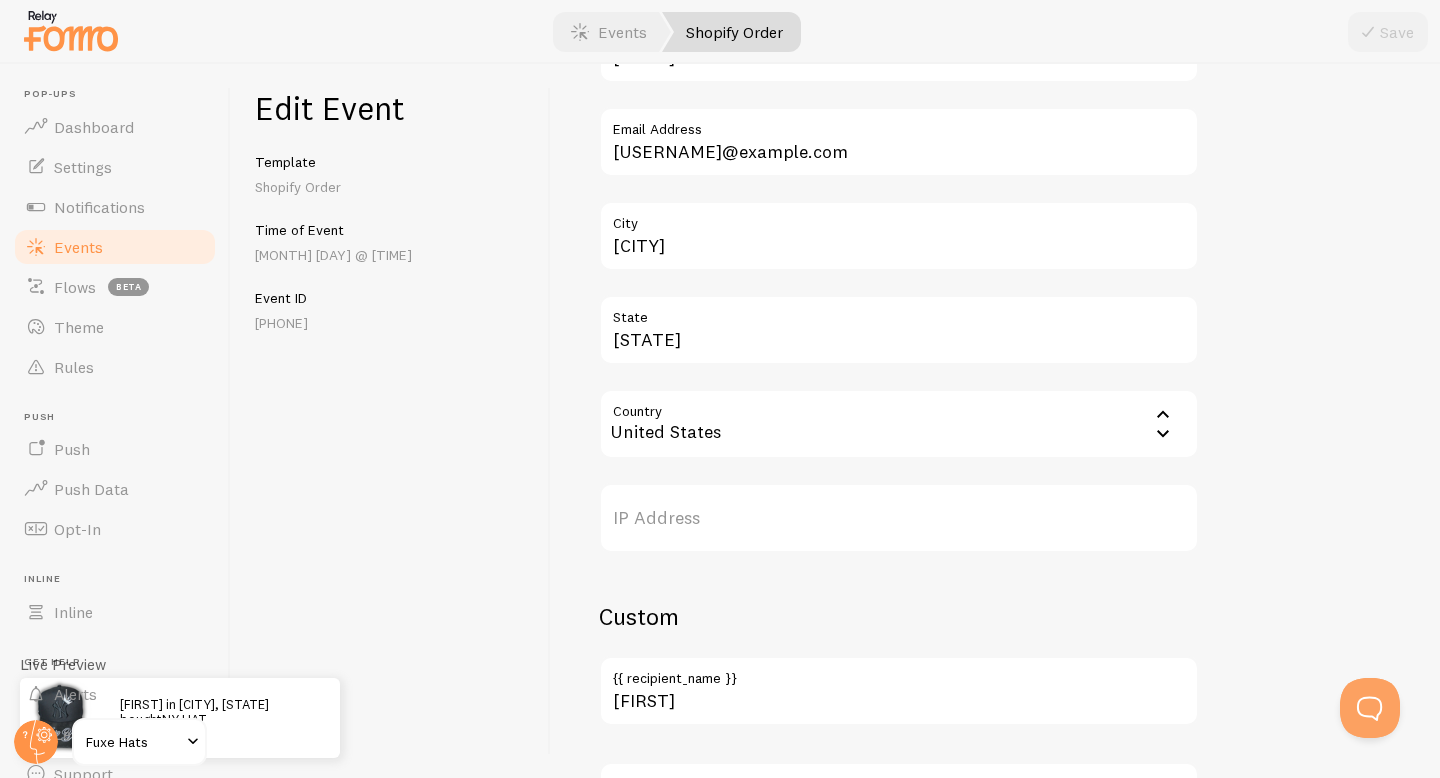 scroll, scrollTop: 1165, scrollLeft: 0, axis: vertical 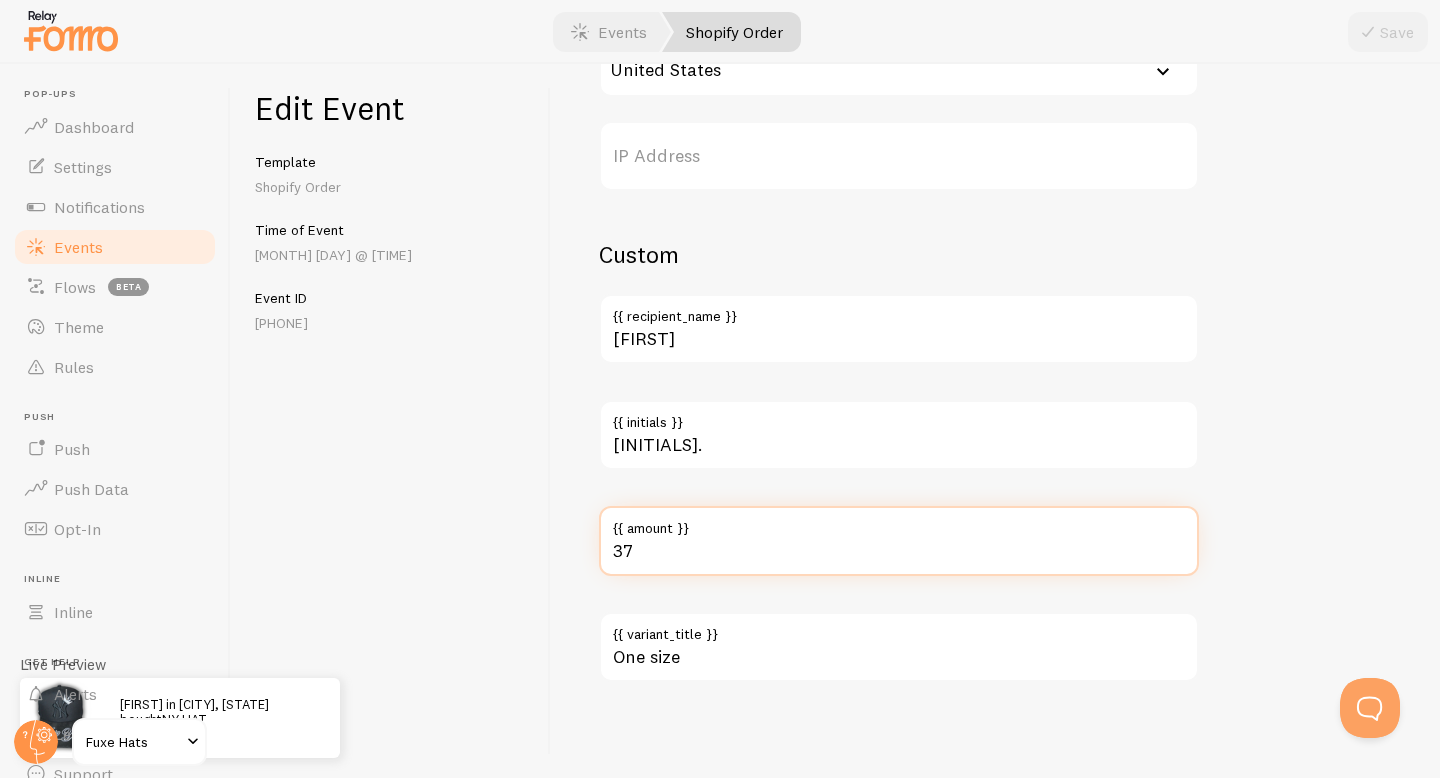 click on "37" at bounding box center (899, 541) 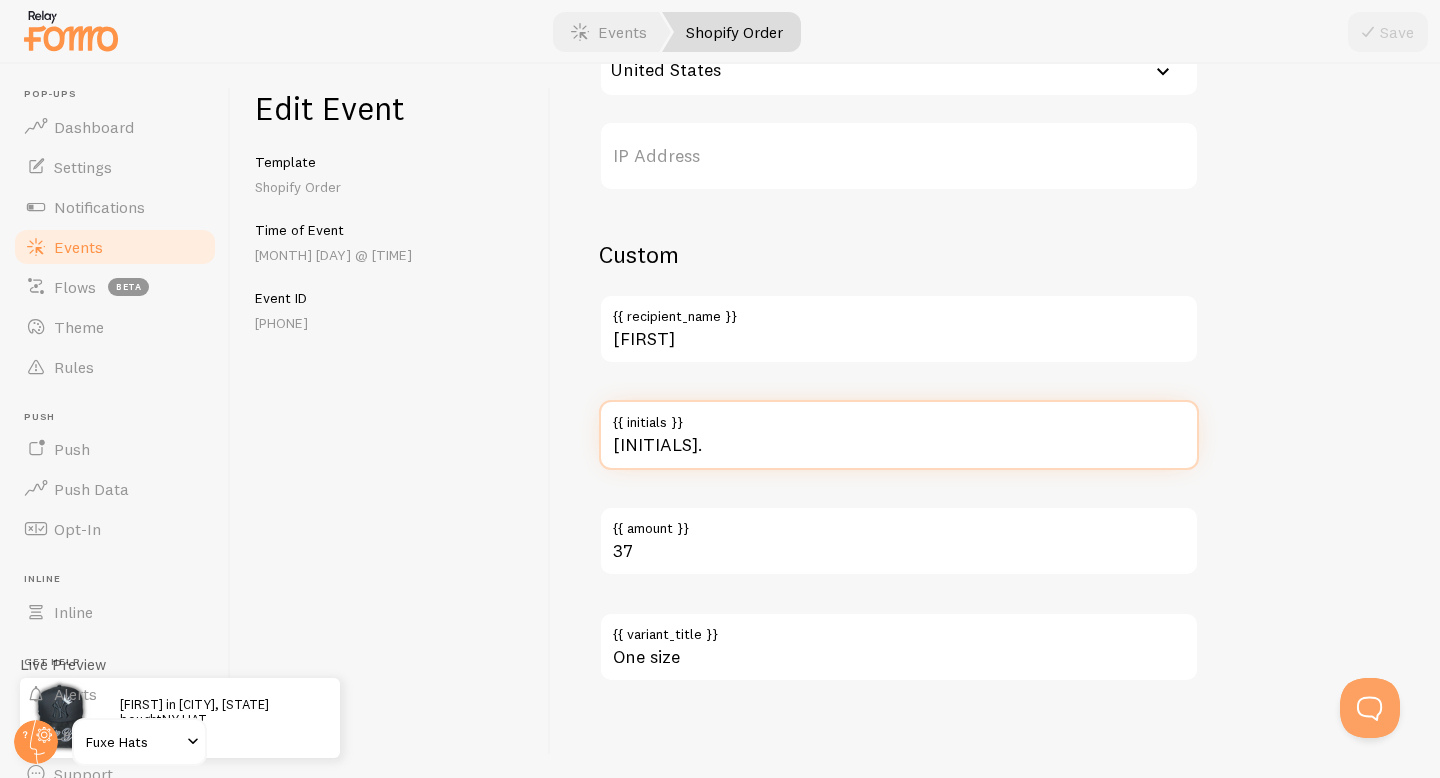 click on "[INITIALS]." at bounding box center (899, 435) 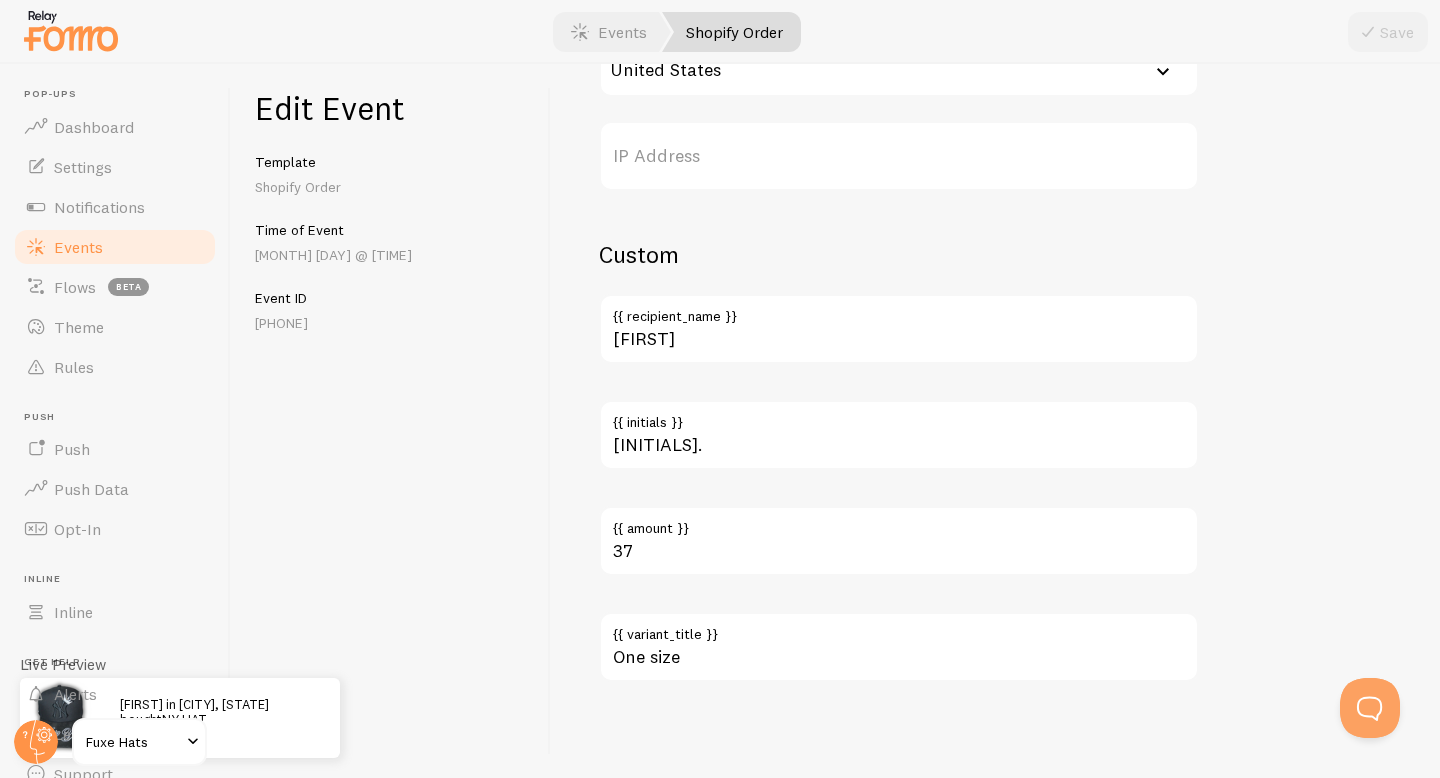 click on "User [FIRST] [LAST] First Name Keotek24@example.com Email Address Cathedral City City California State Country United States Afghanistan Åland Islands Albania Algeria American Samoa Andorra Angola Anguilla Antarctica Antigua and Barbuda Argentina" at bounding box center (995, 421) 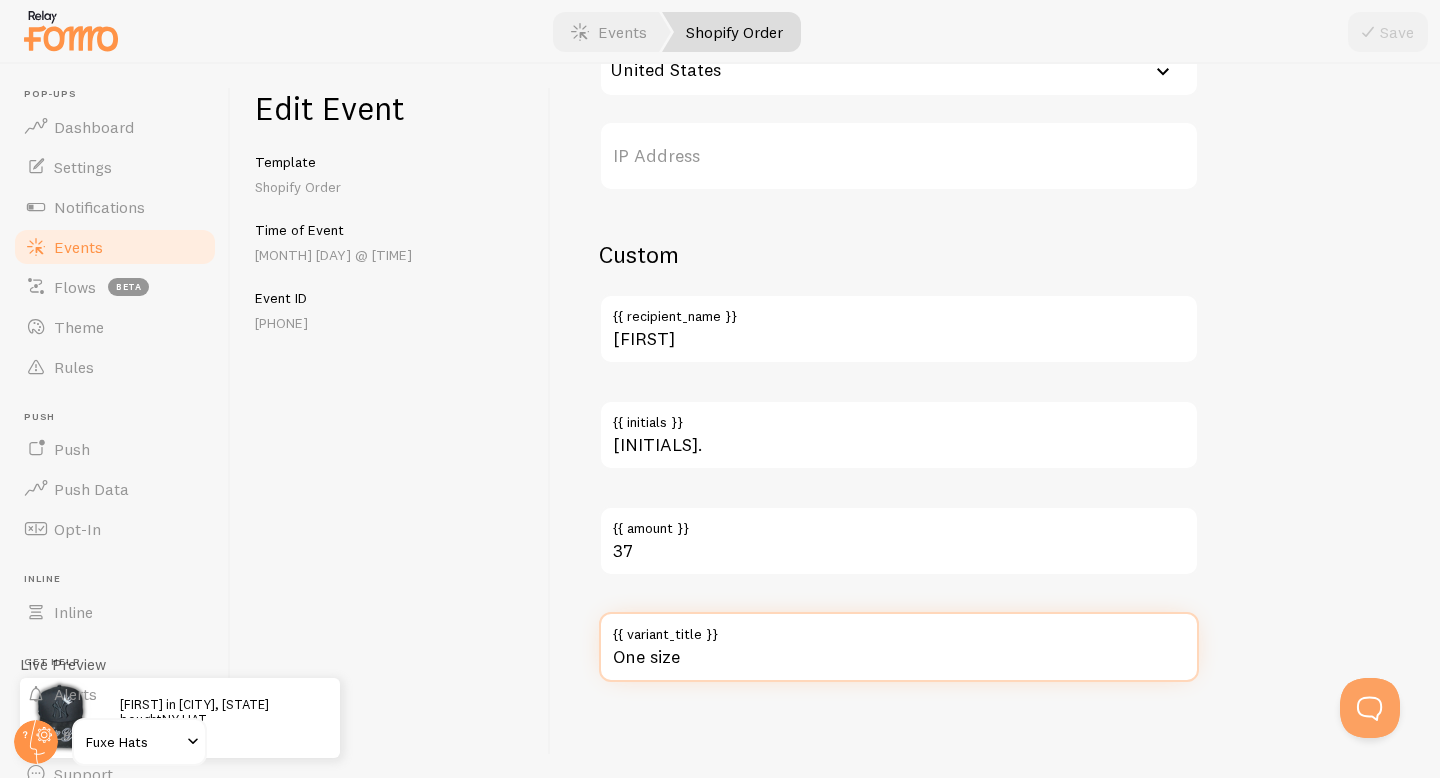 click on "One size" at bounding box center (899, 647) 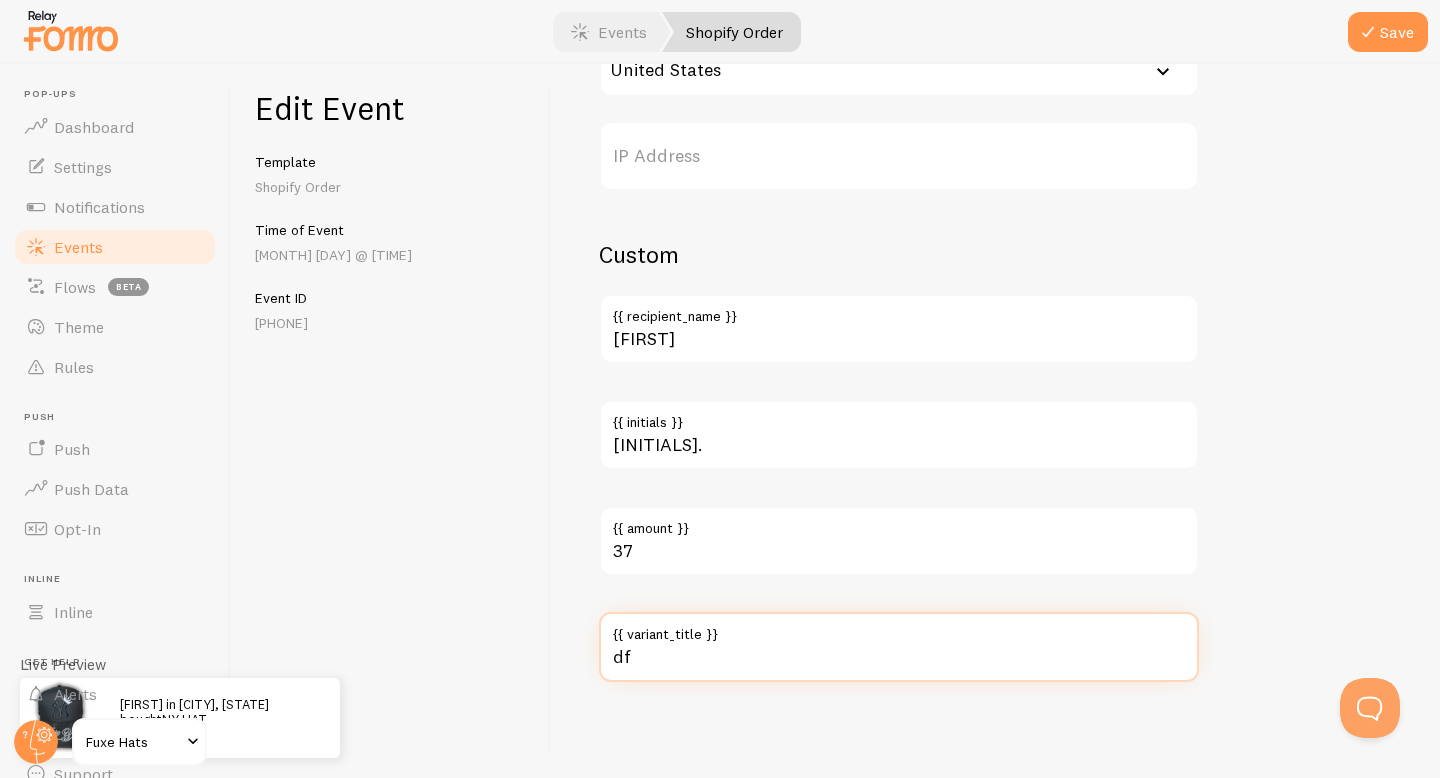 type on "d" 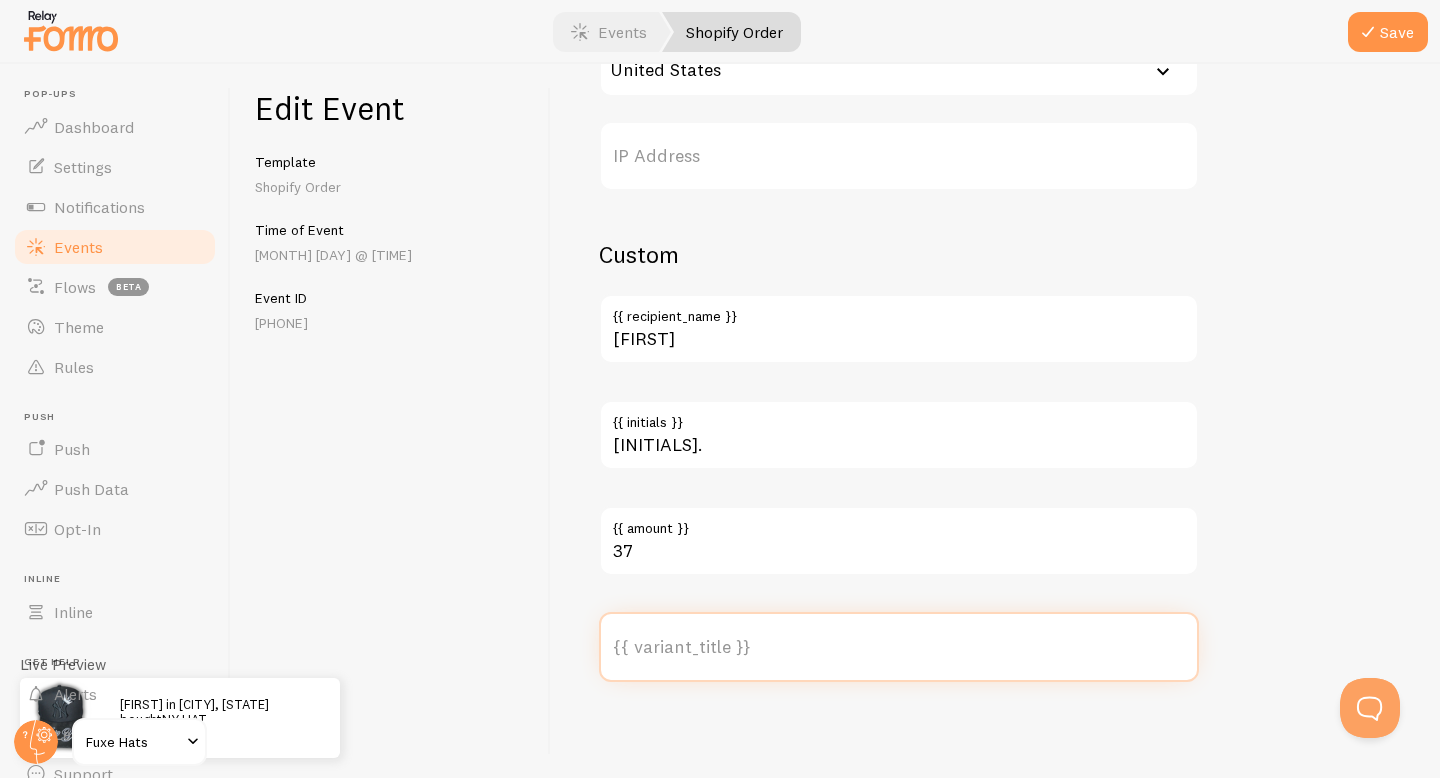 type 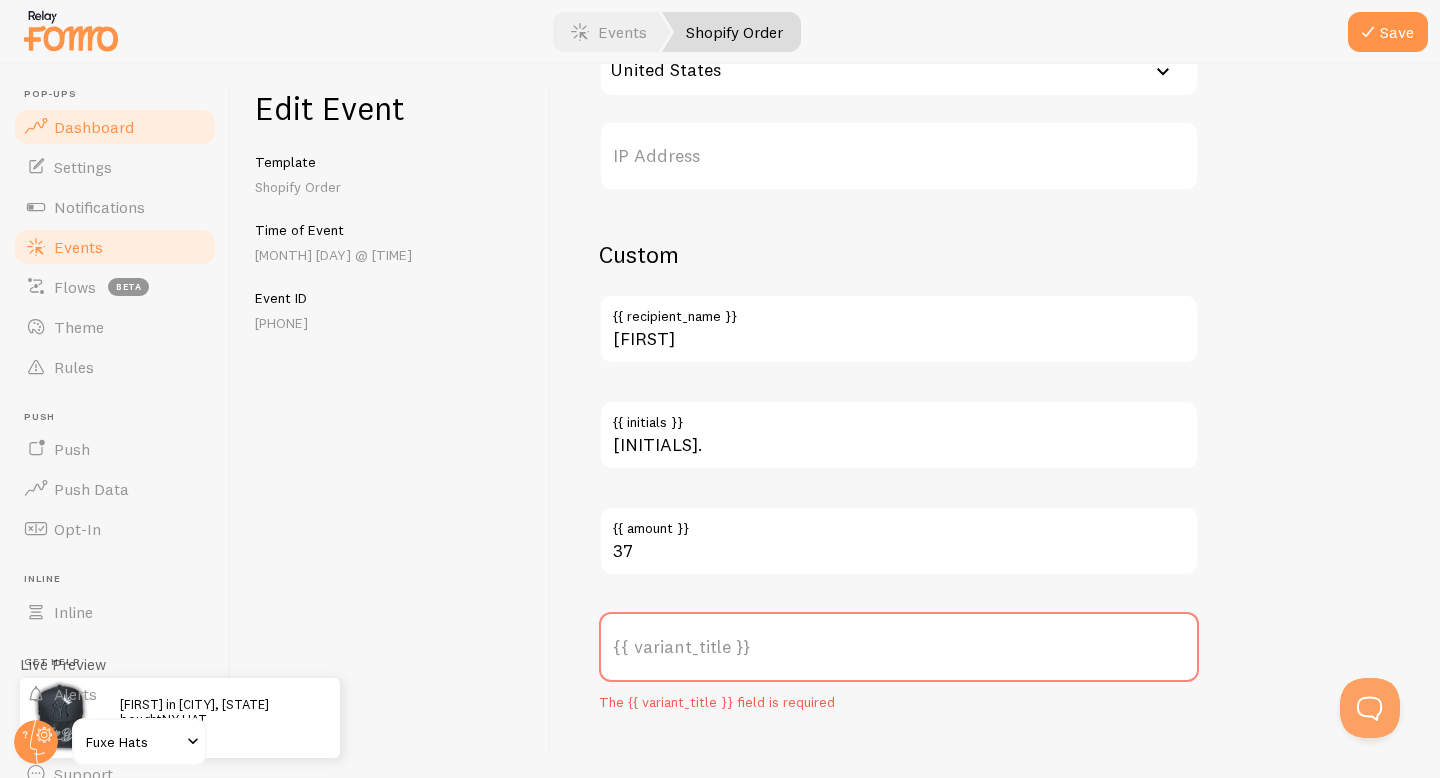 click on "Pop-ups
Dashboard" at bounding box center (115, 117) 